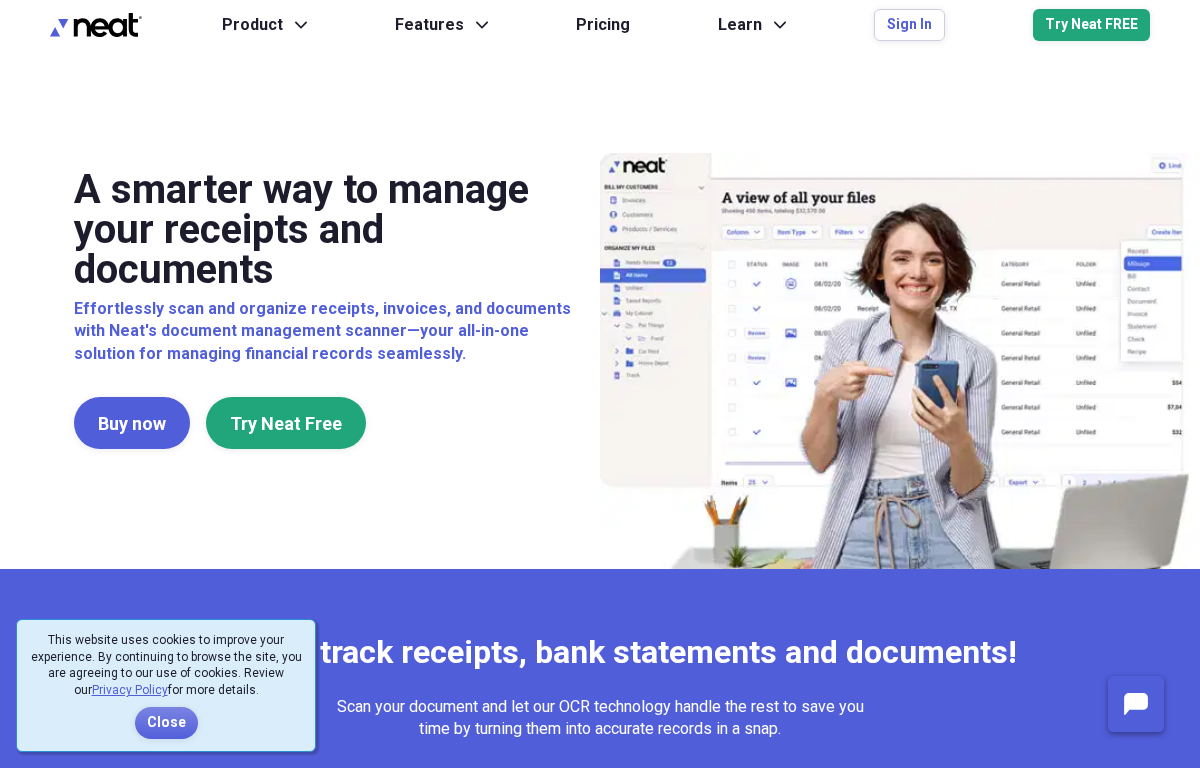 scroll, scrollTop: 0, scrollLeft: 0, axis: both 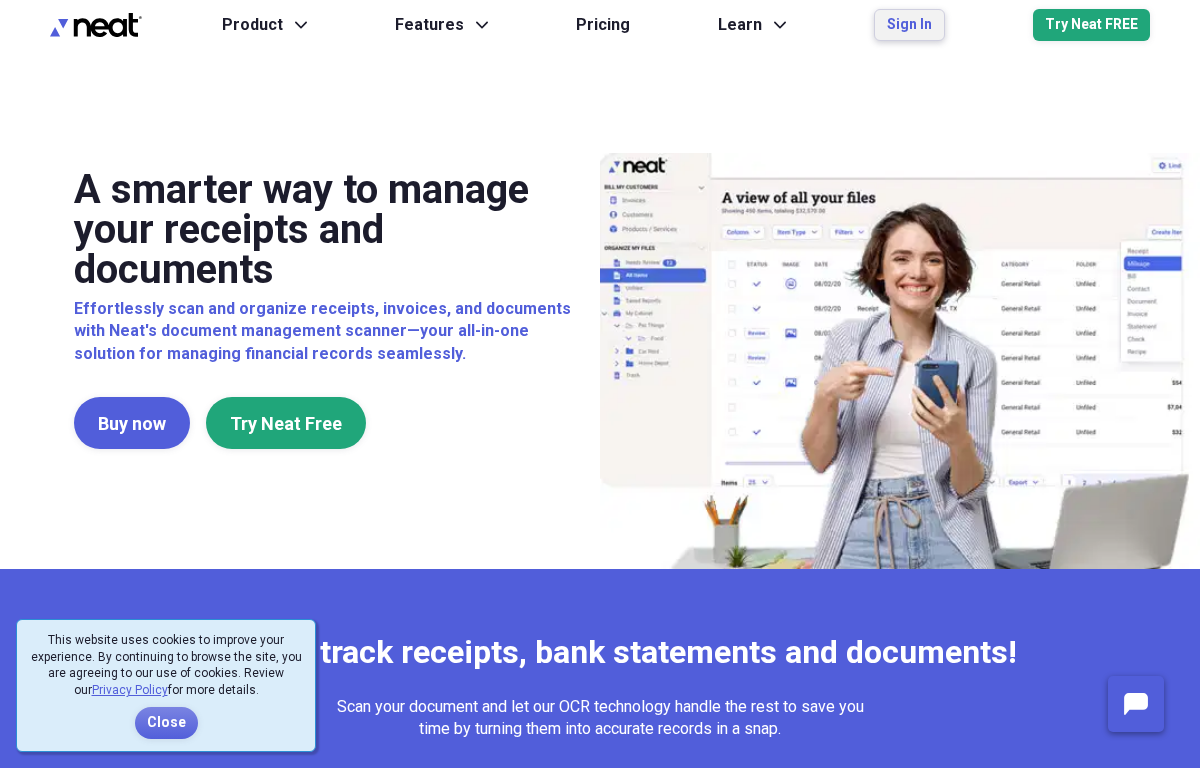 click on "Sign In" at bounding box center (909, 25) 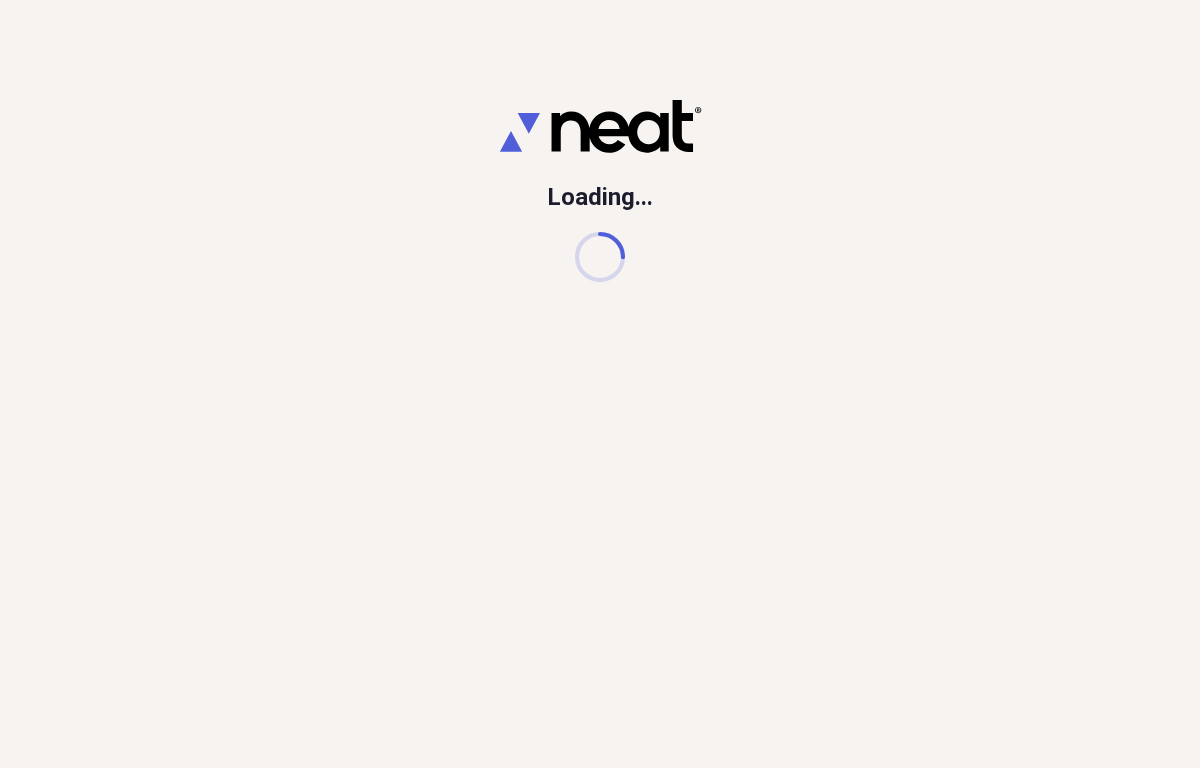 scroll, scrollTop: 0, scrollLeft: 0, axis: both 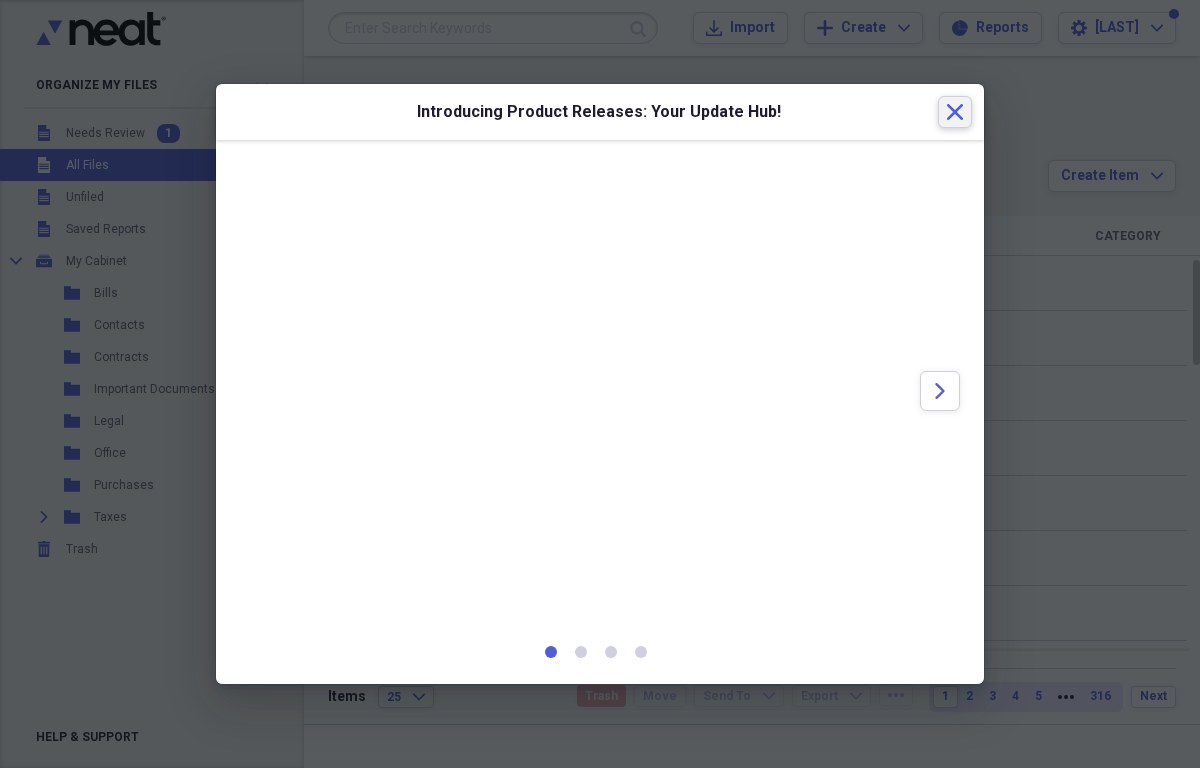 click on "Close" at bounding box center (955, 112) 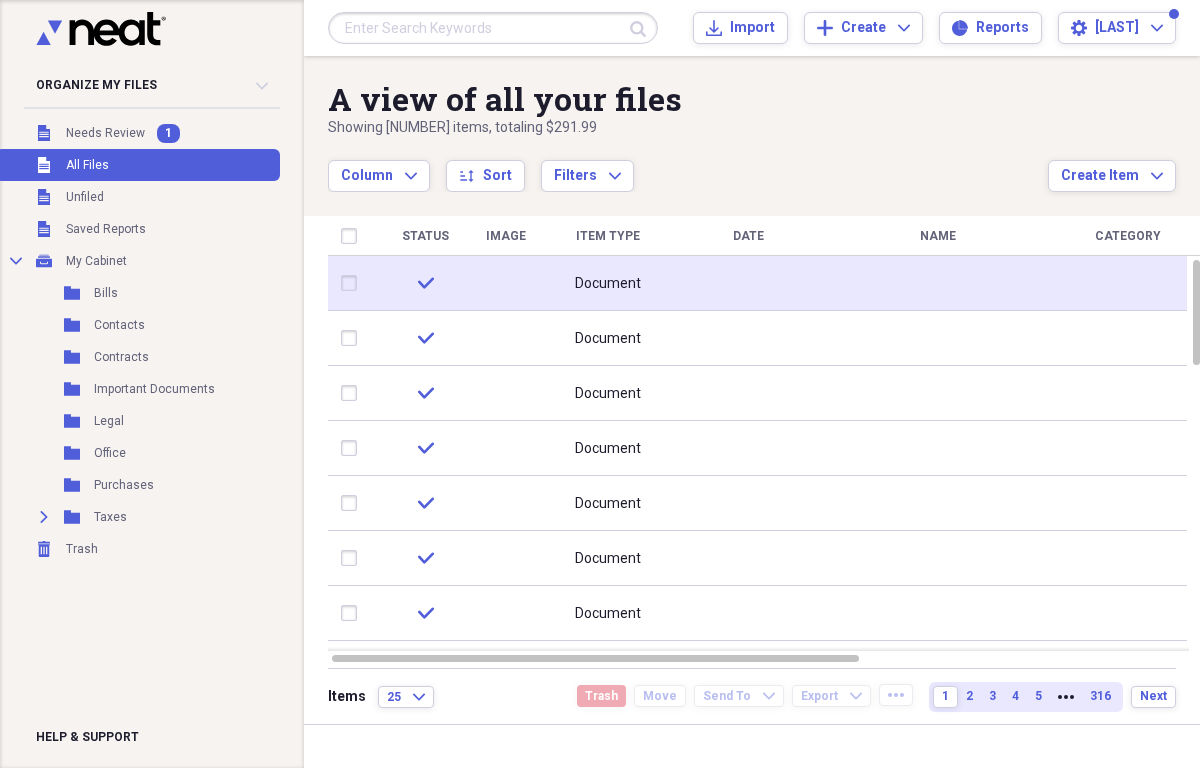 click at bounding box center (353, 283) 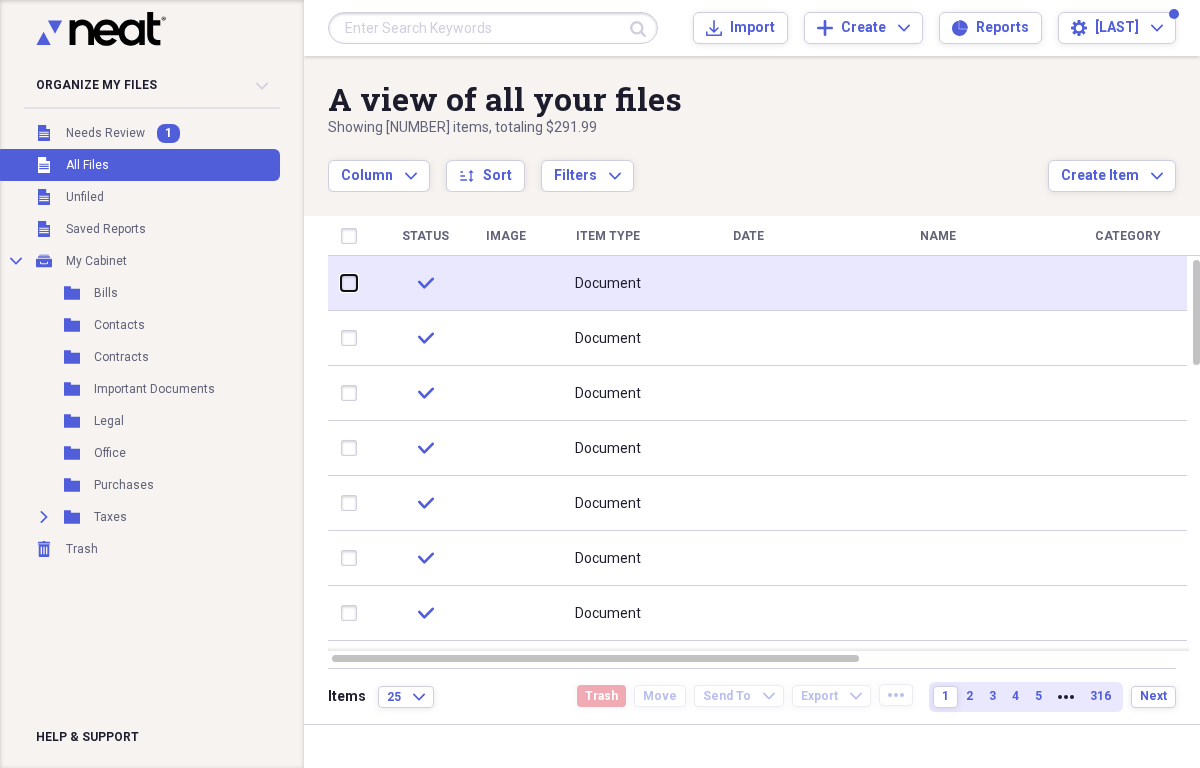 click at bounding box center [341, 283] 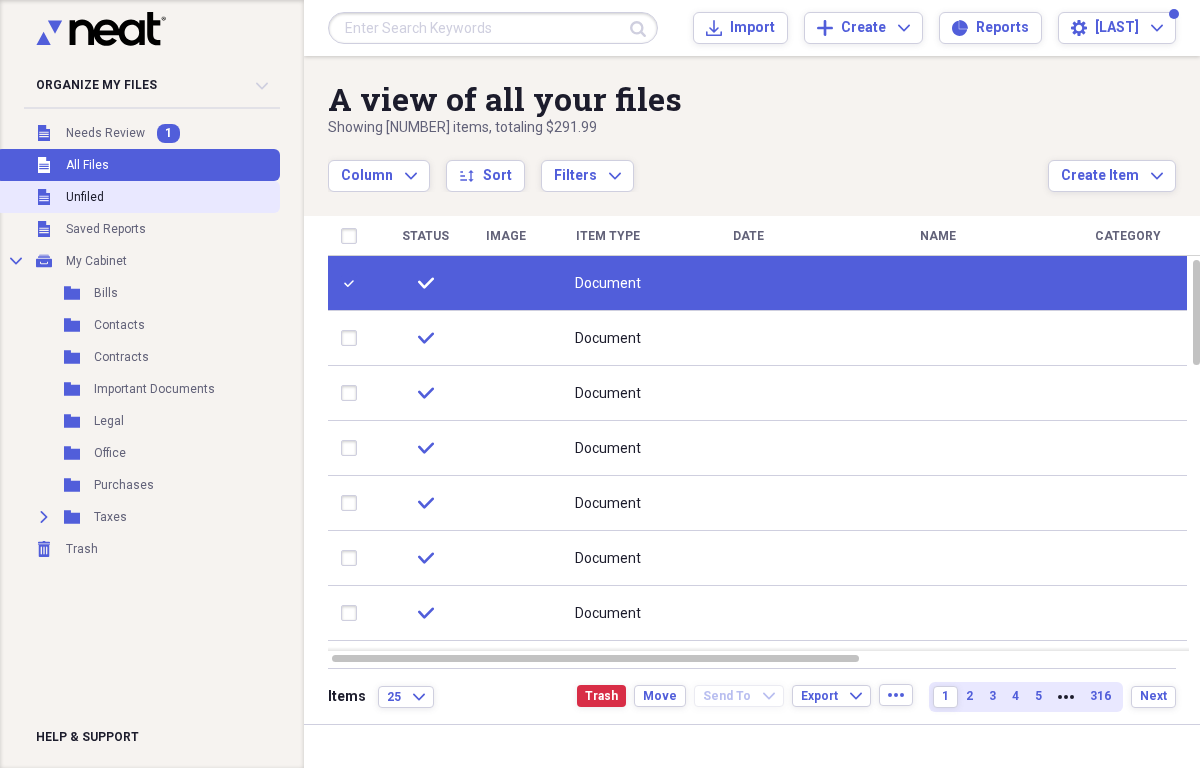 click on "Unfiled" at bounding box center (85, 197) 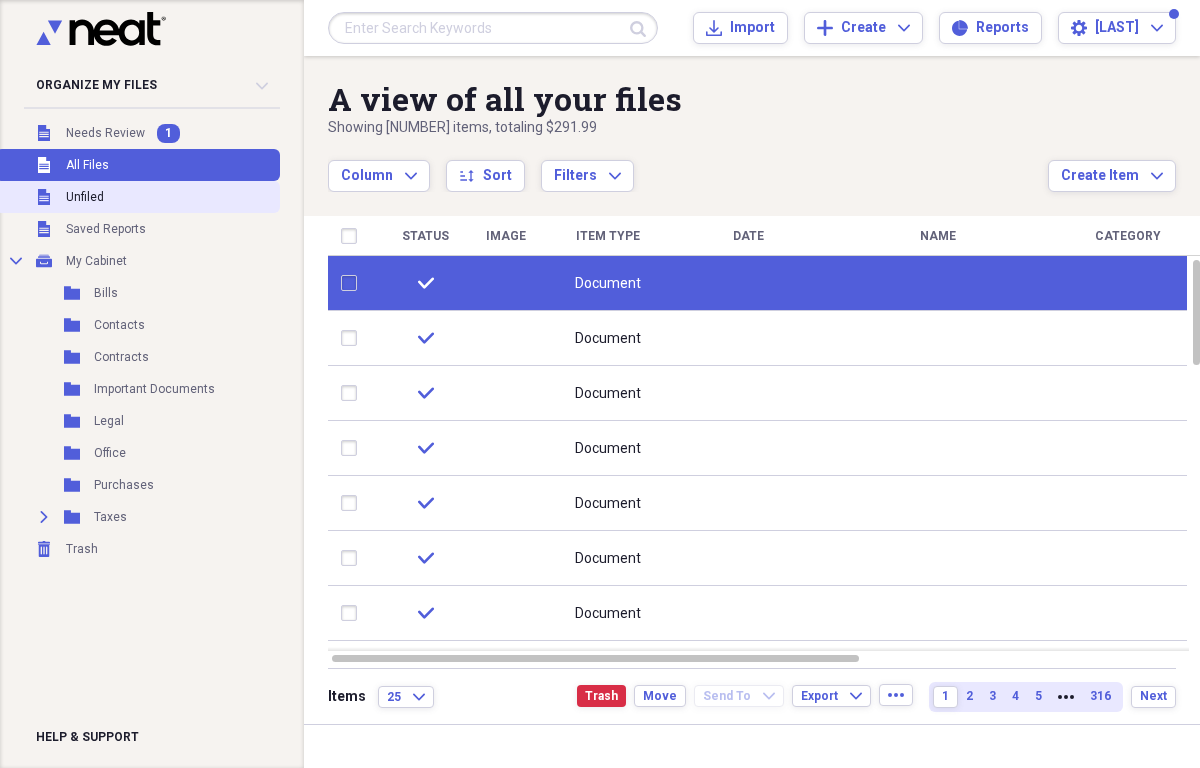 checkbox on "false" 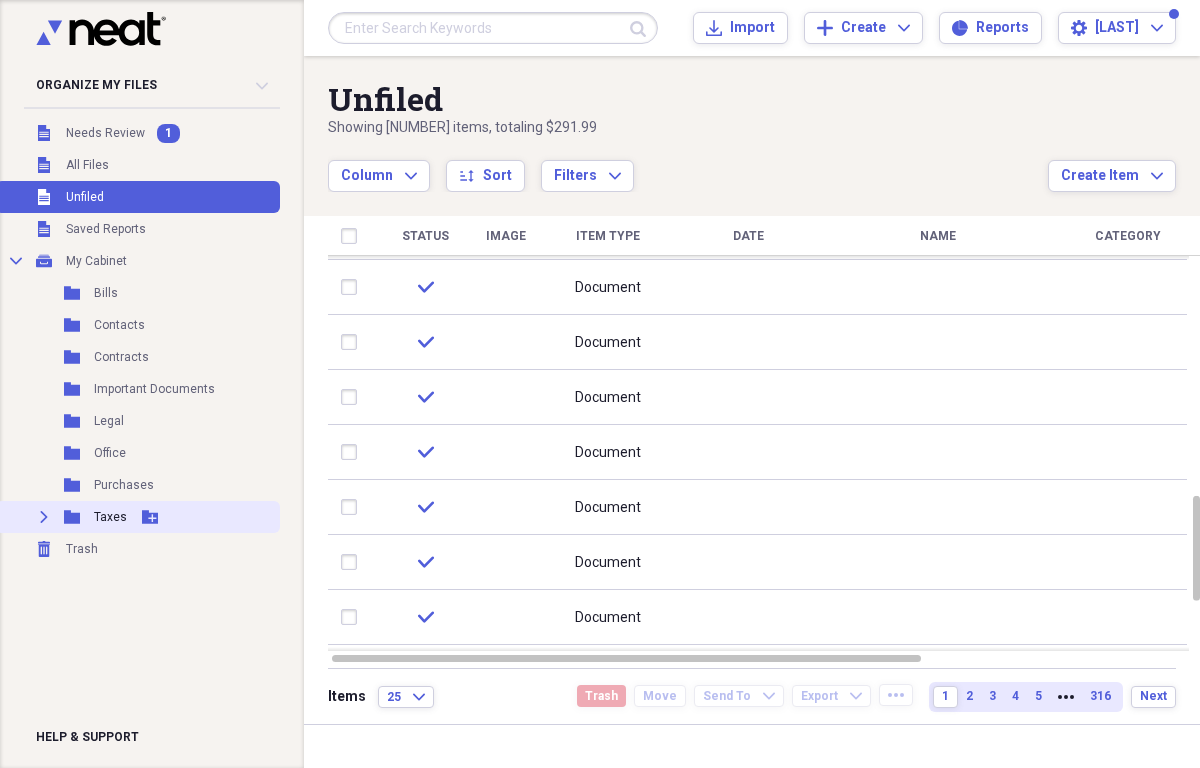 click 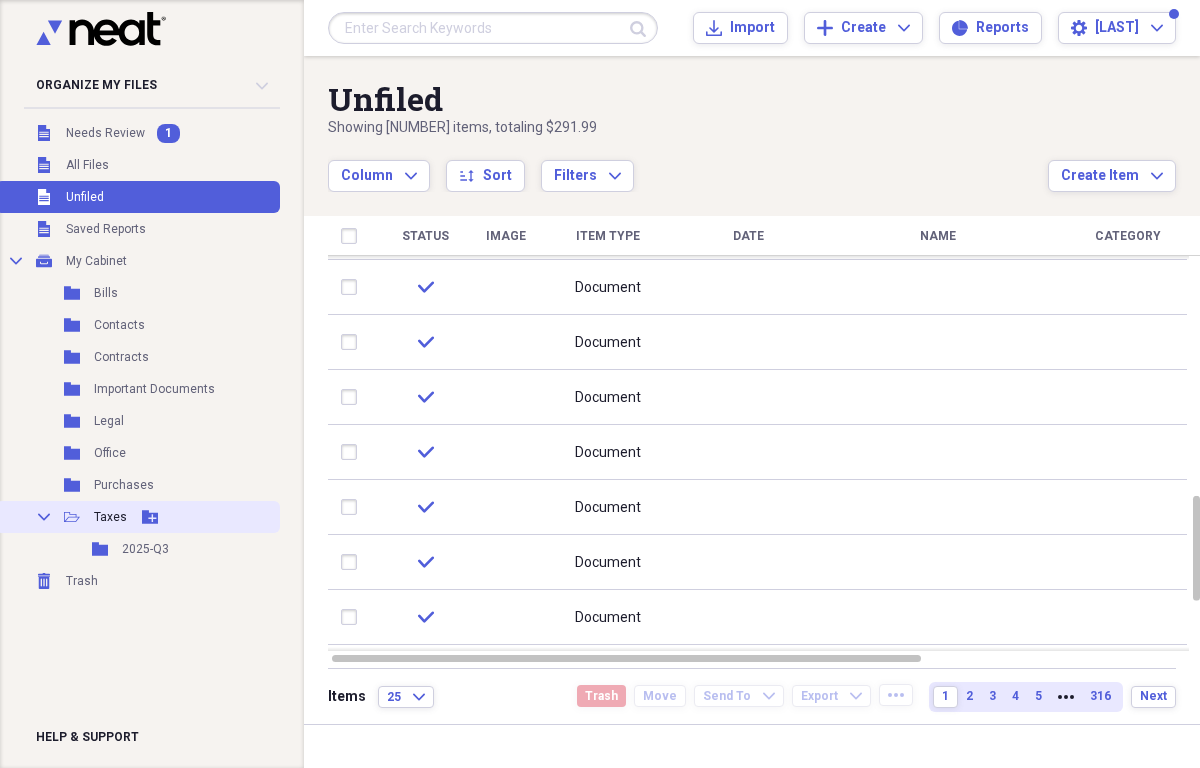 click on "Collapse" 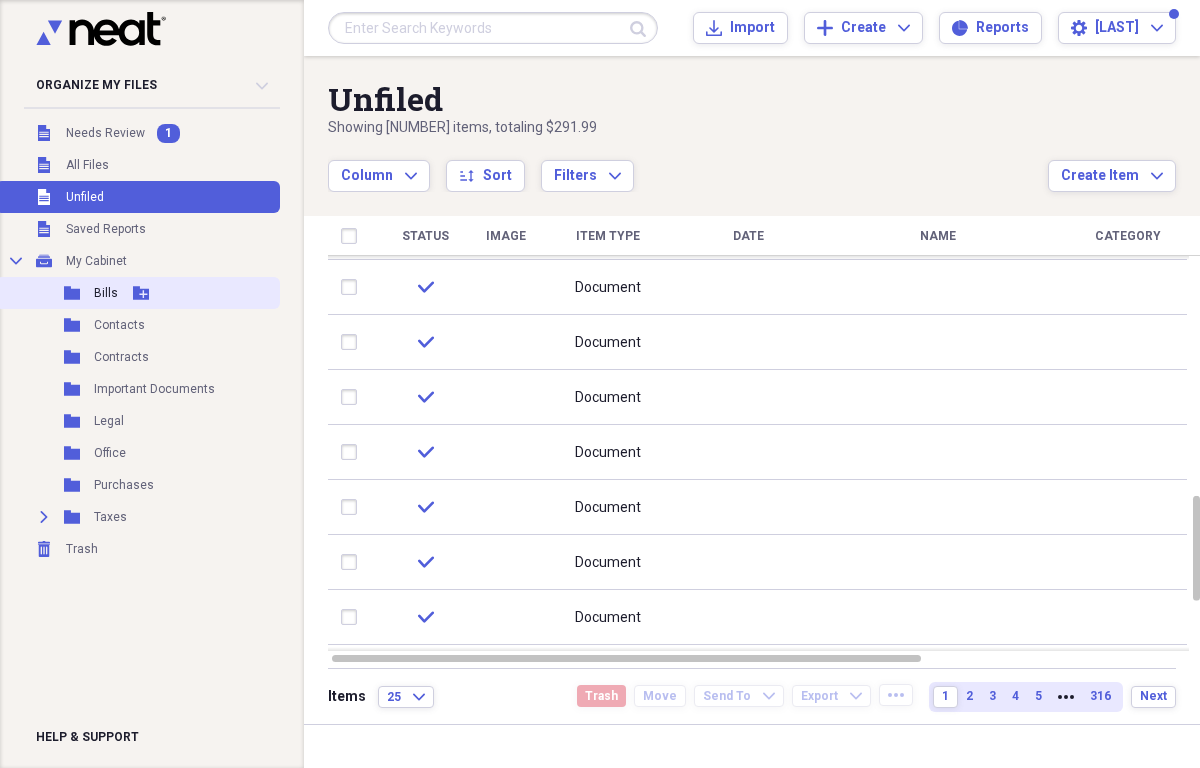 click 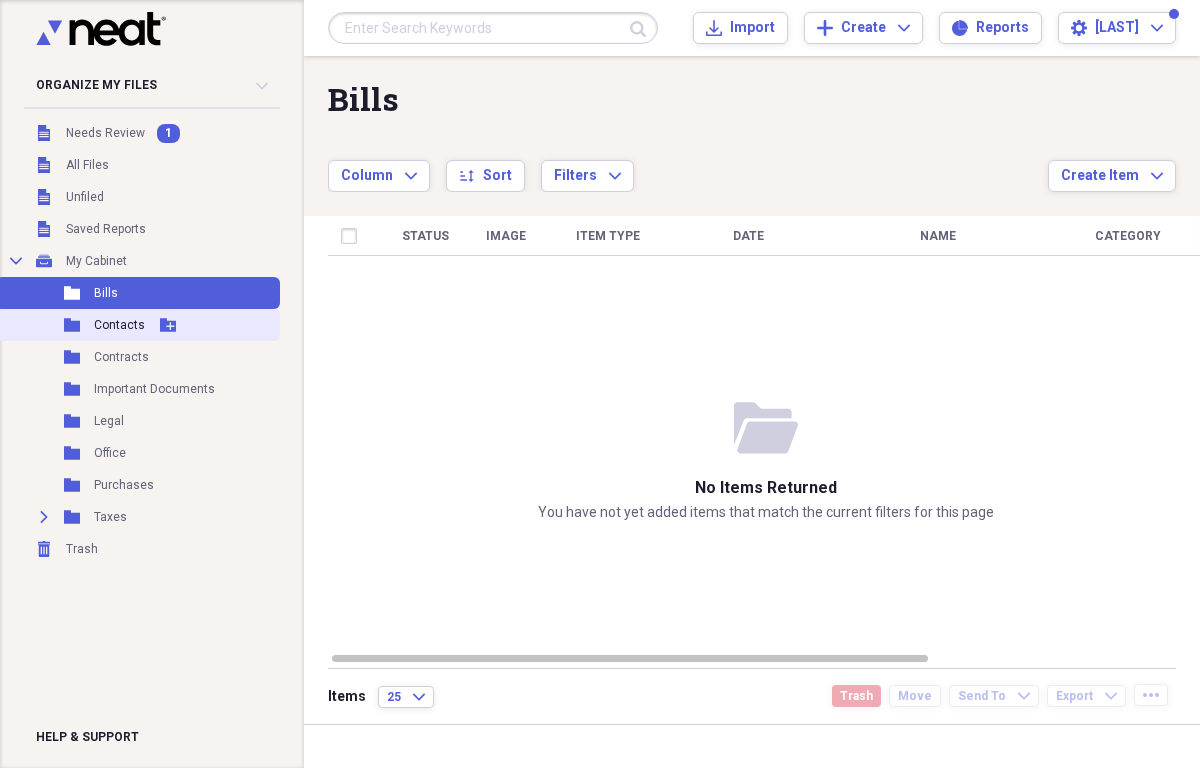 click 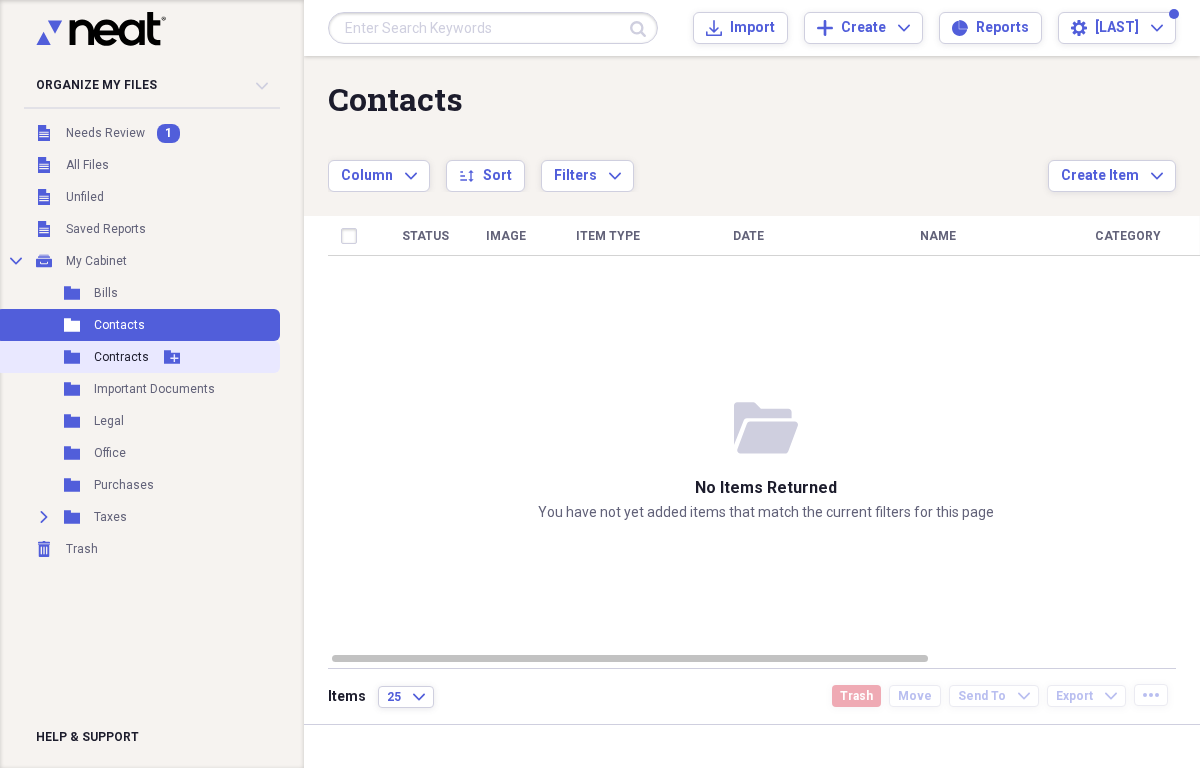 click 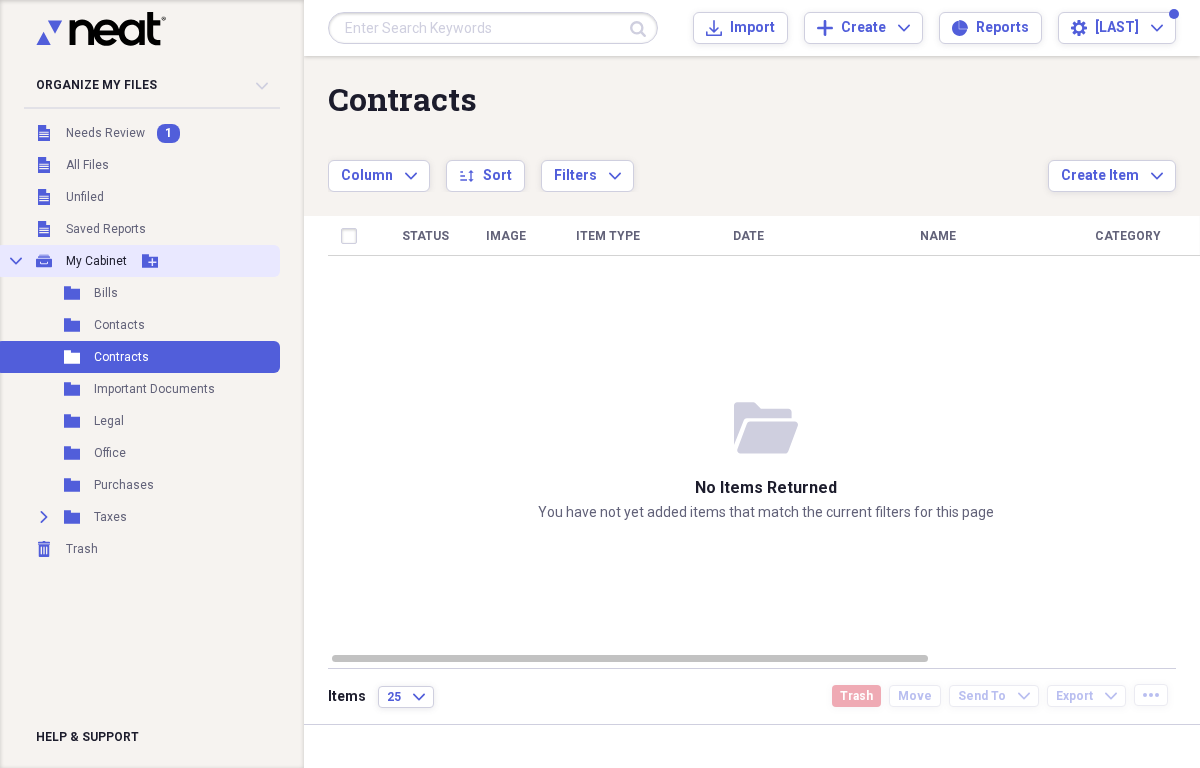 click 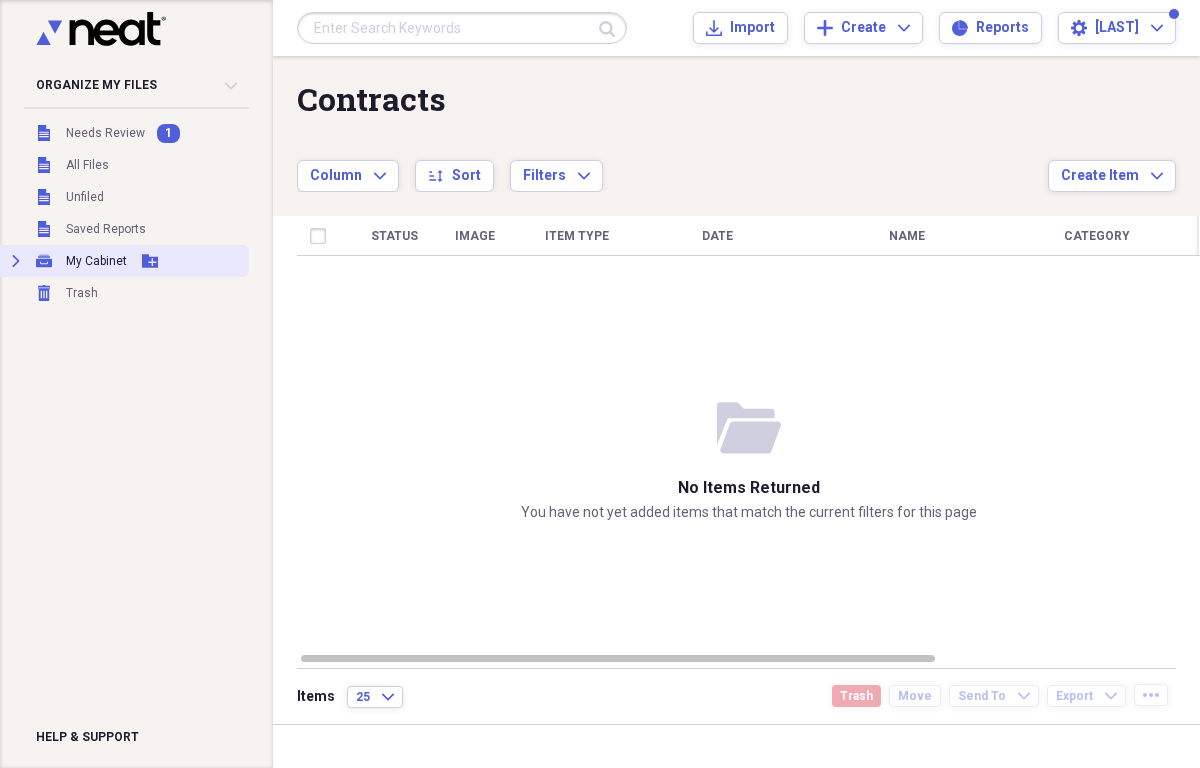 click on "Expand" 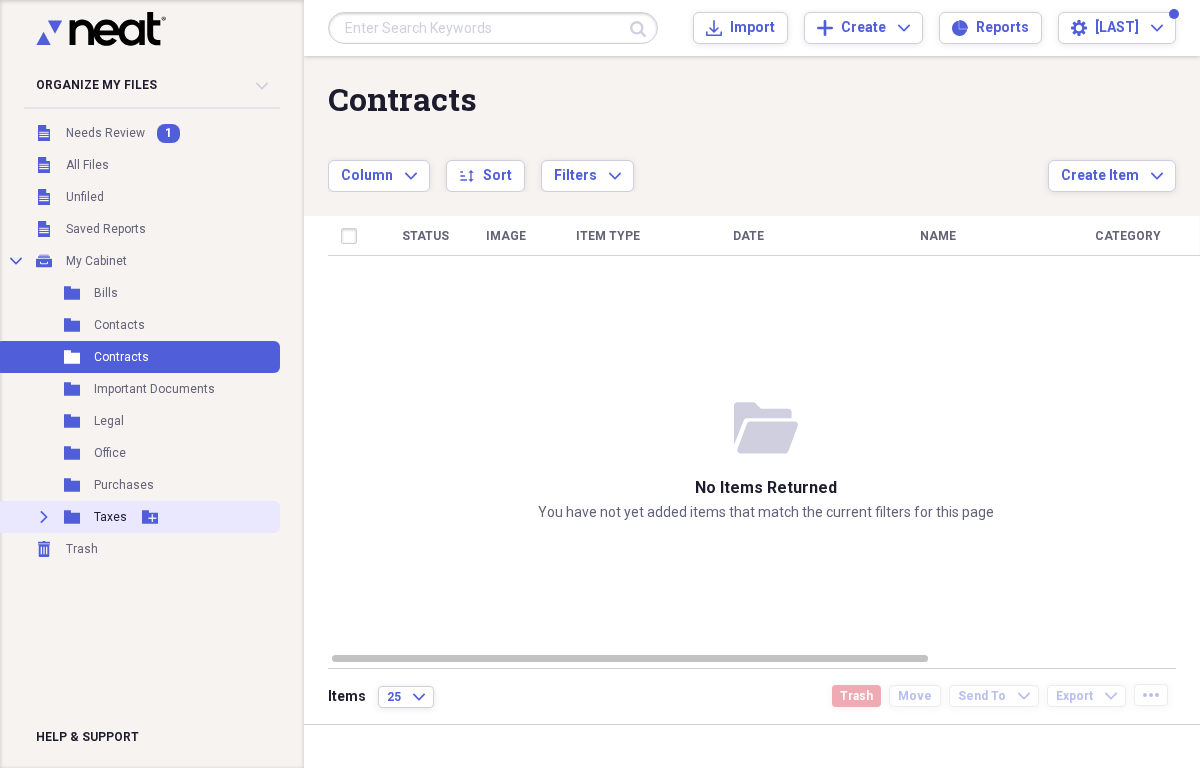 click on "Expand" 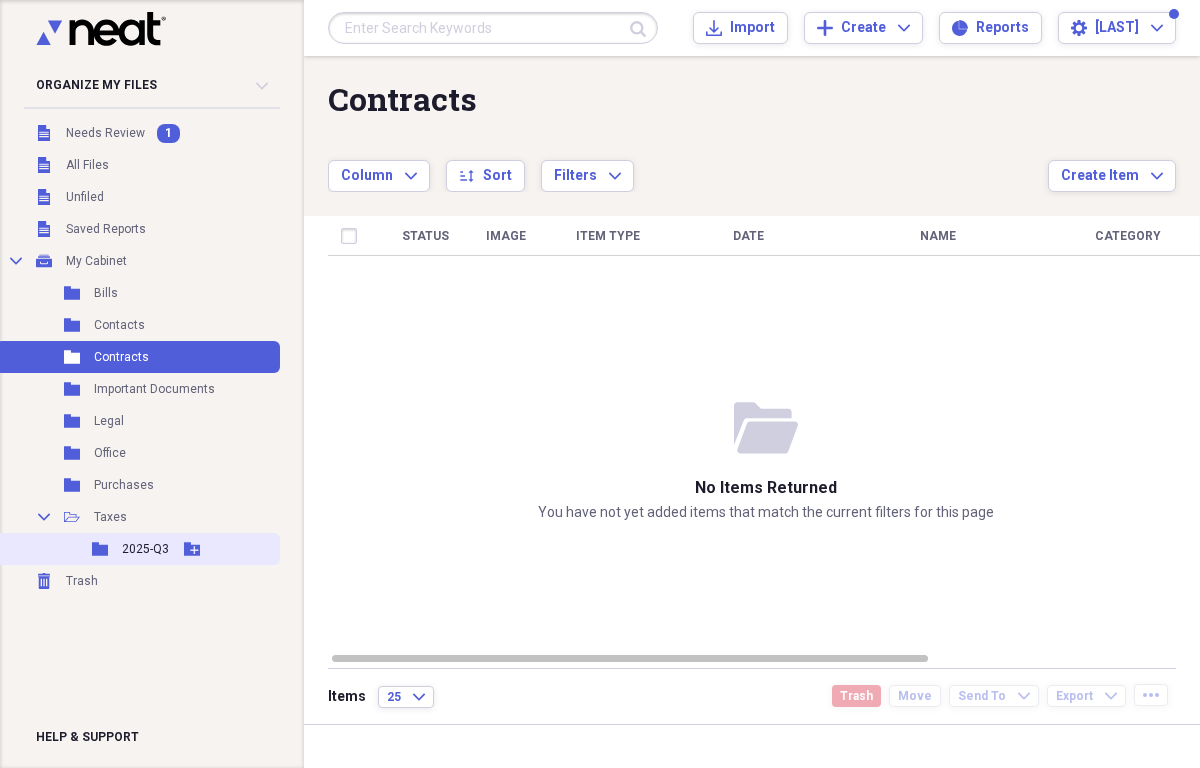 click 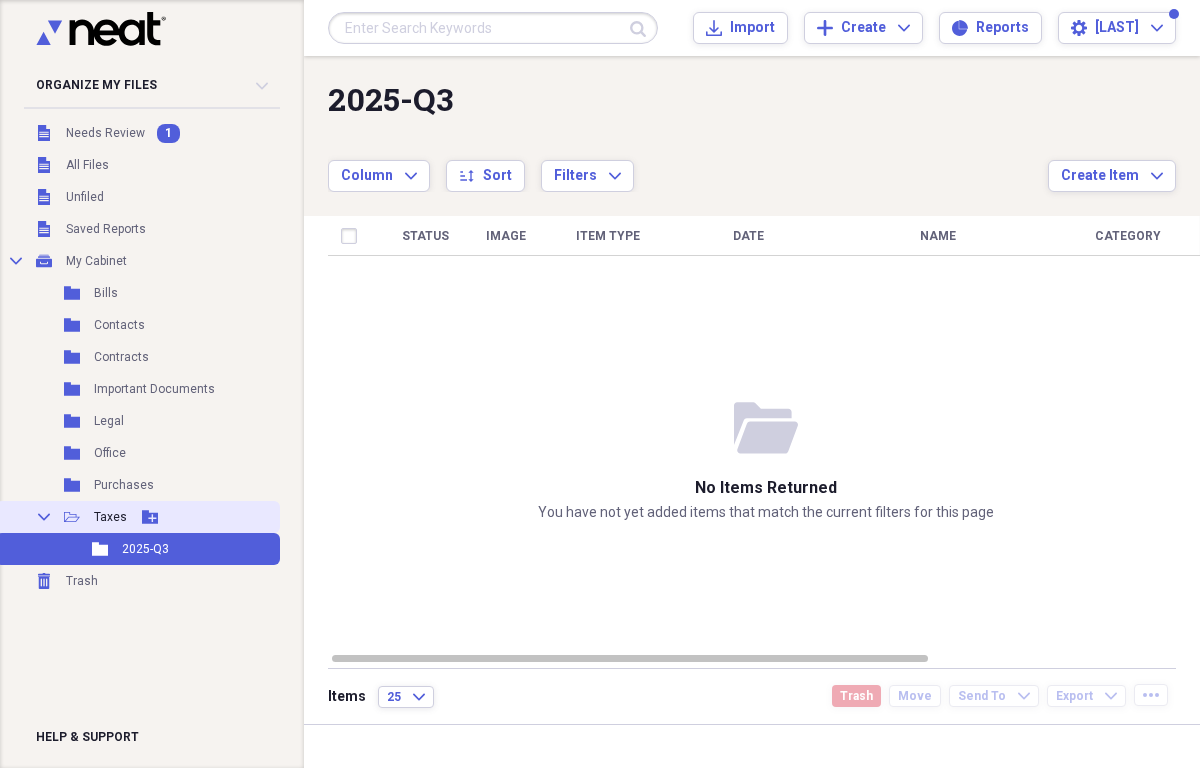 click on "Collapse" 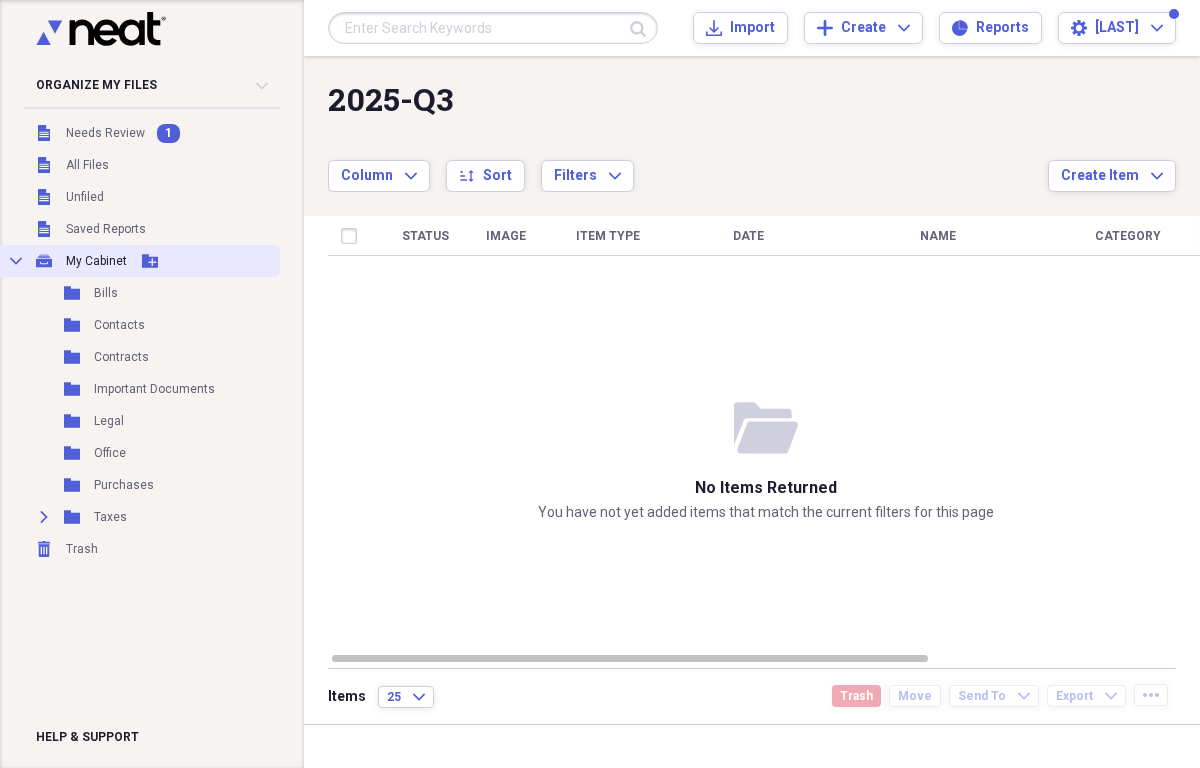 click 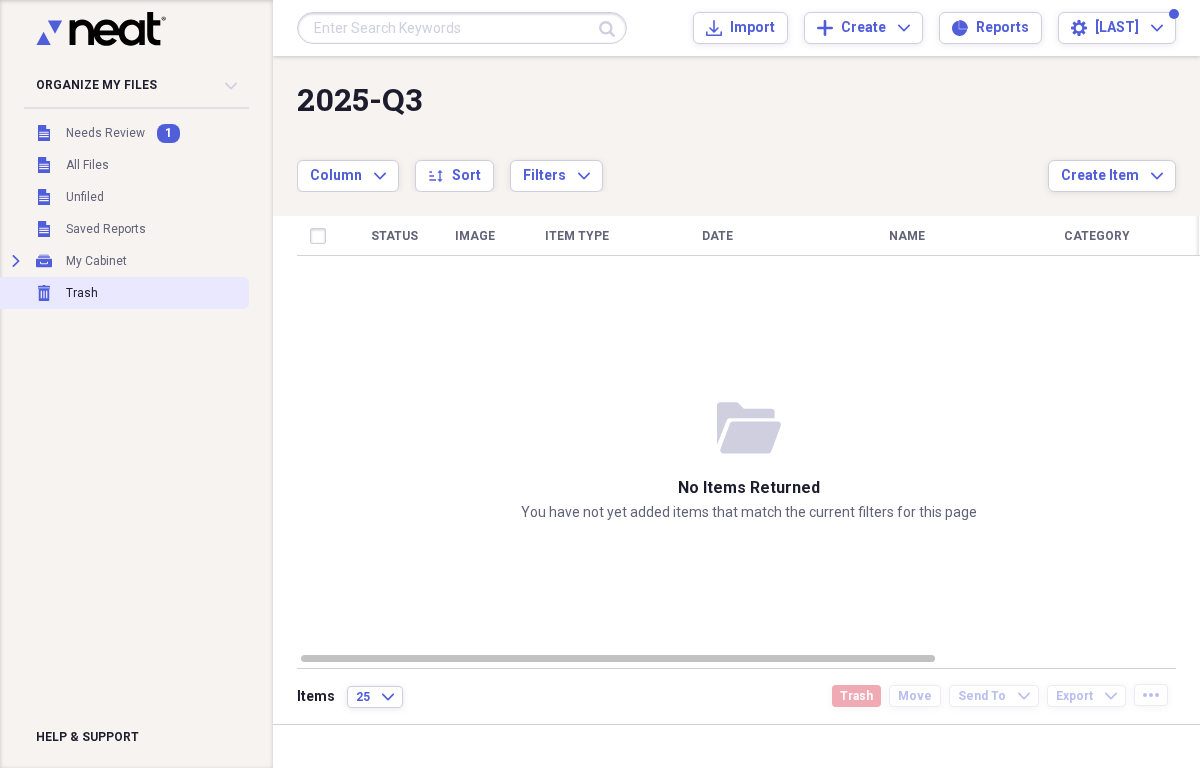 click on "Trash" 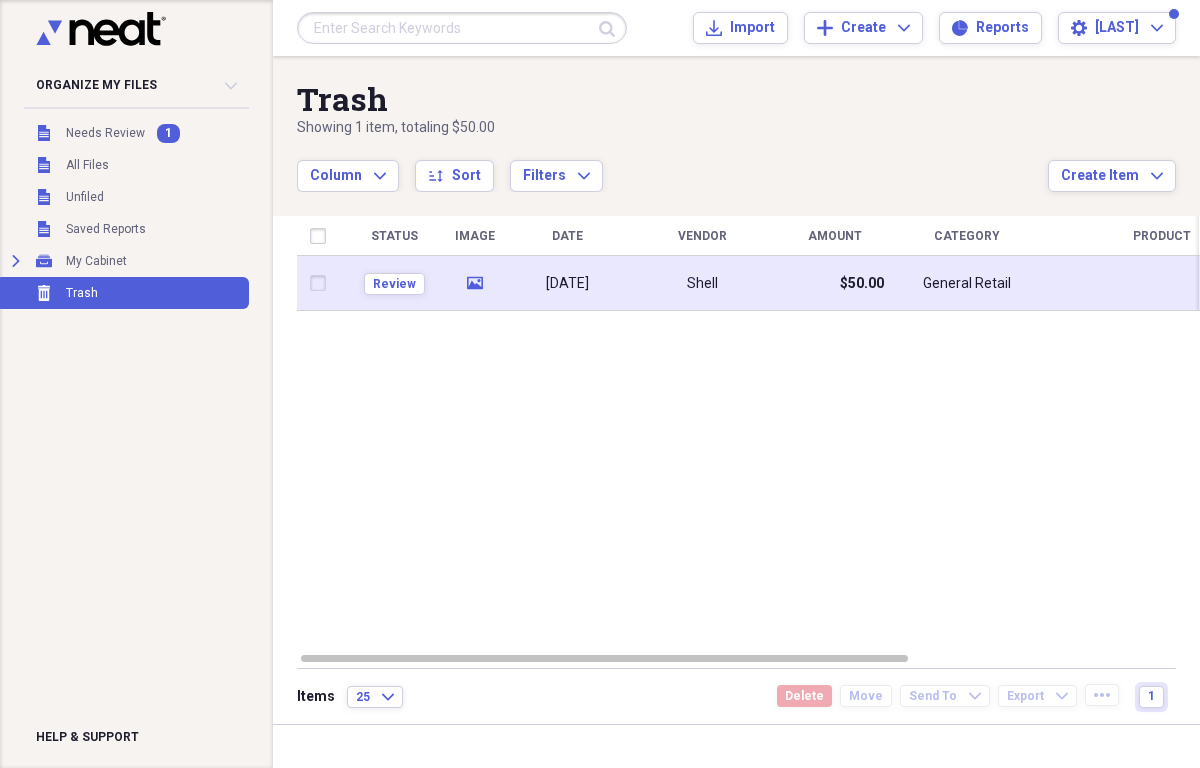 click at bounding box center (322, 283) 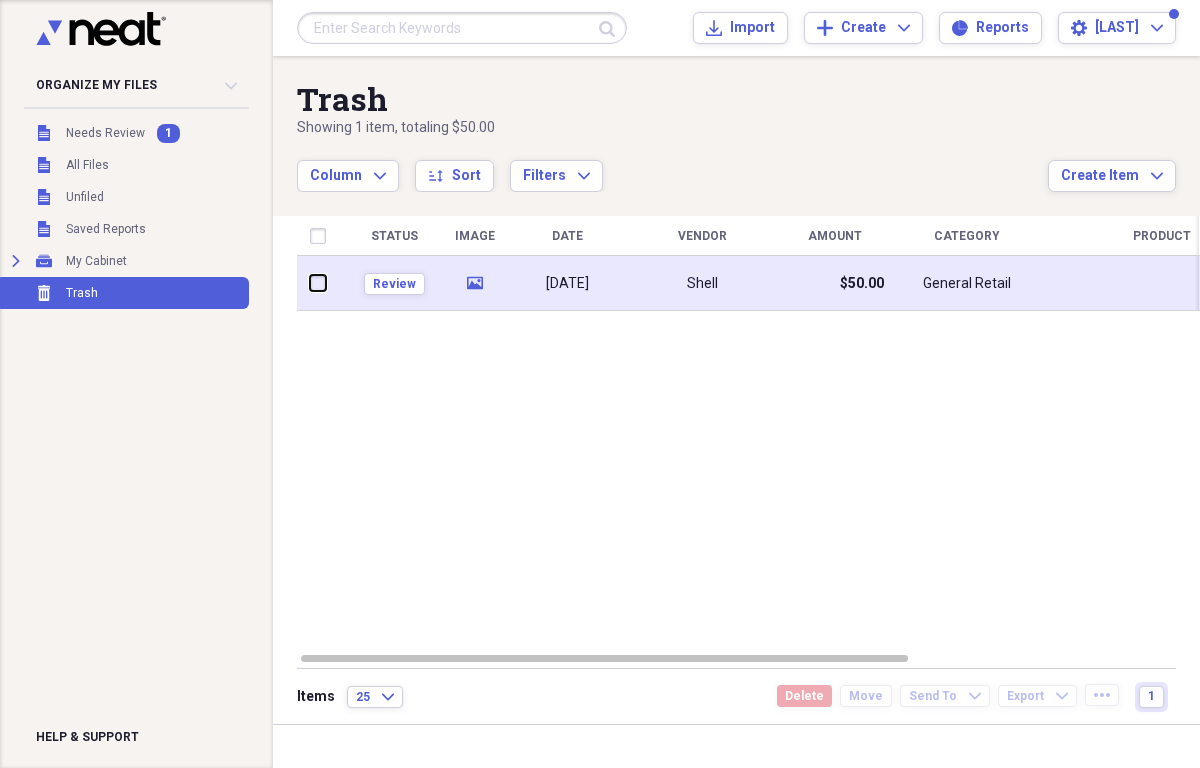 click at bounding box center (310, 283) 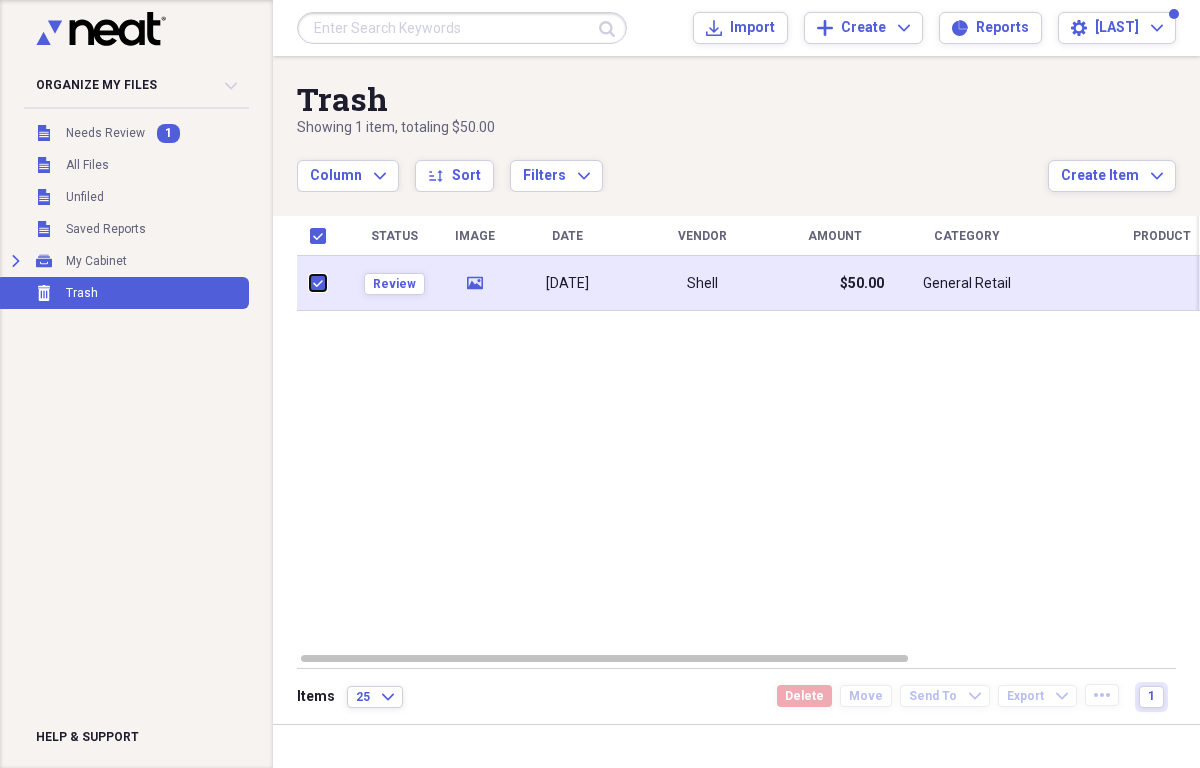 checkbox on "true" 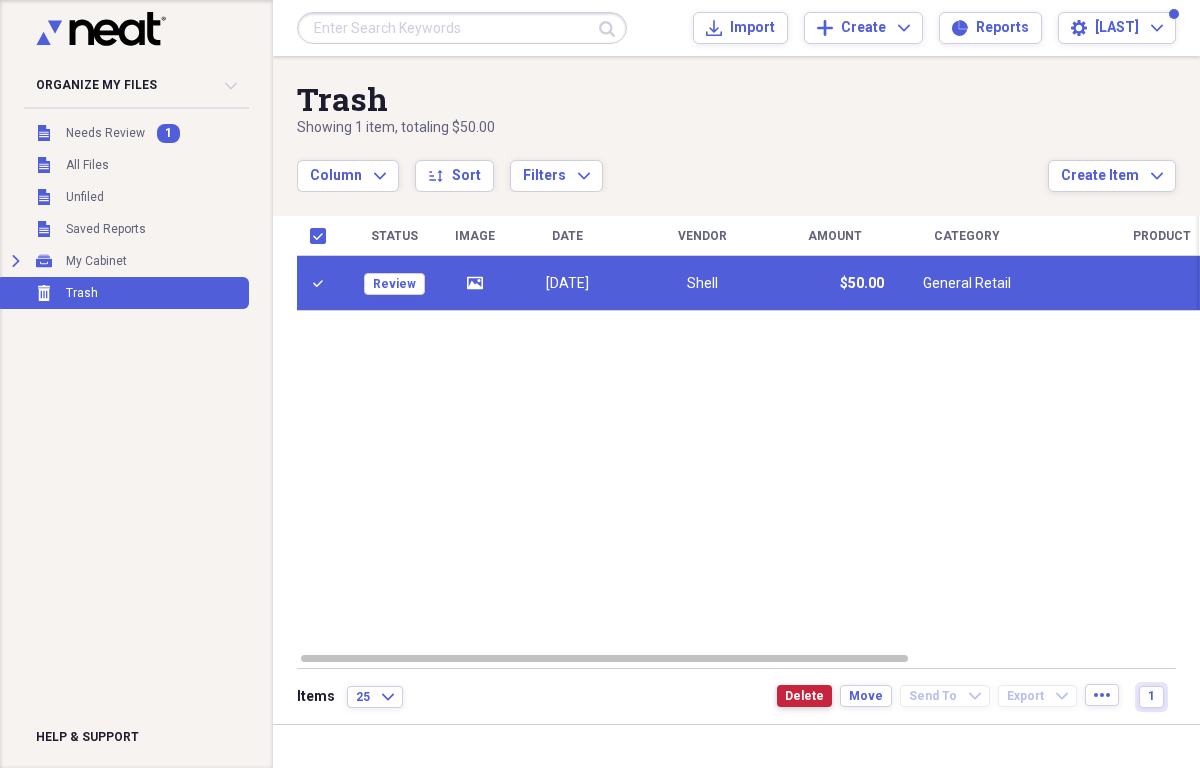click on "Delete" at bounding box center [804, 696] 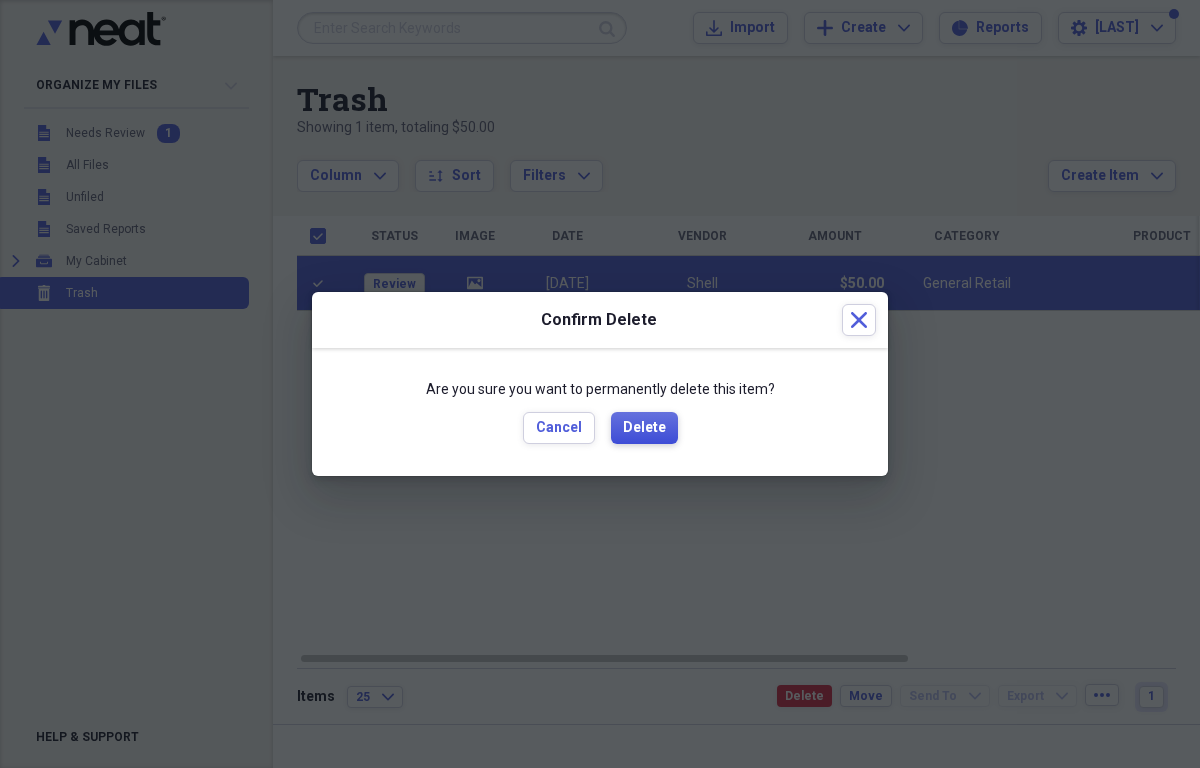 click on "Delete" at bounding box center (644, 428) 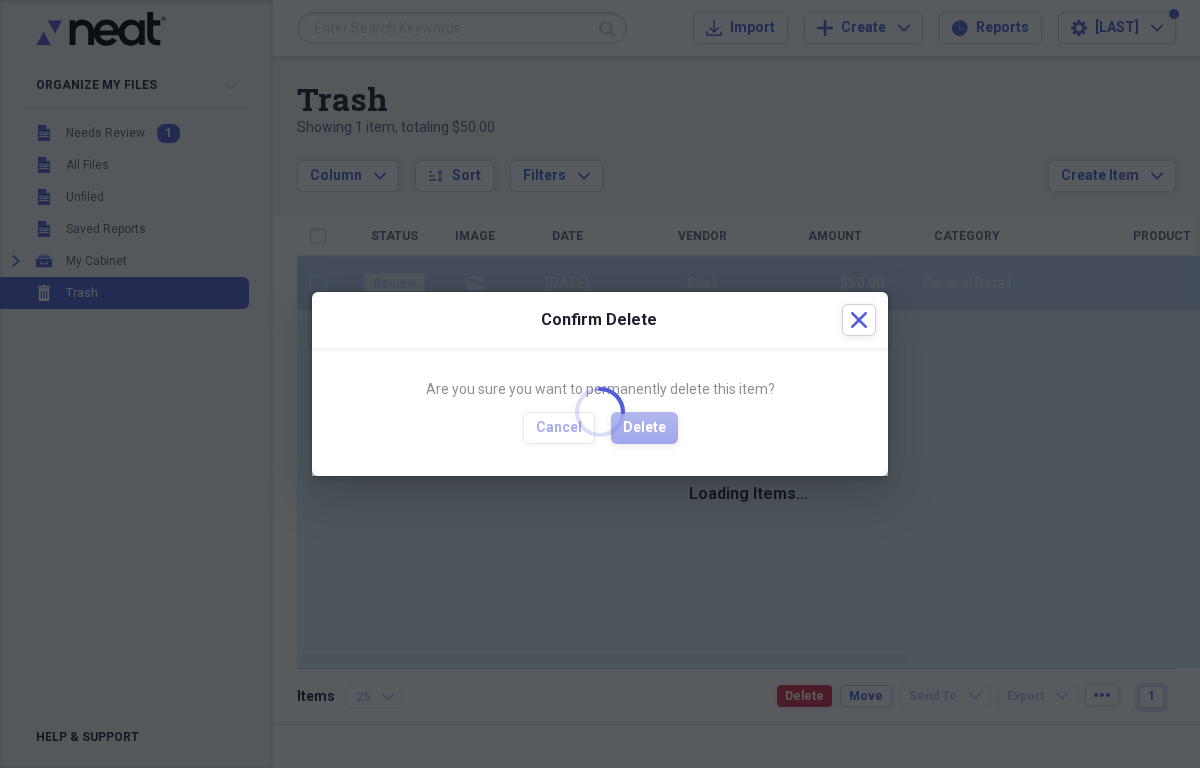 checkbox on "false" 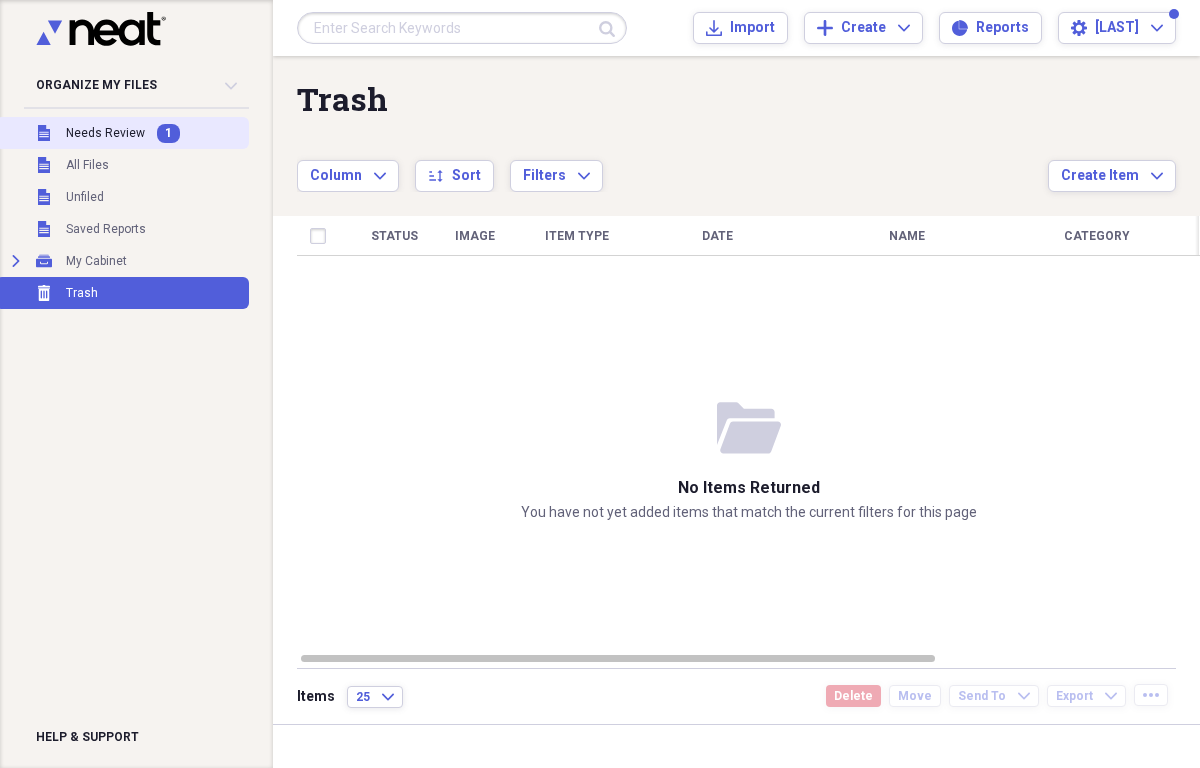 click on "Needs Review" at bounding box center [105, 133] 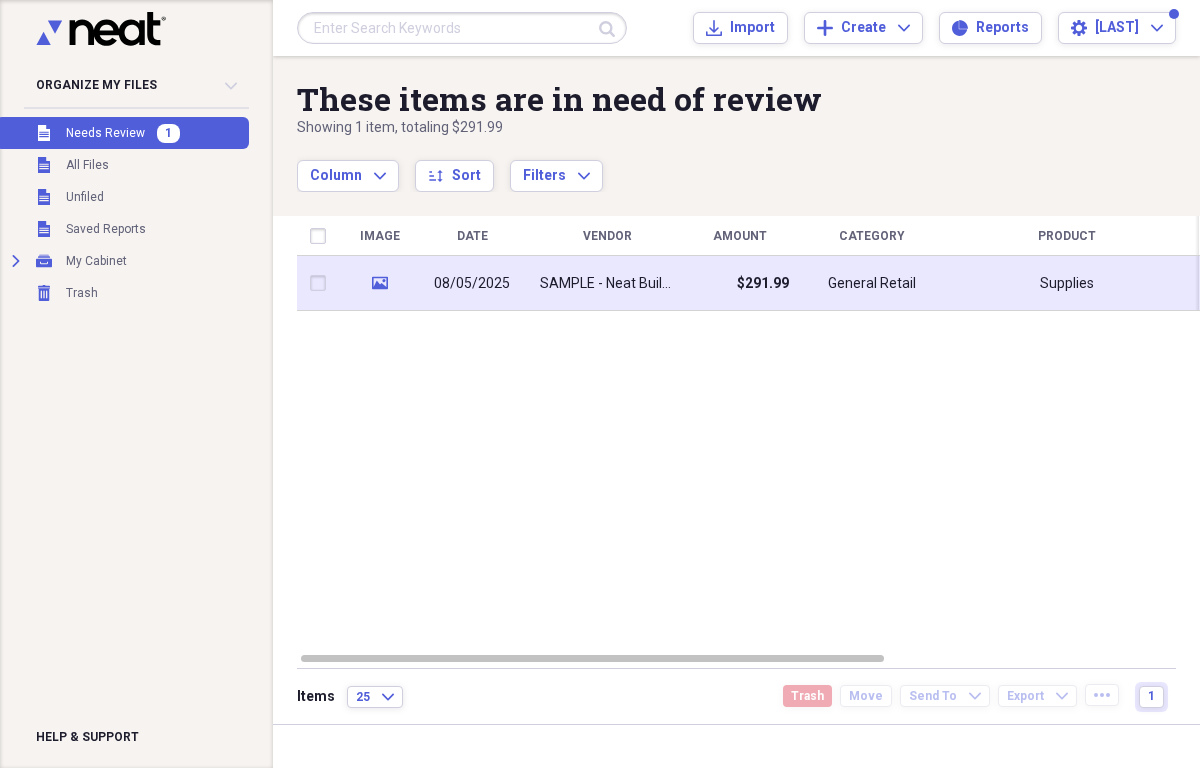 click at bounding box center [322, 283] 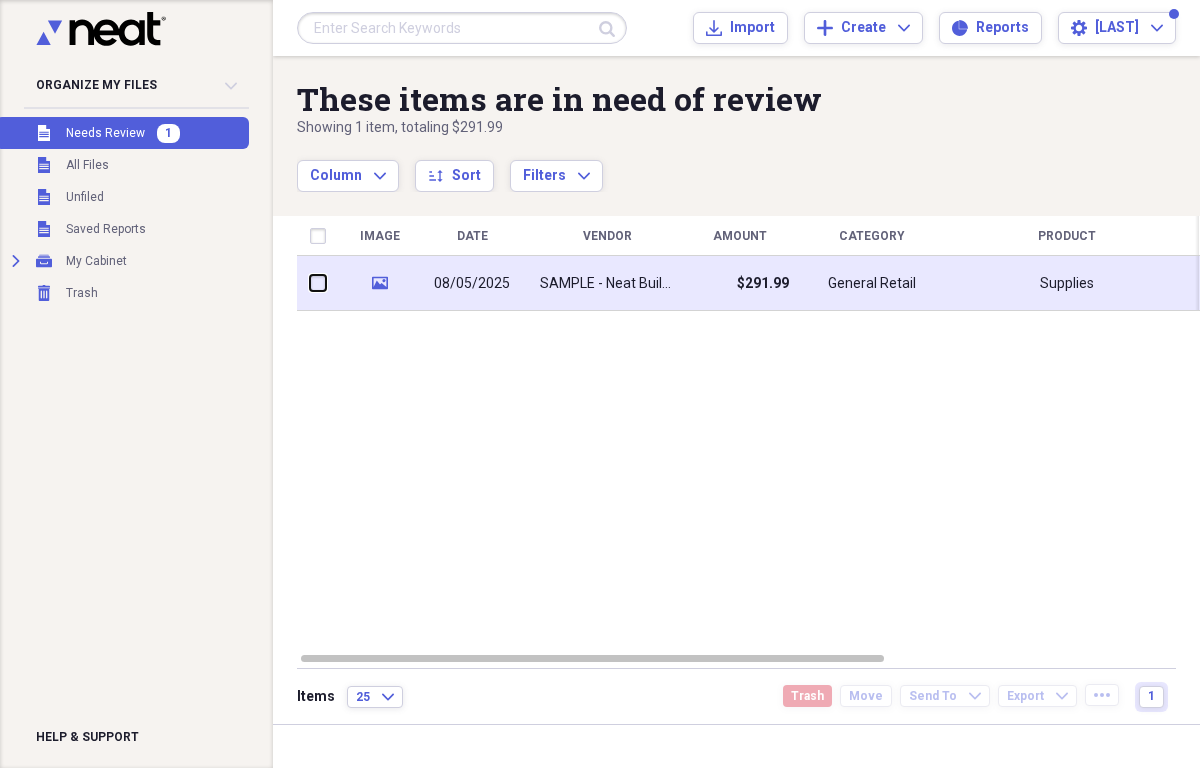 click at bounding box center [310, 283] 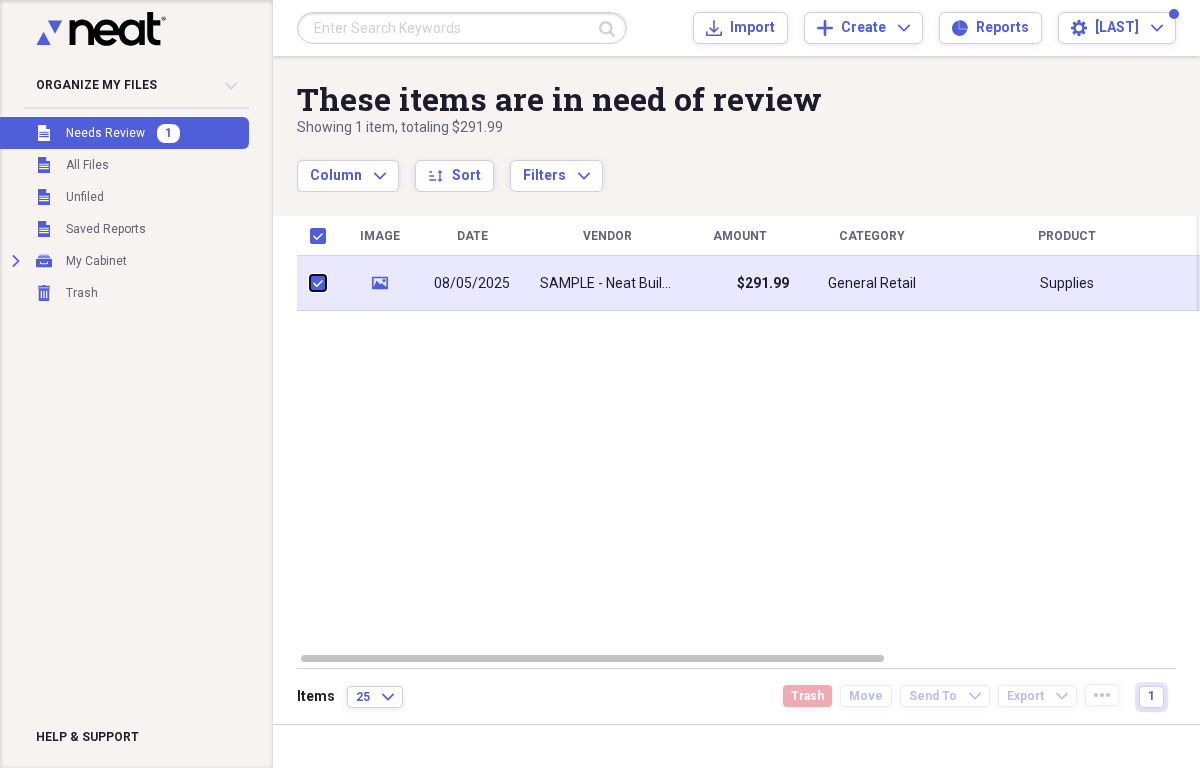 checkbox on "true" 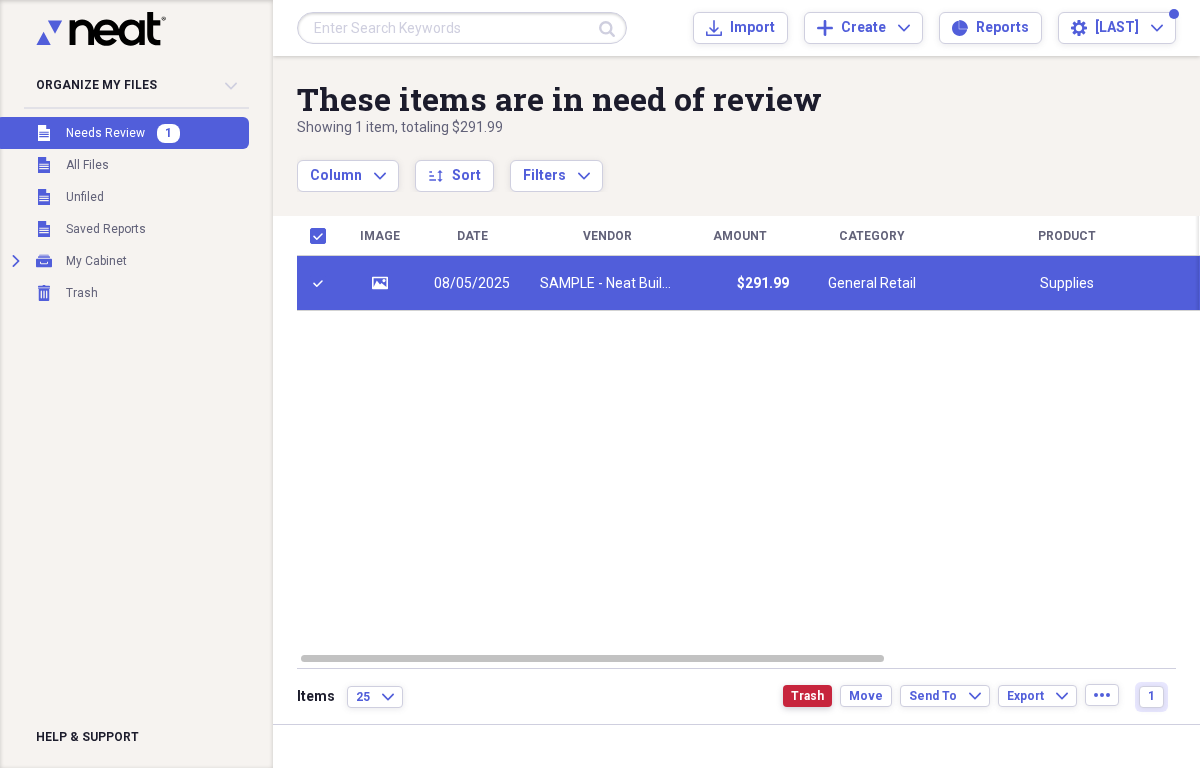 click on "Trash" at bounding box center (807, 696) 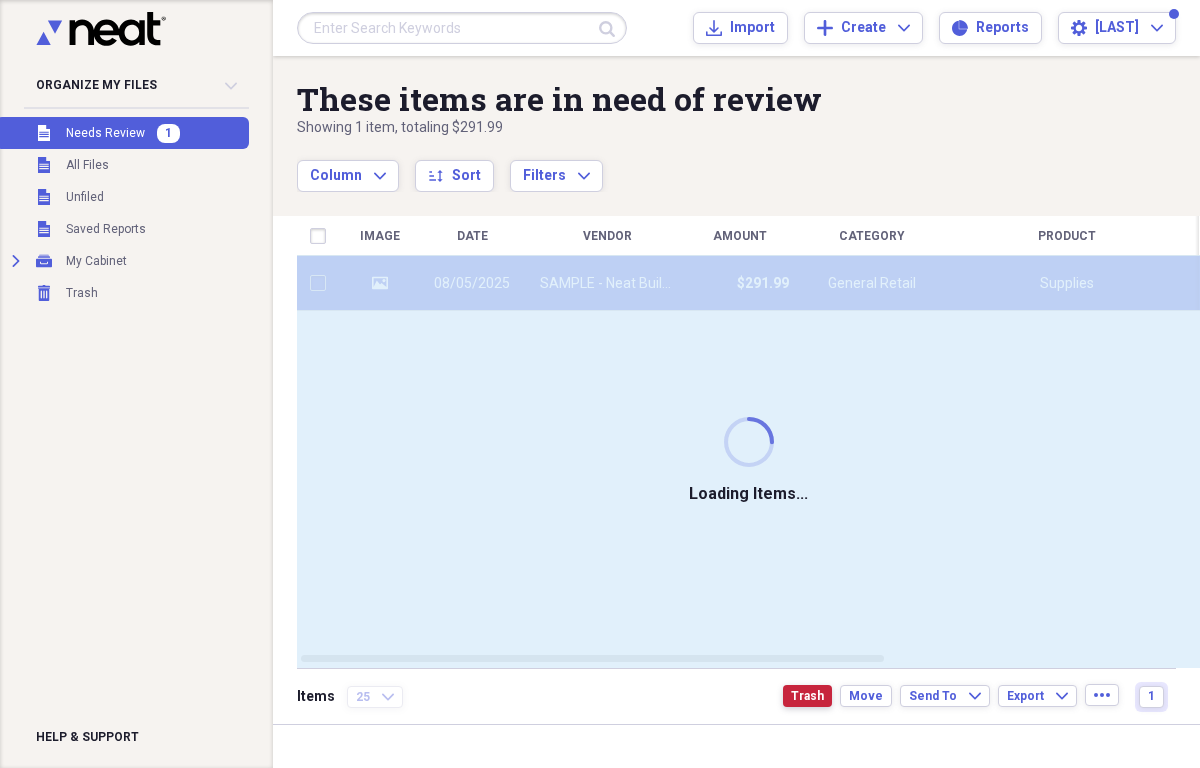 checkbox on "false" 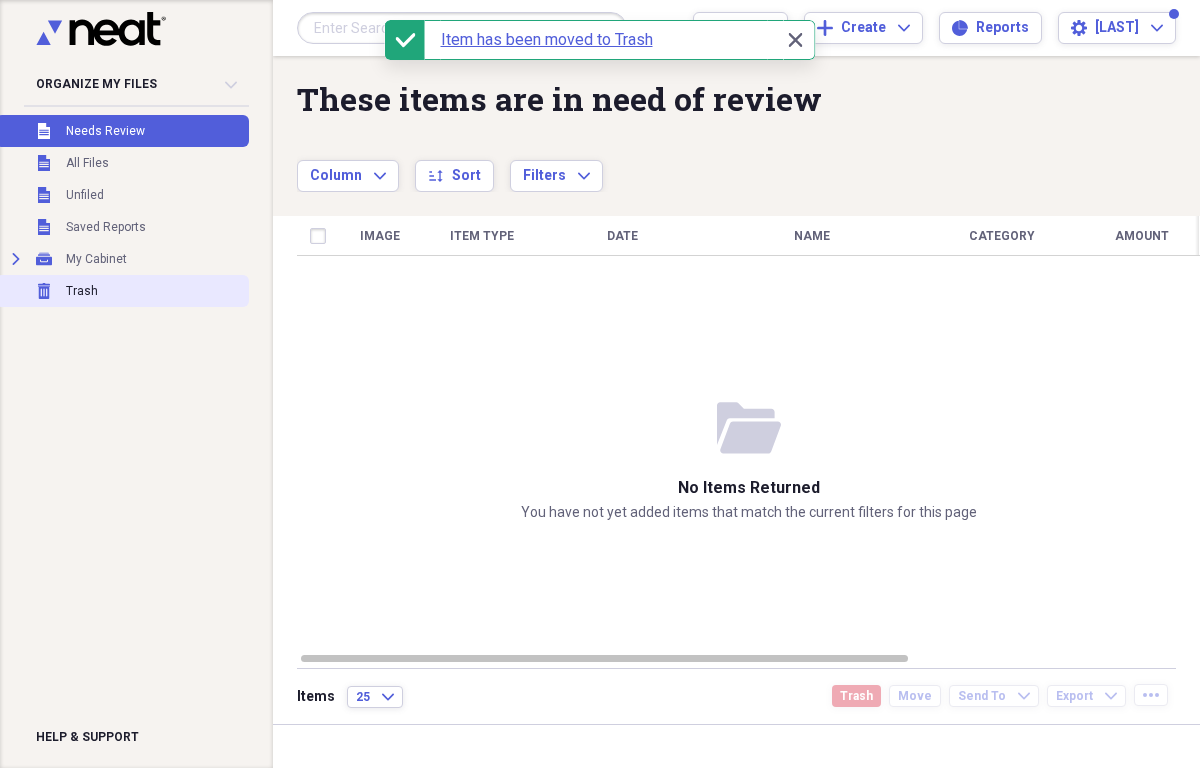 click on "Trash Trash" at bounding box center (122, 291) 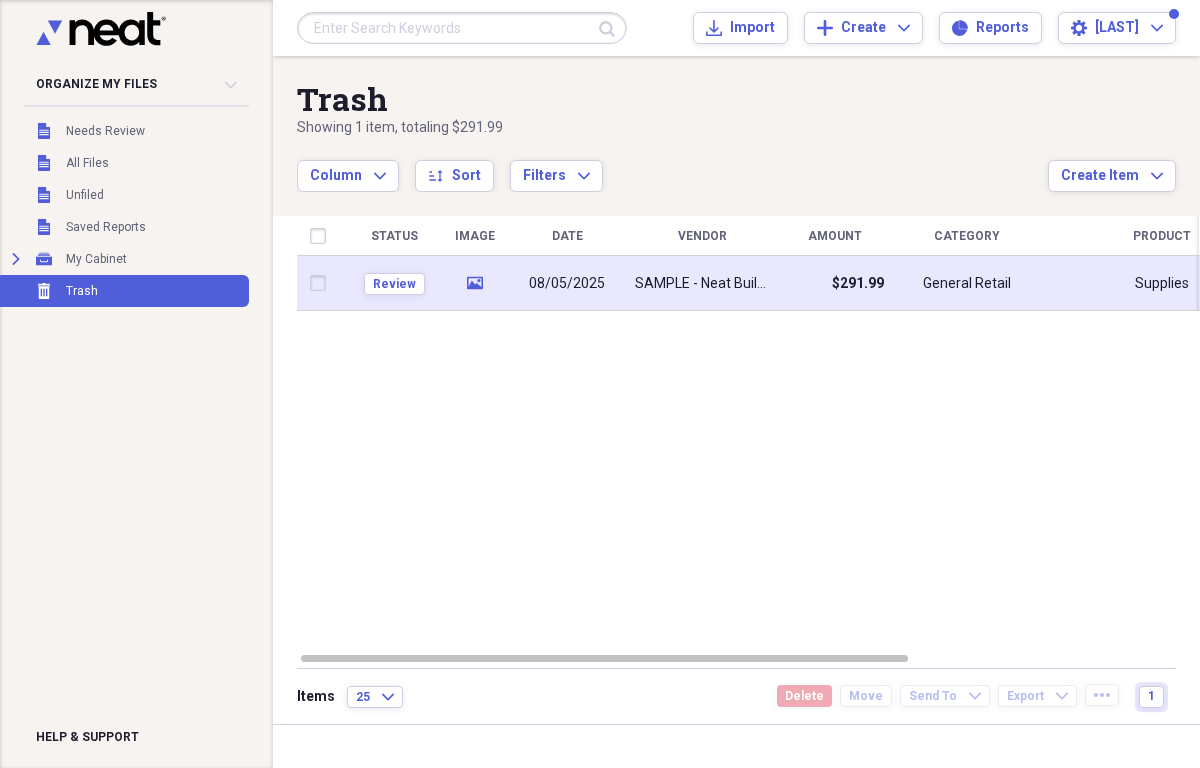 click at bounding box center (322, 283) 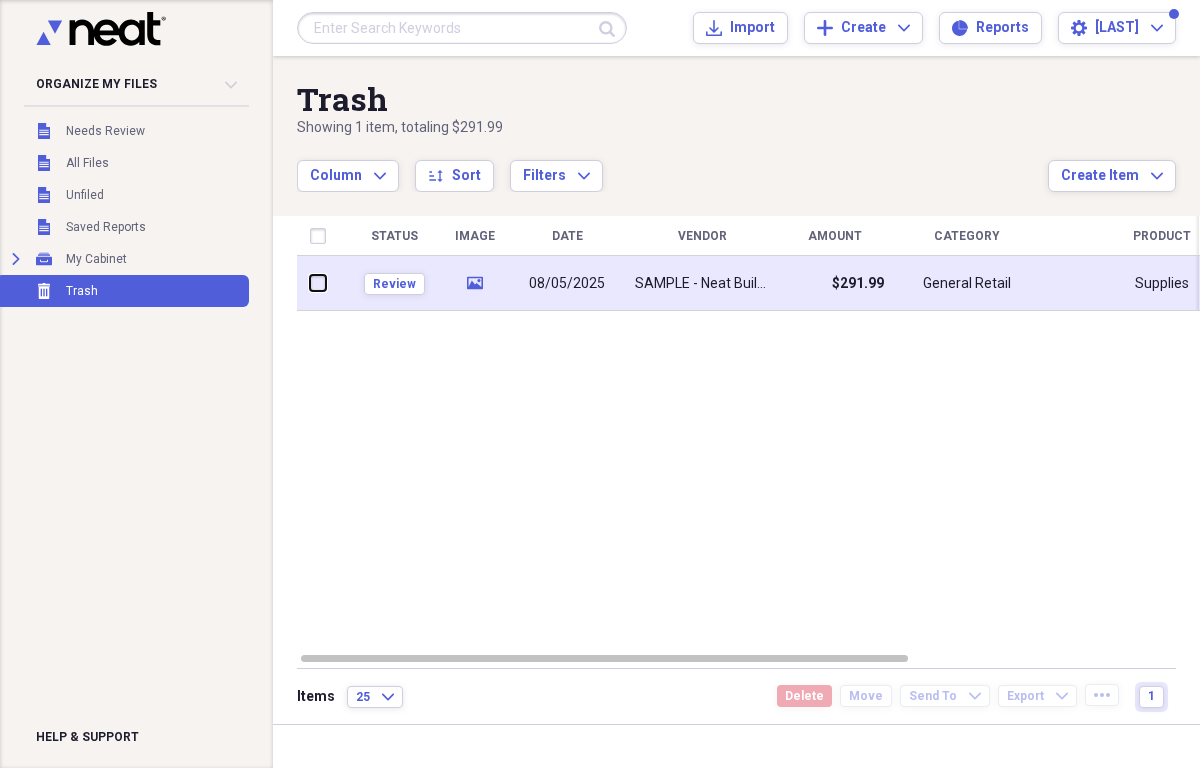 click at bounding box center [310, 283] 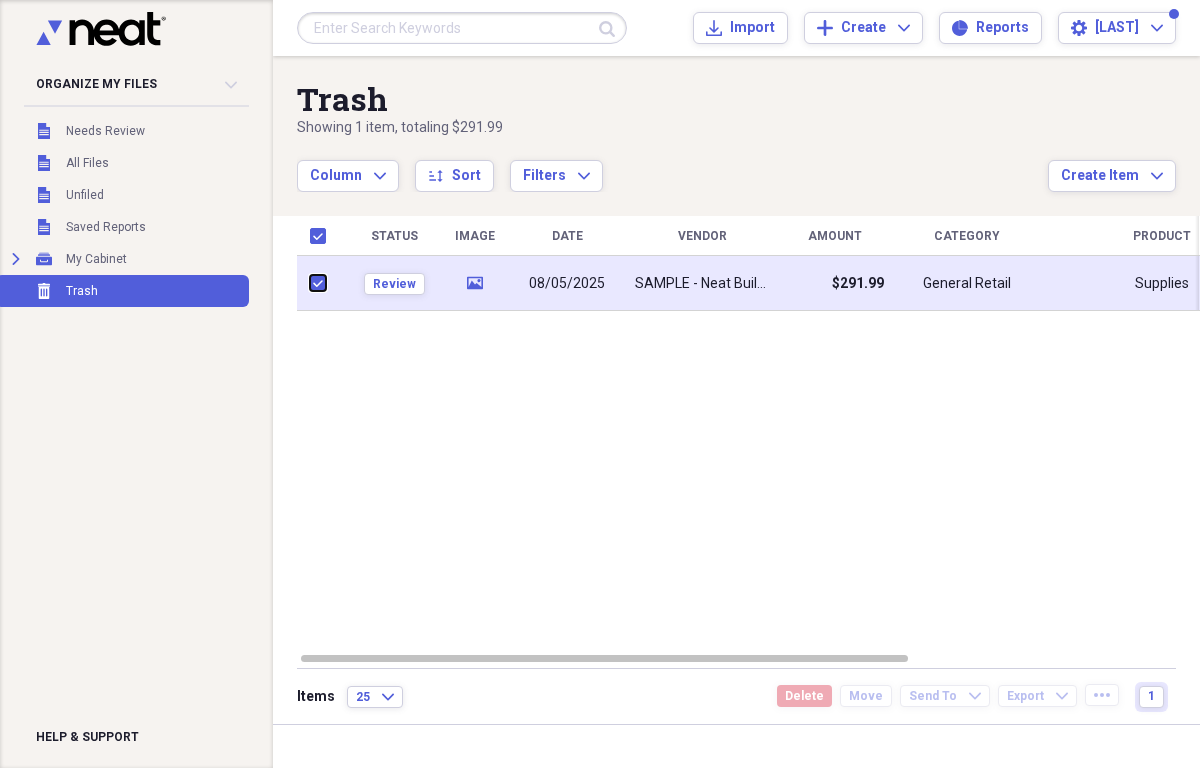 checkbox on "true" 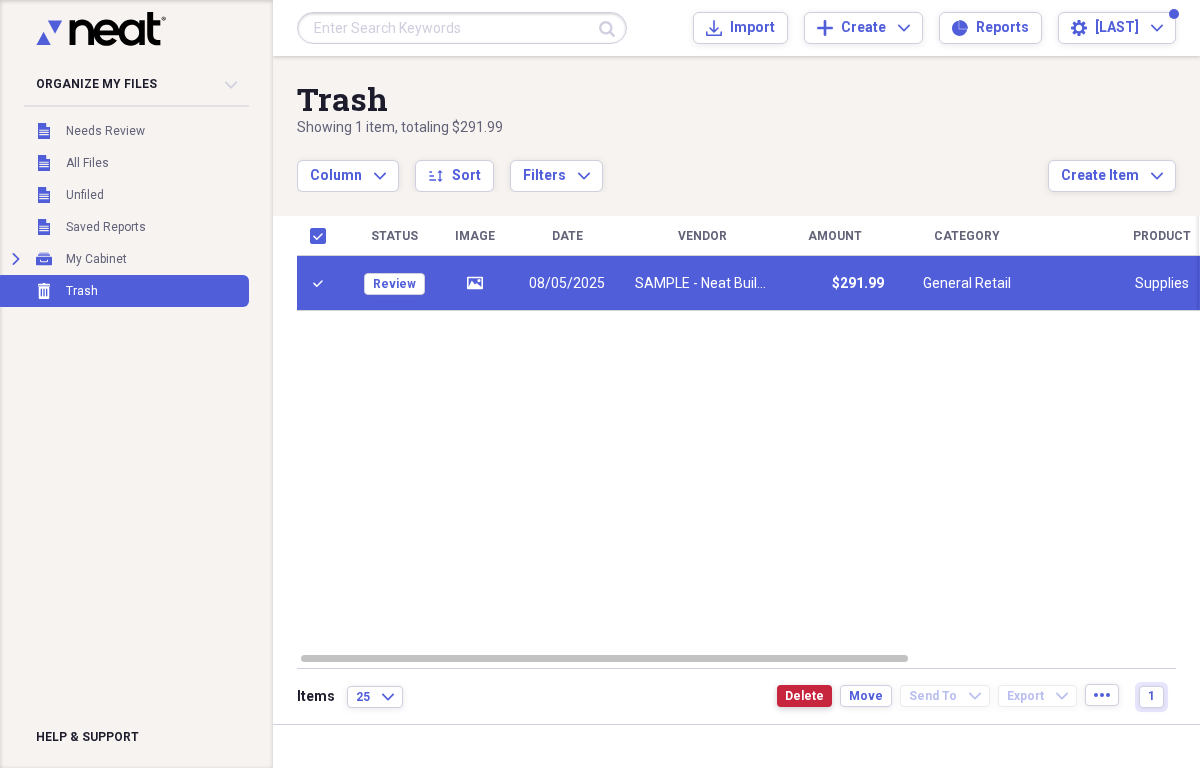 click on "Delete" at bounding box center [804, 696] 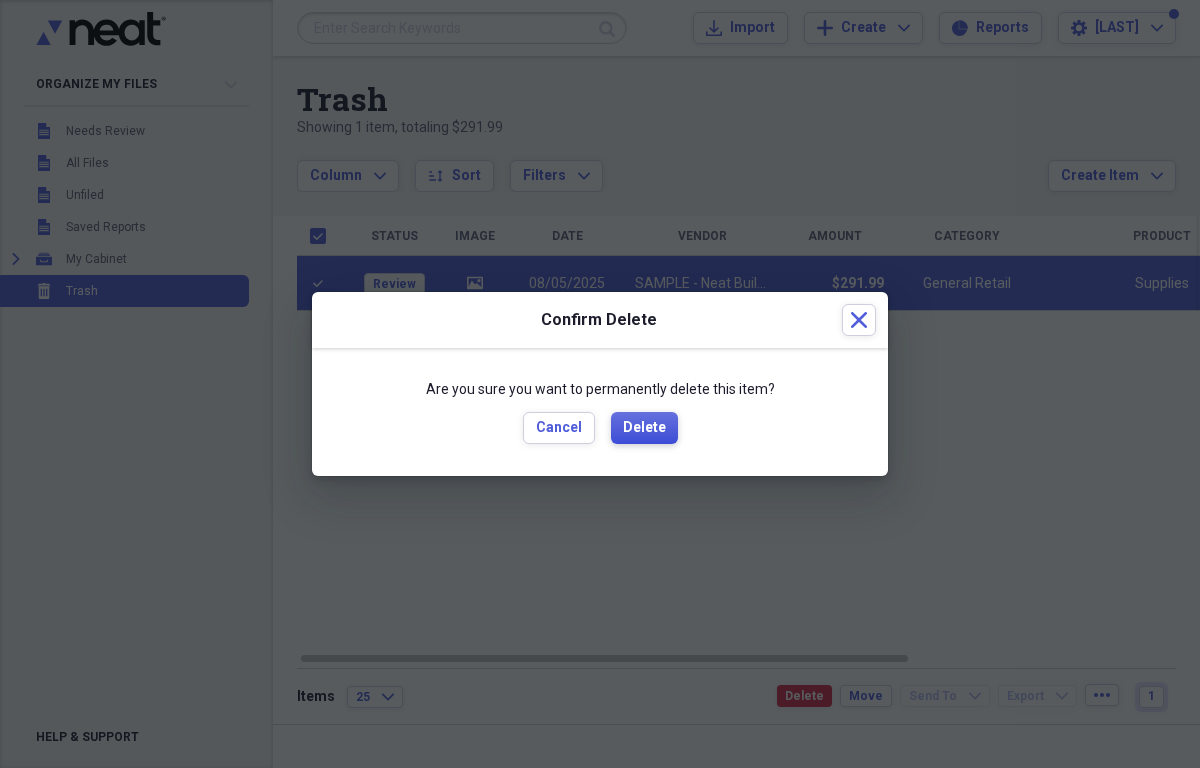 click on "Delete" at bounding box center (644, 428) 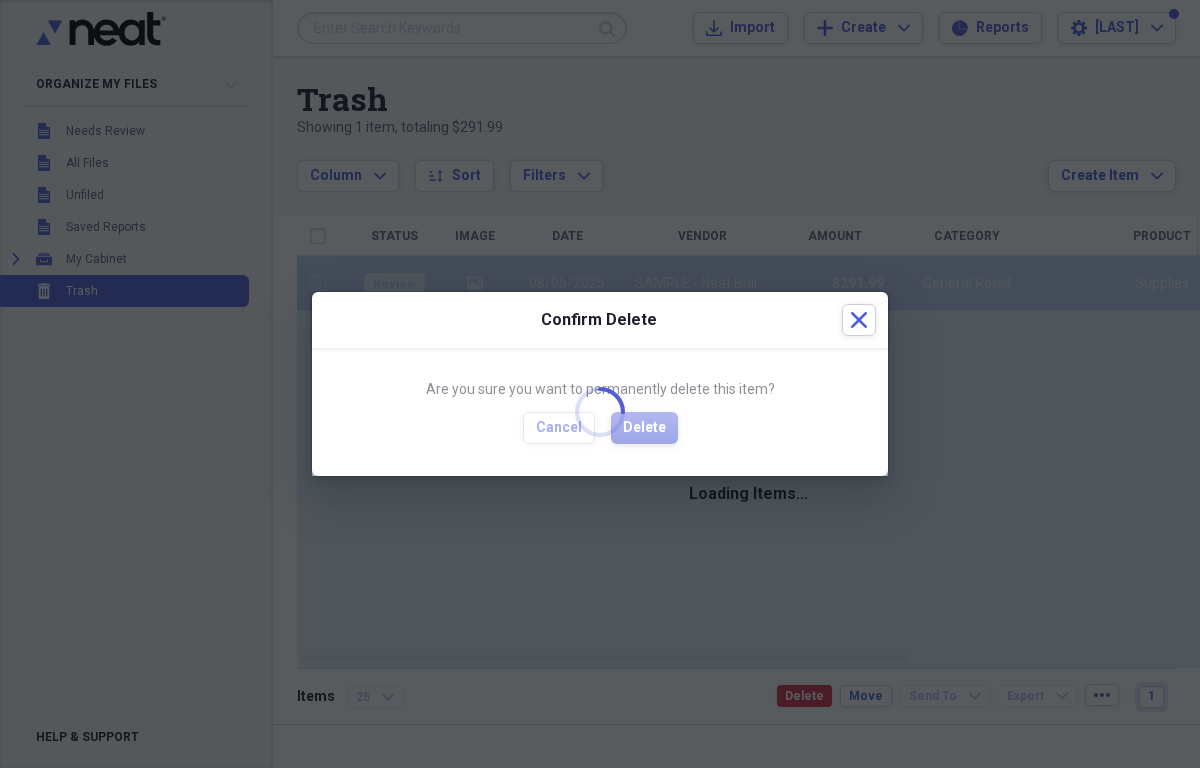 checkbox on "false" 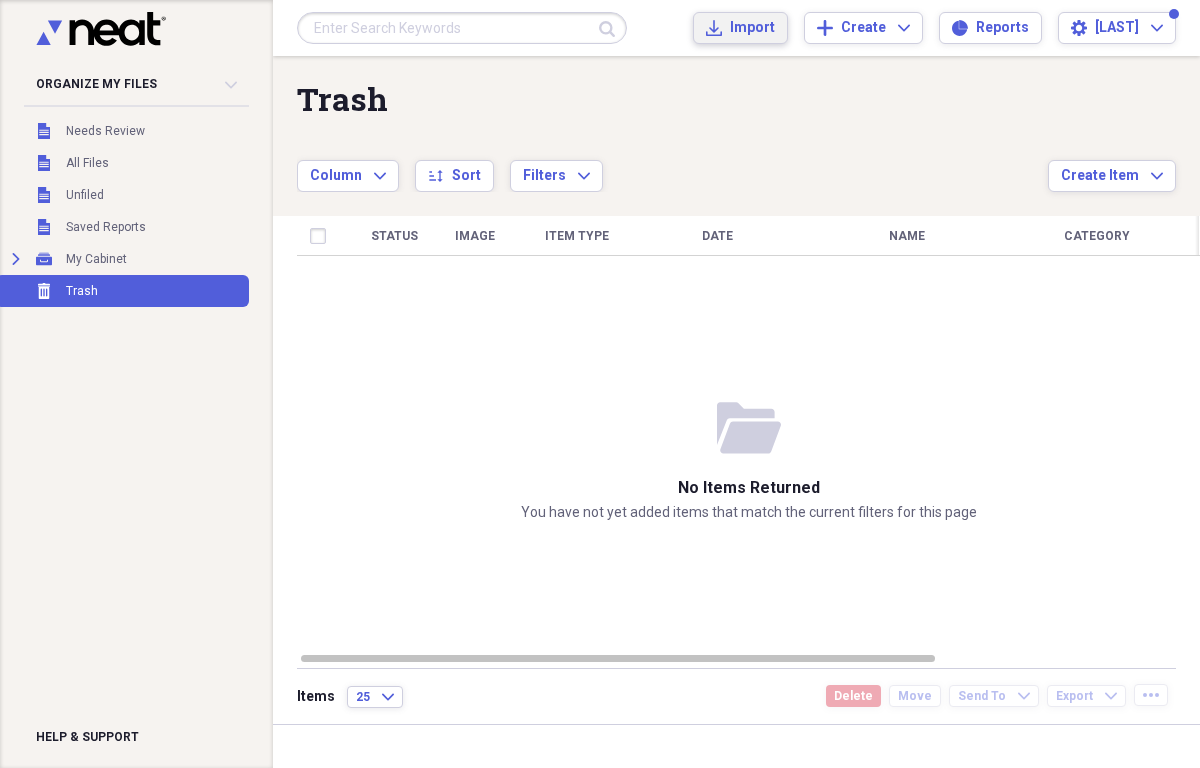 click on "Import" at bounding box center (752, 28) 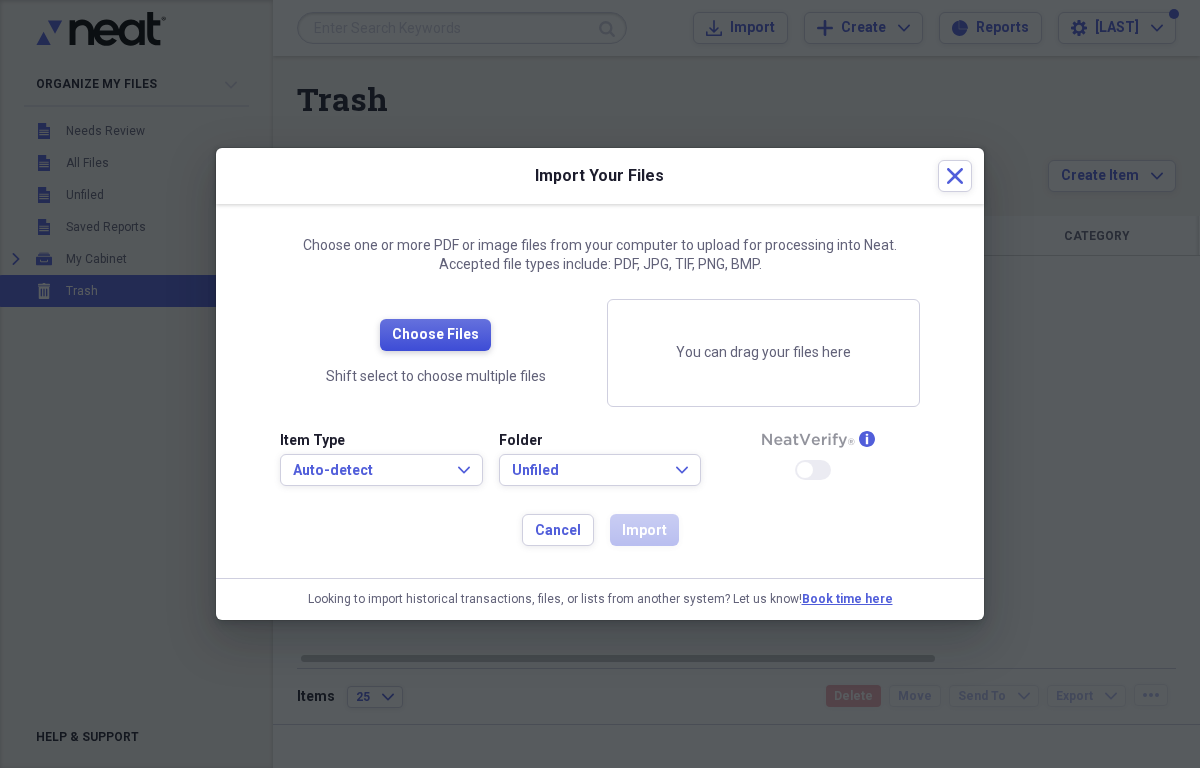 click on "Choose Files" at bounding box center (435, 335) 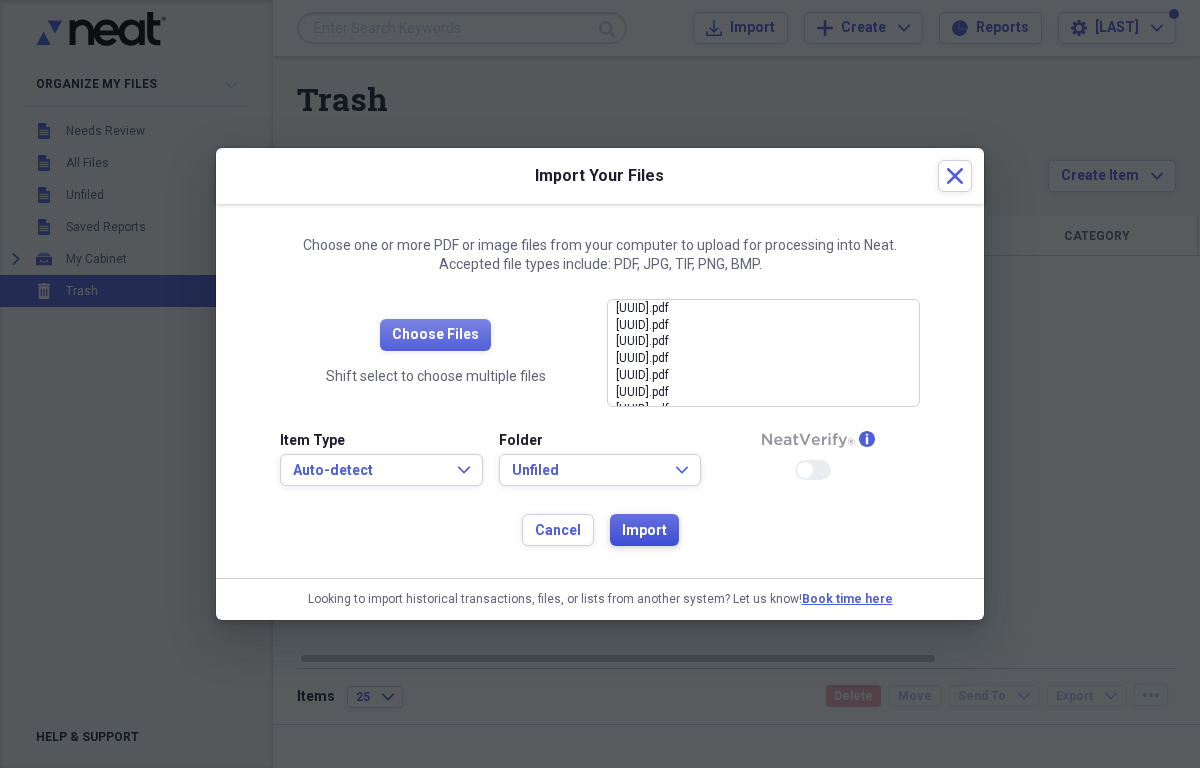 click on "Import" at bounding box center (644, 531) 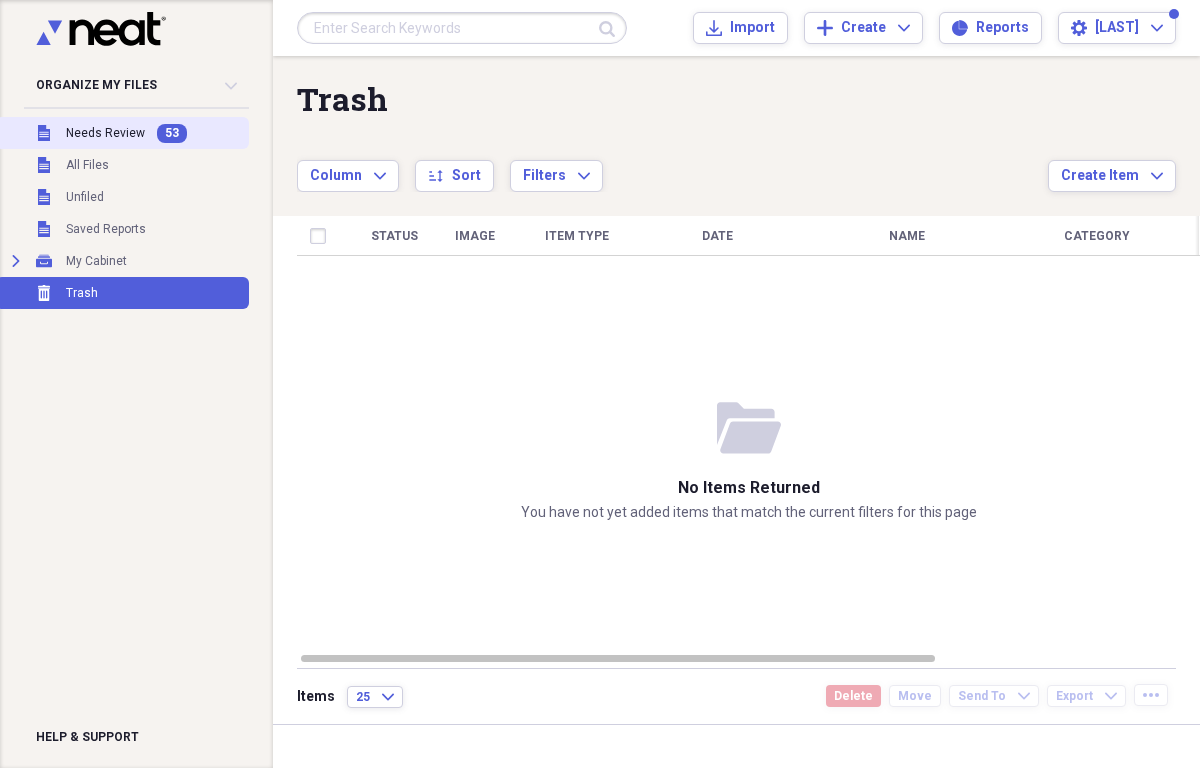 click on "Needs Review" at bounding box center [105, 133] 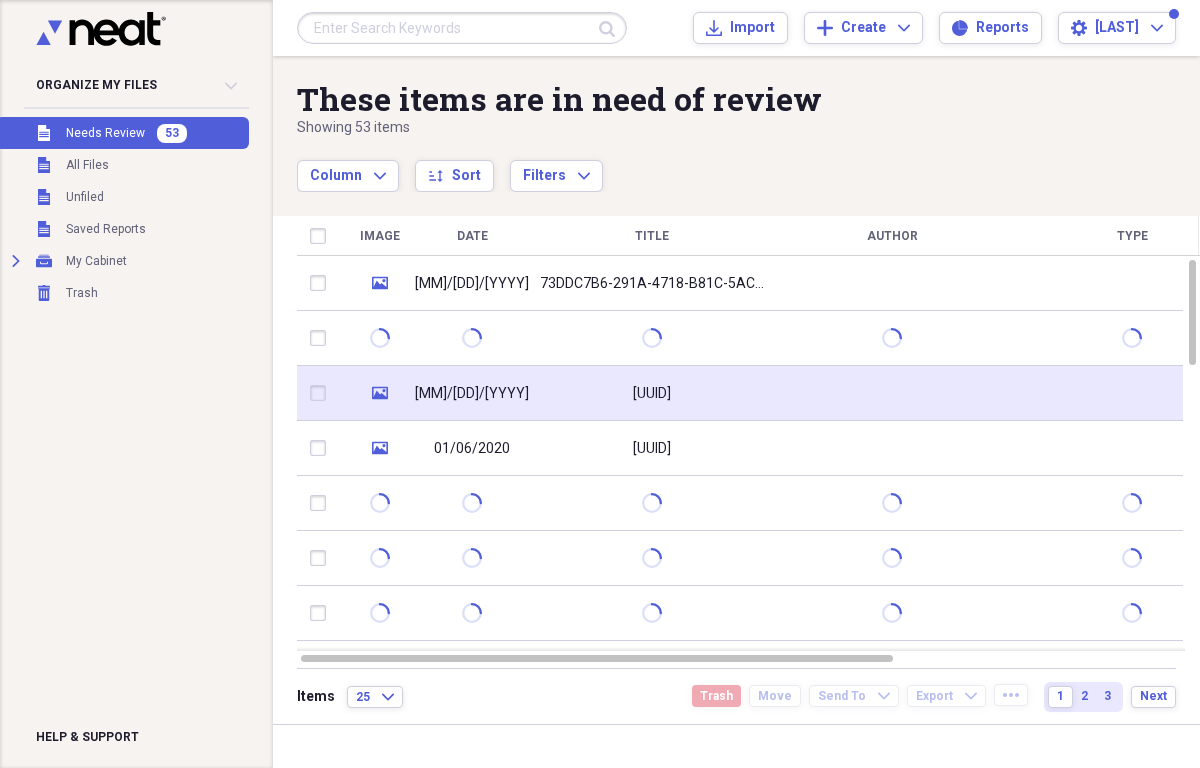 click on "[UUID]" at bounding box center (652, 394) 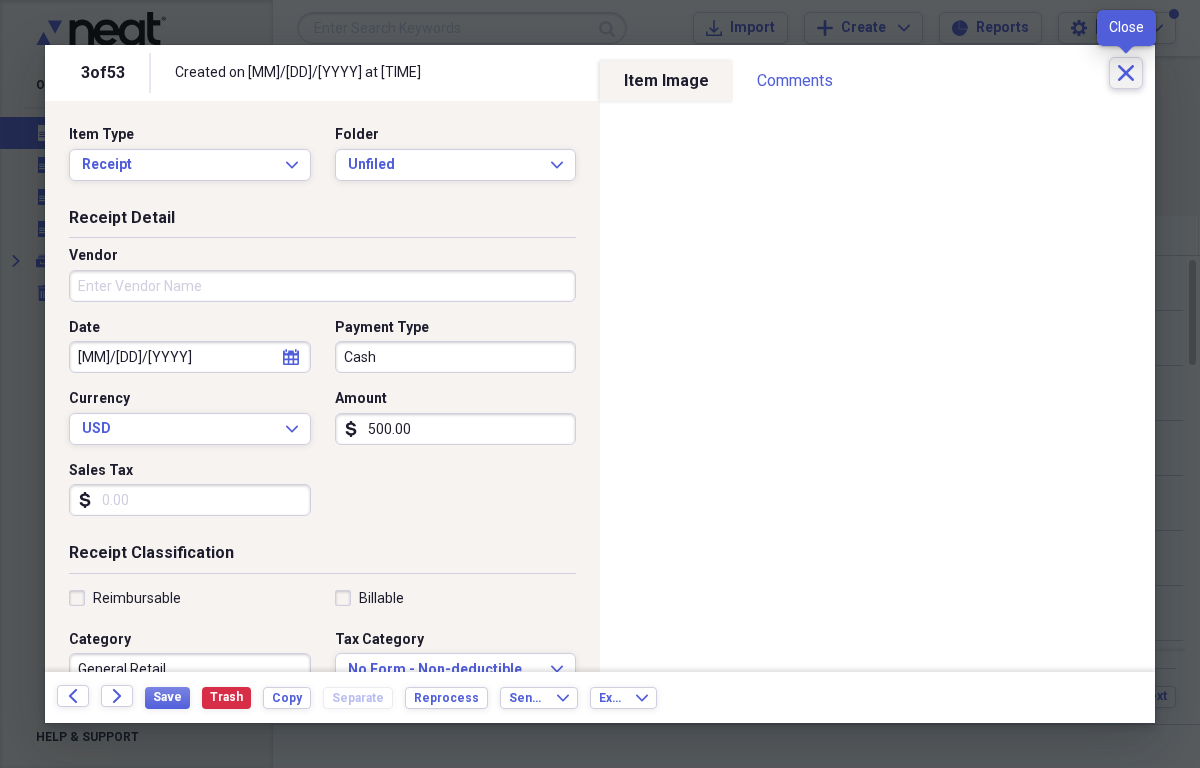 click on "Close" 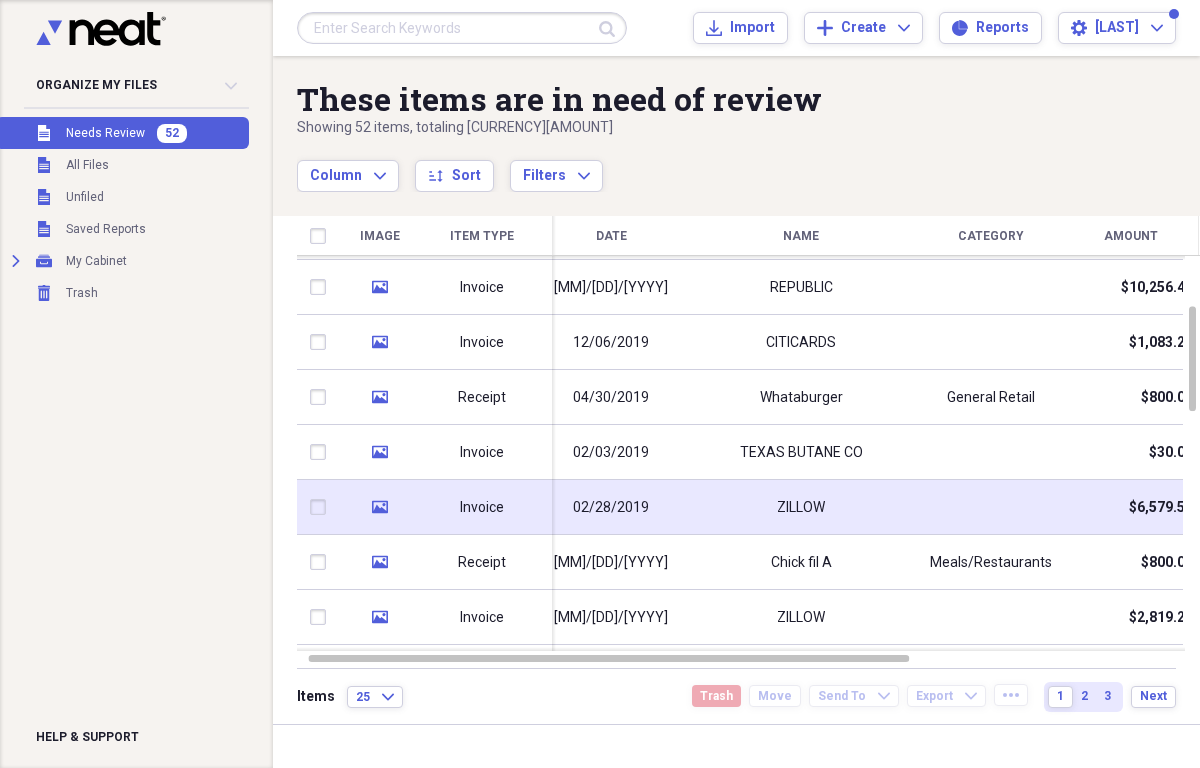 click on "ZILLOW" at bounding box center (801, 508) 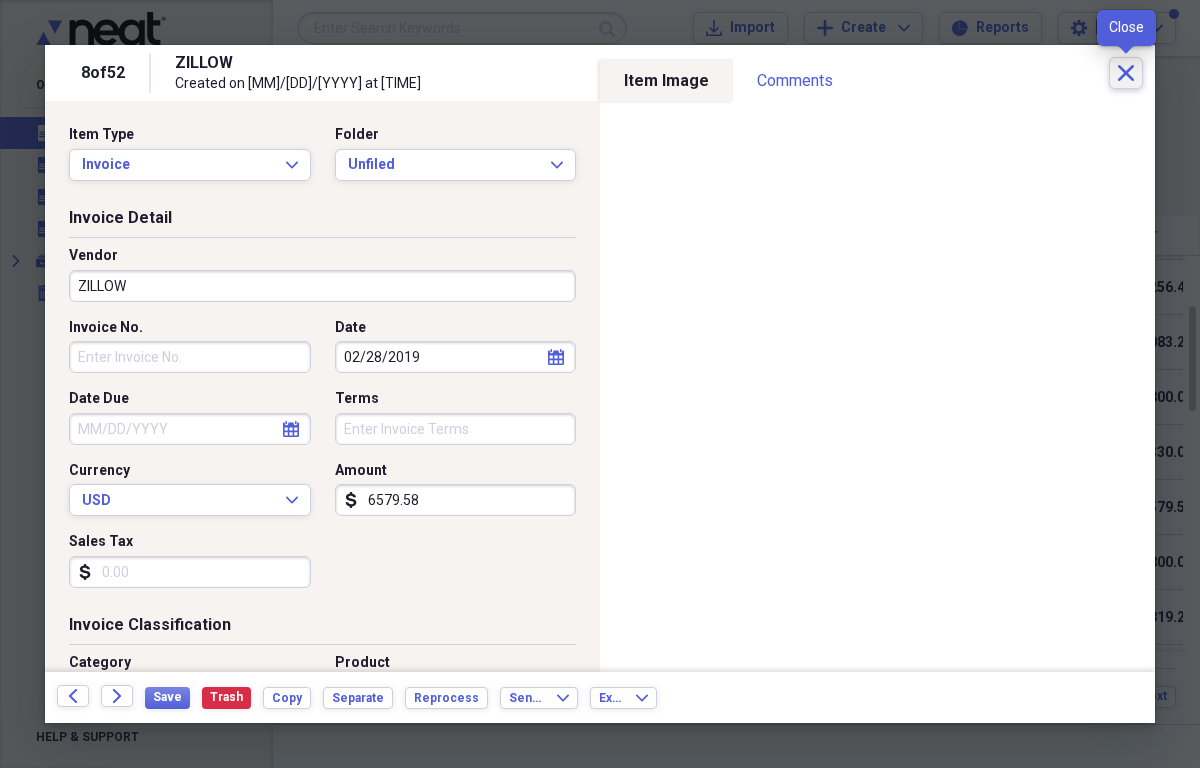 click 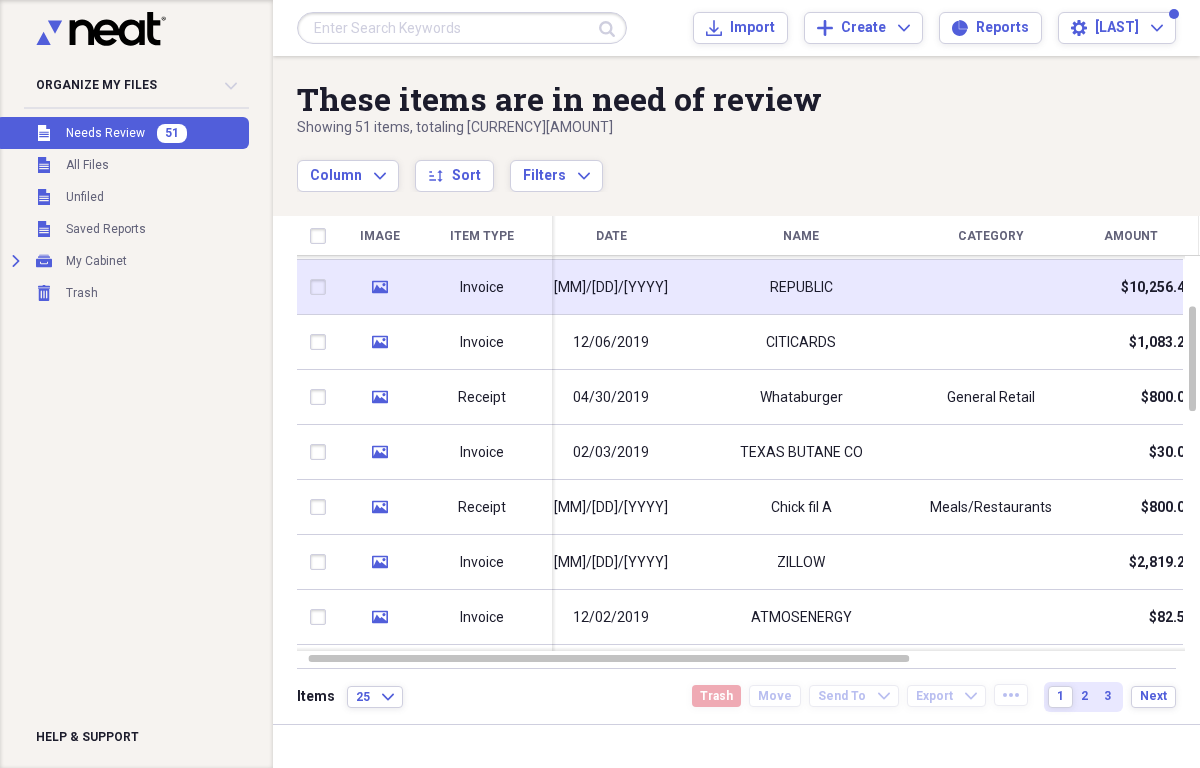 click on "REPUBLIC" at bounding box center (801, 288) 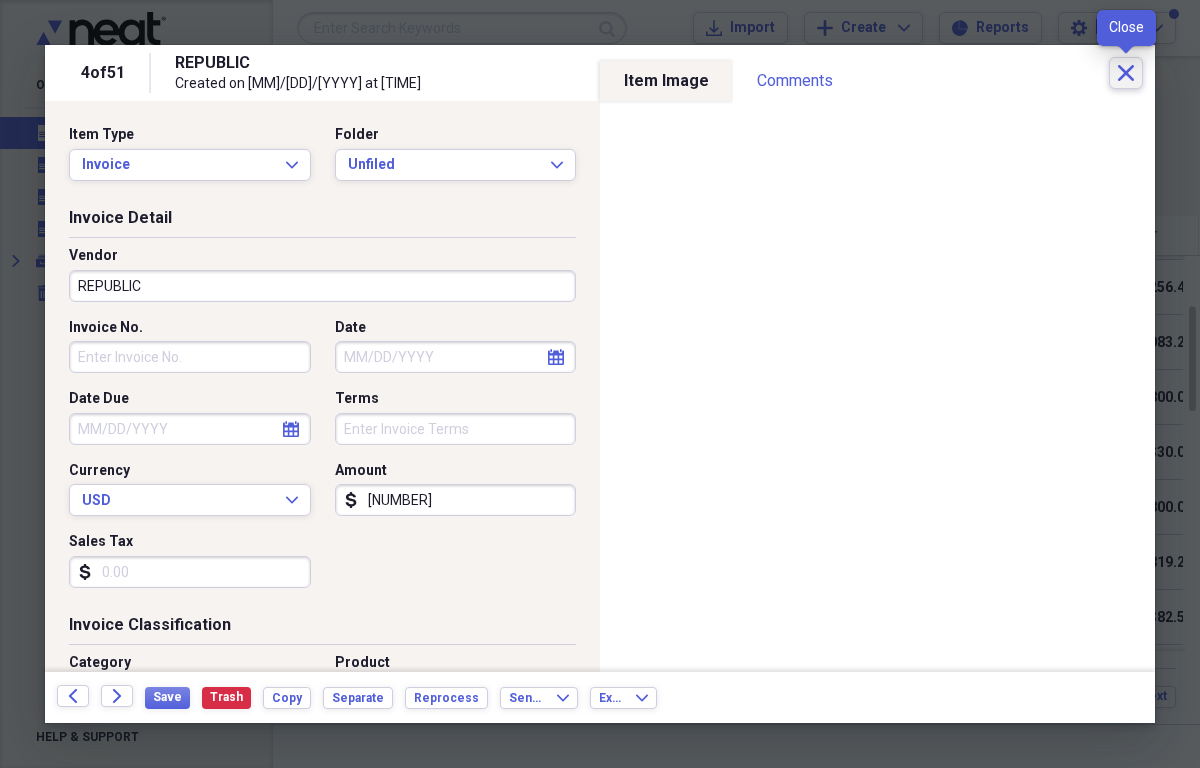 click 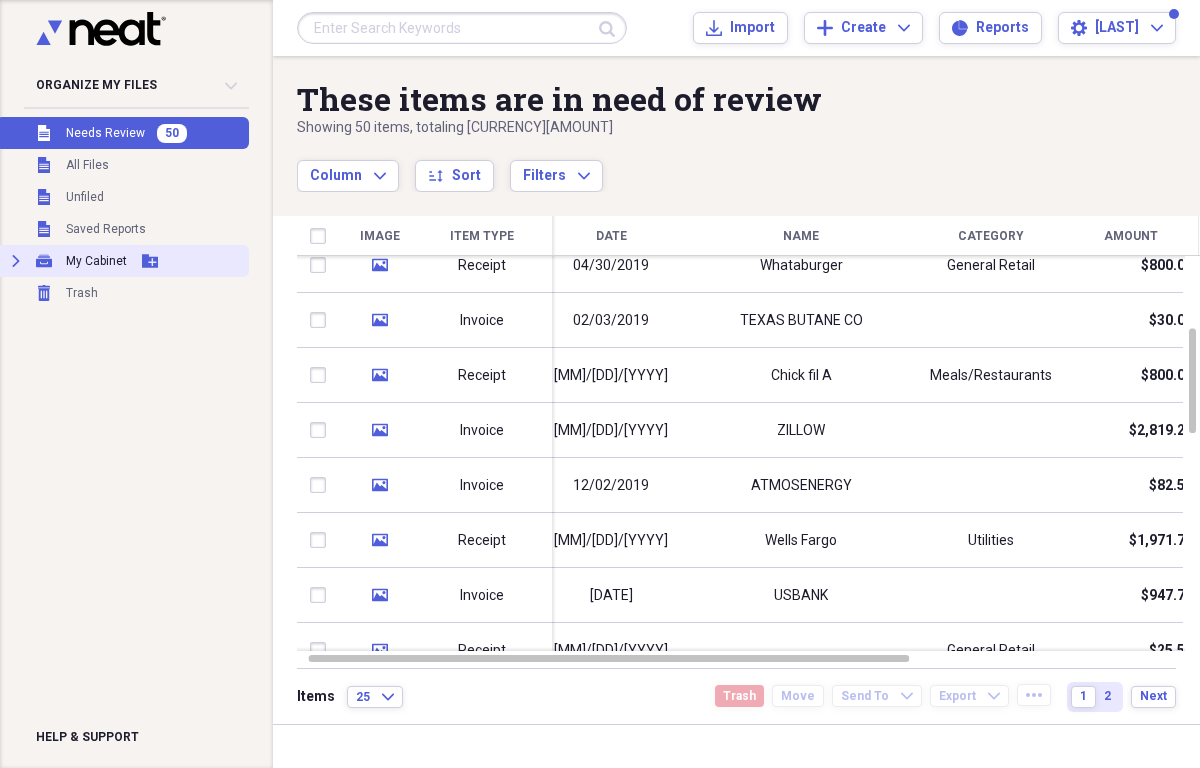 click on "Expand" 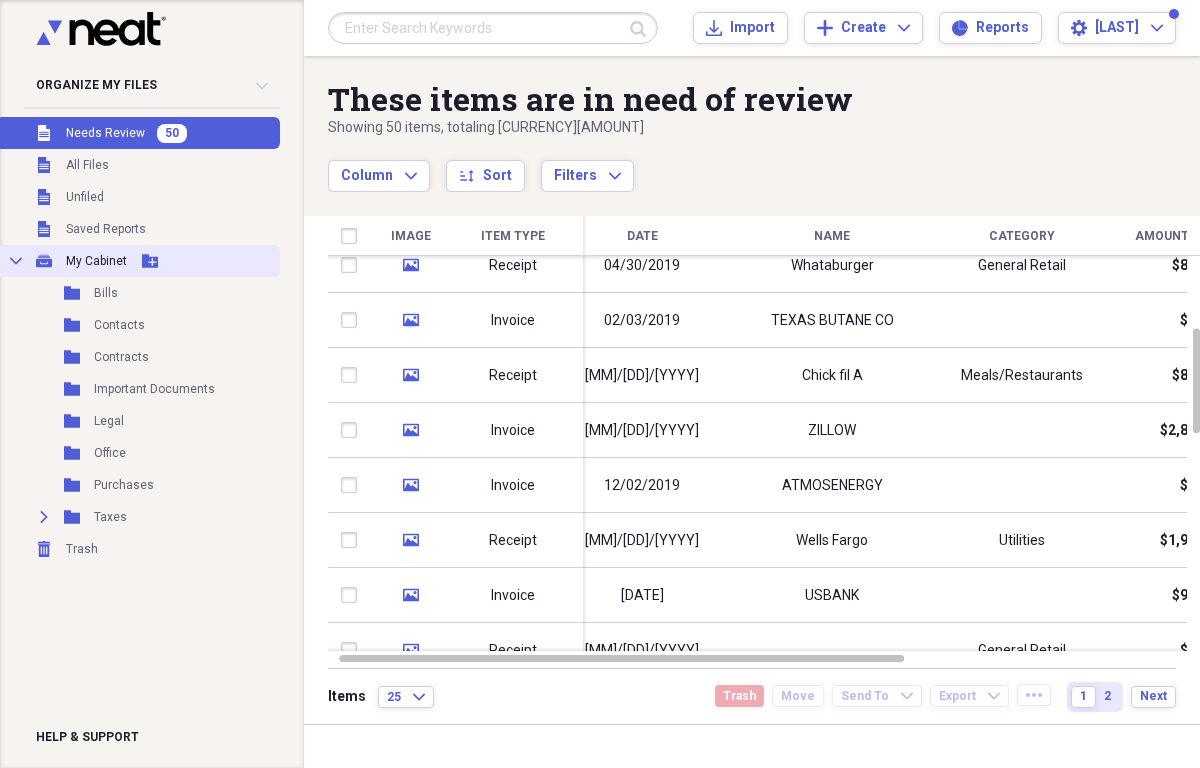 click on "Collapse" 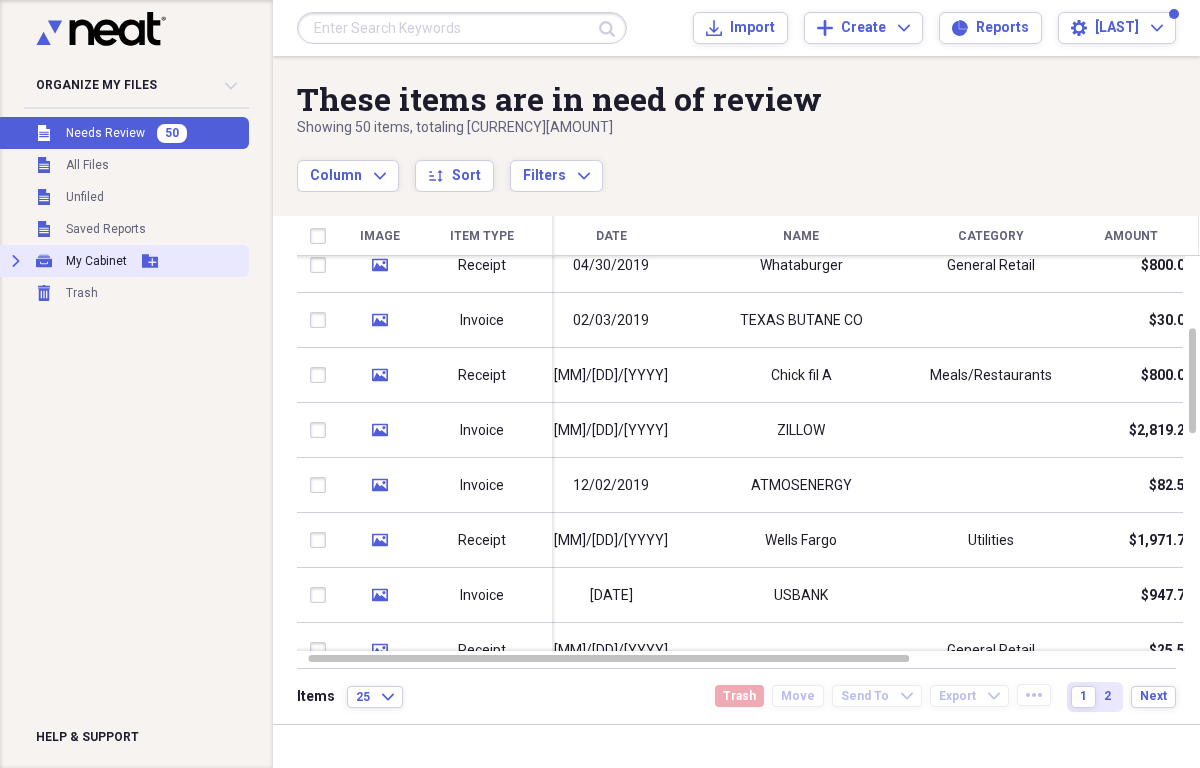 click 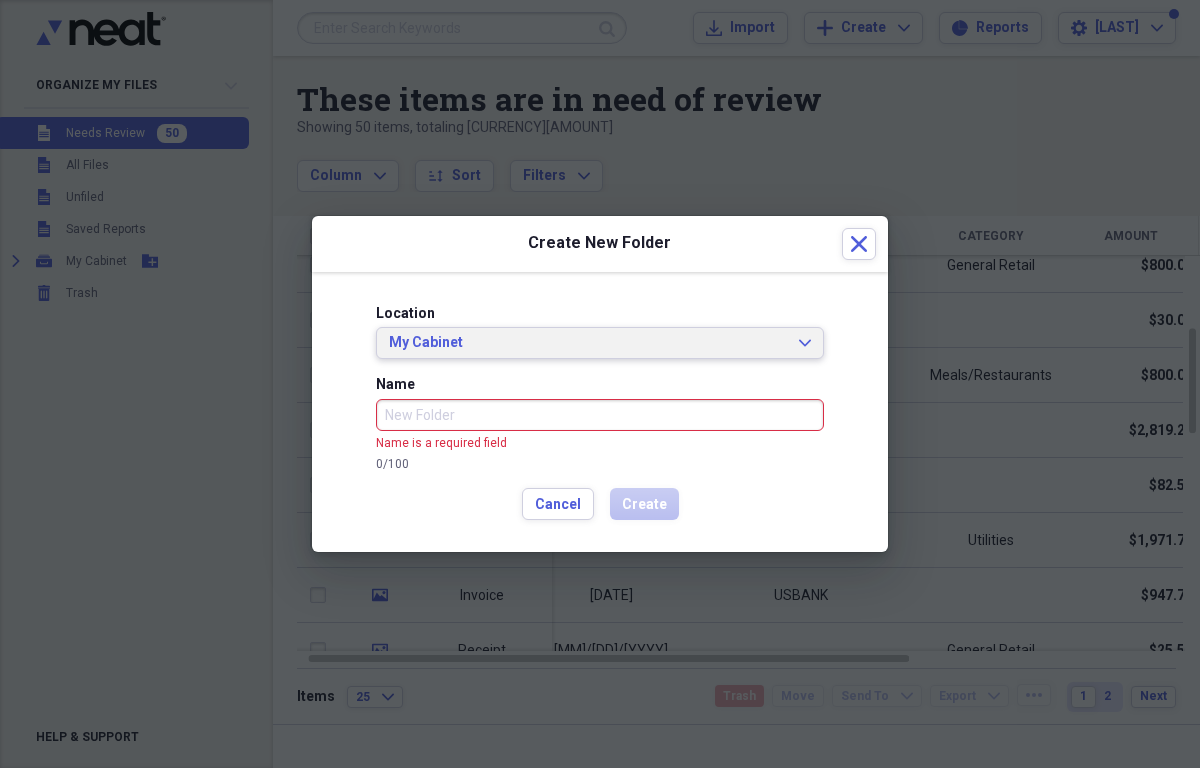 click on "My Cabinet" at bounding box center [588, 343] 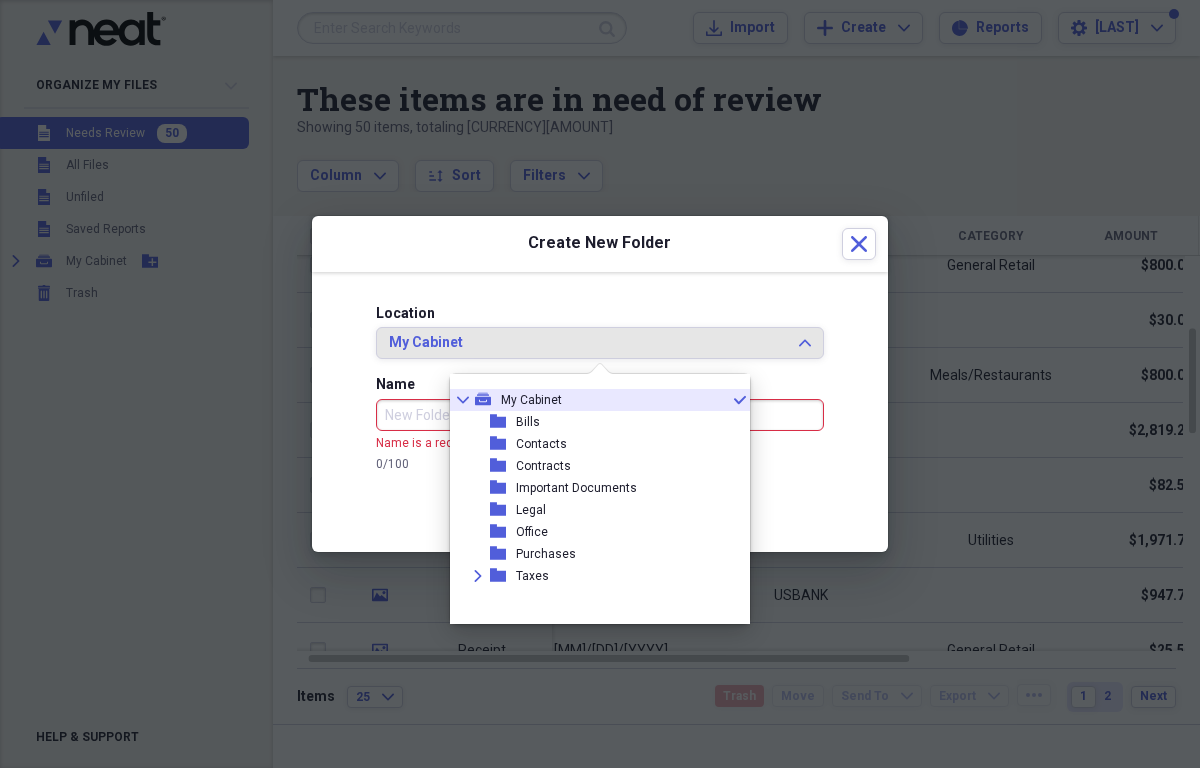 click on "Create New Folder Close" at bounding box center [600, 244] 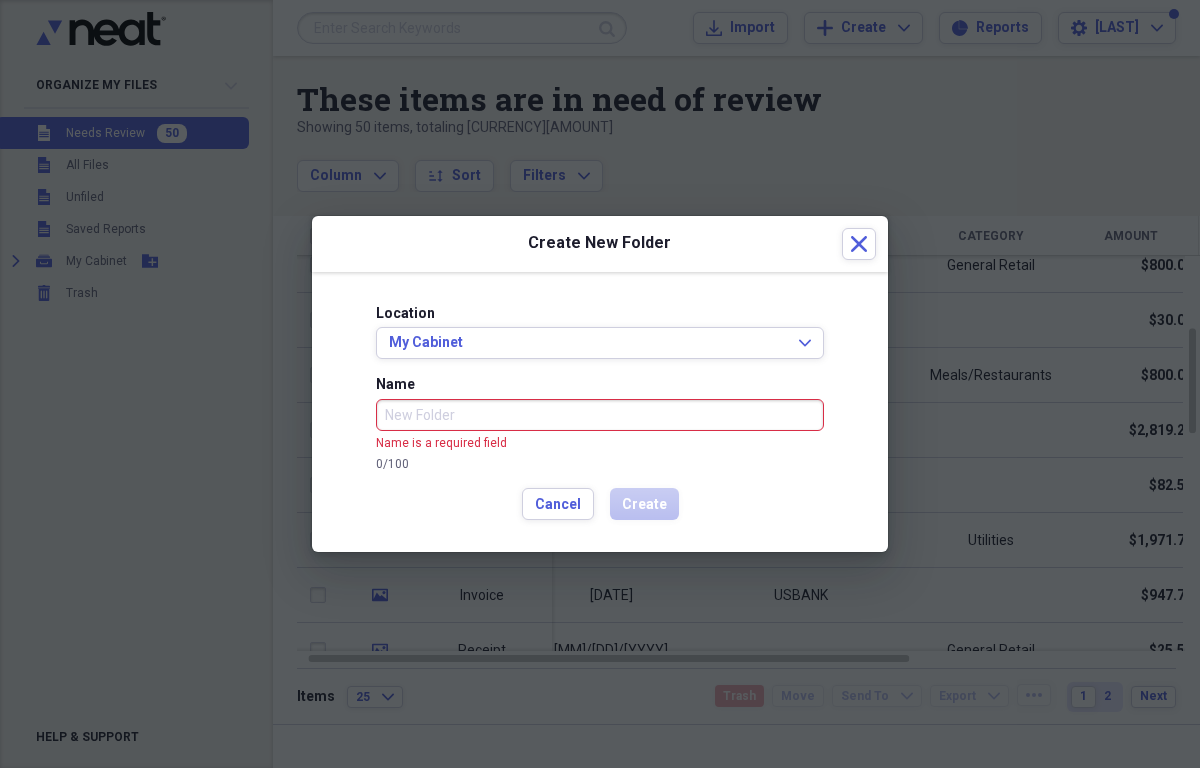 click on "Name" at bounding box center [600, 415] 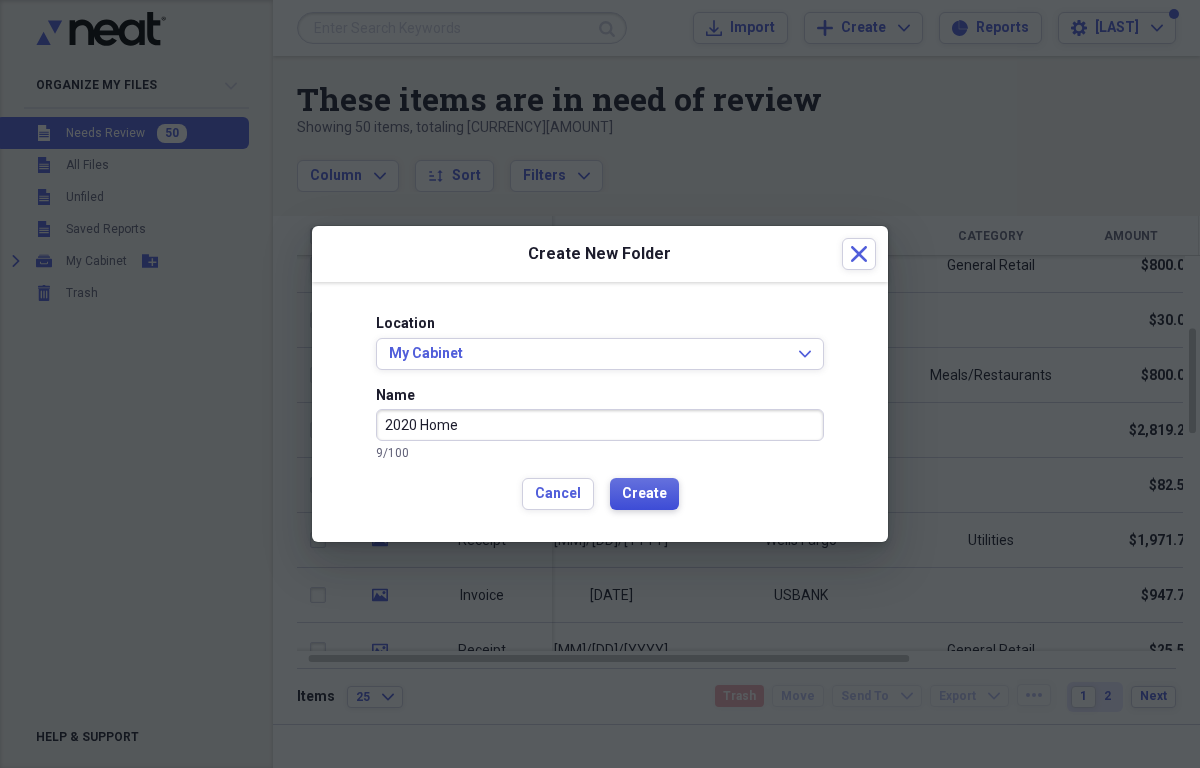 type on "2020 Home" 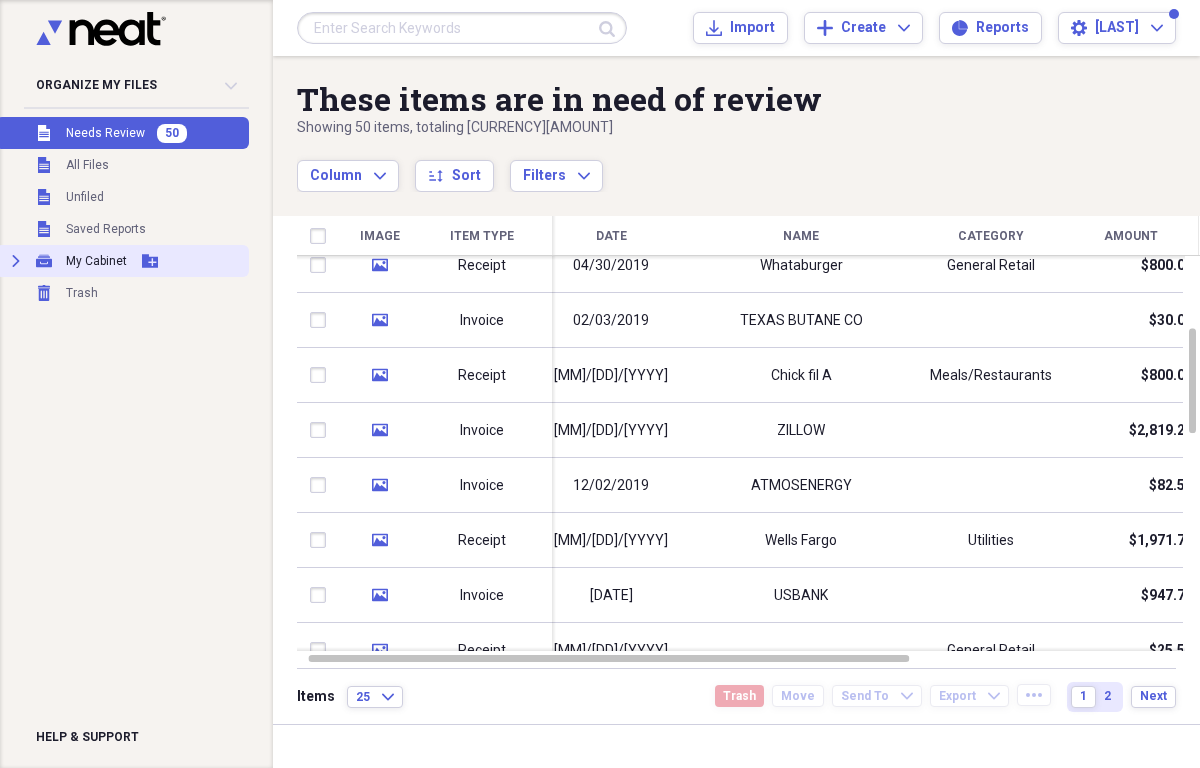 click on "Expand" at bounding box center (16, 261) 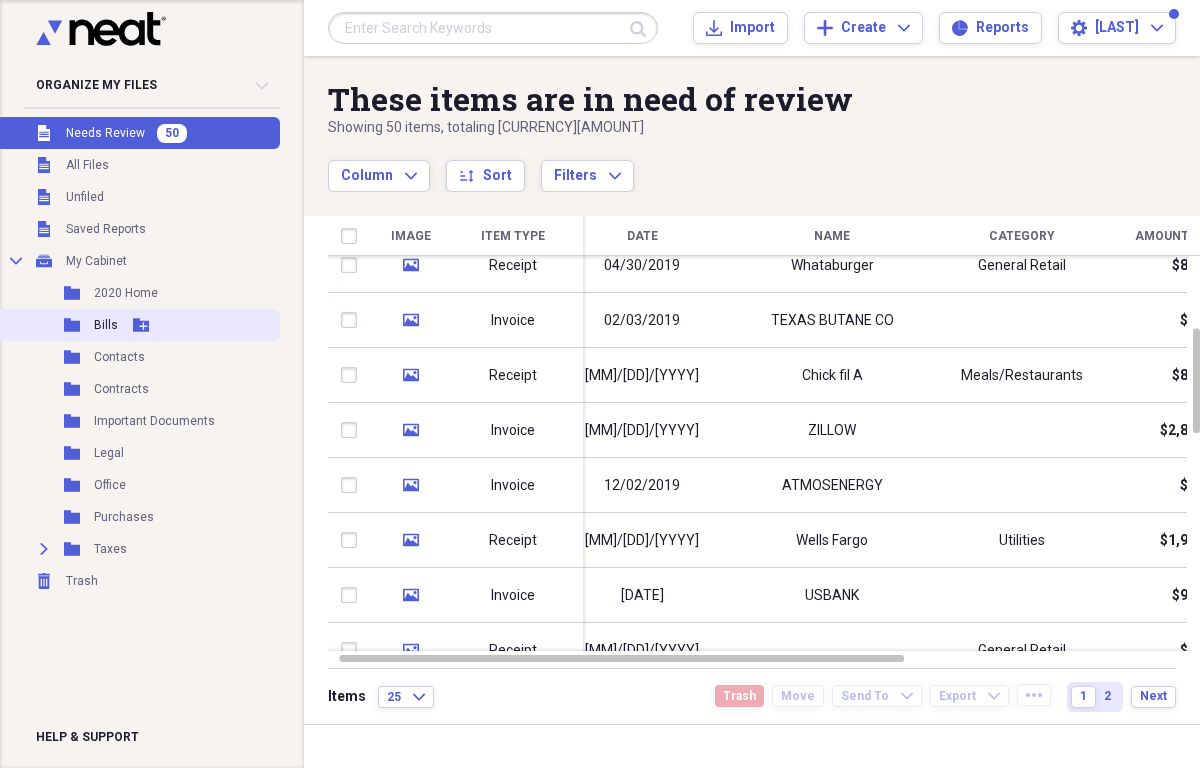 click 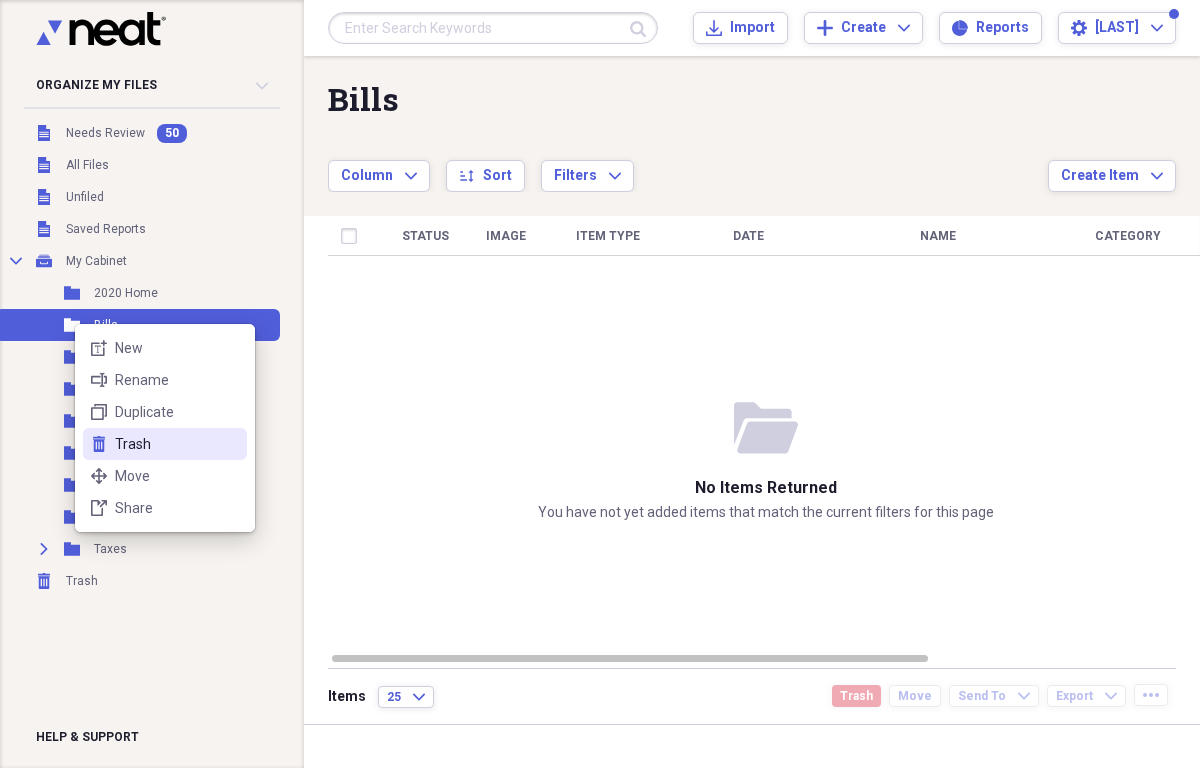 click on "Trash" at bounding box center (177, 444) 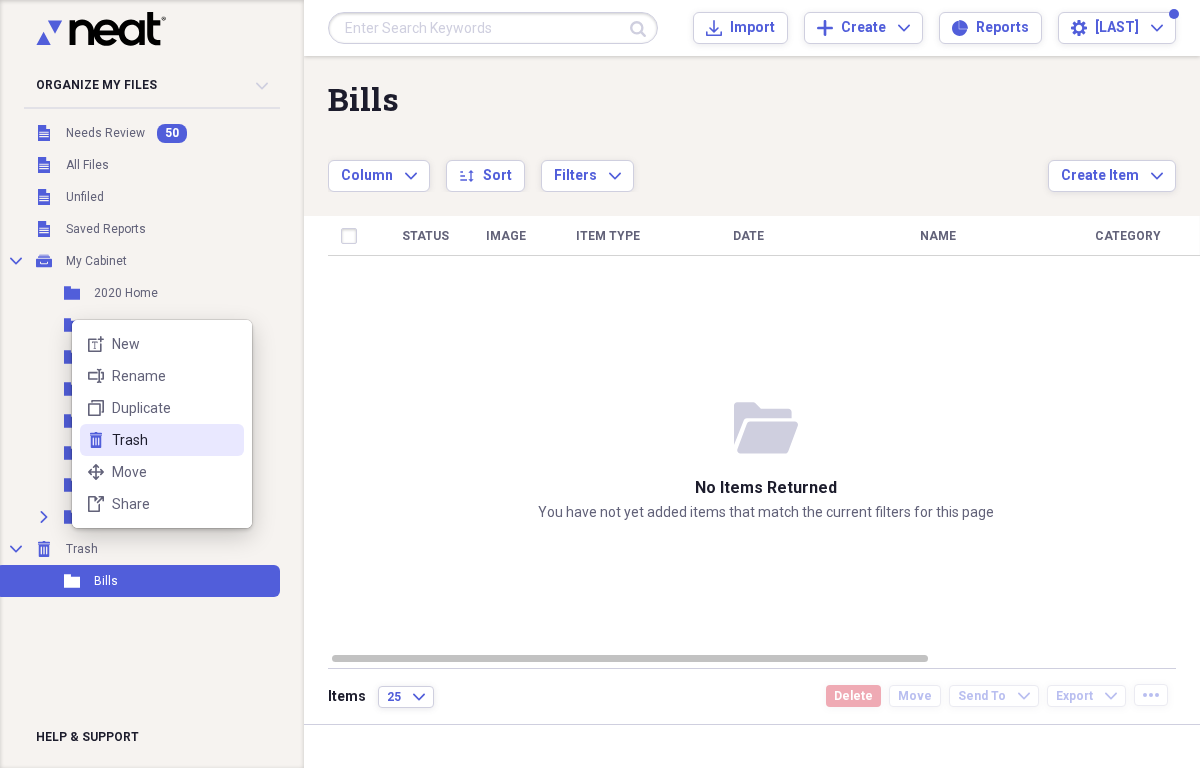 click on "Trash" at bounding box center (174, 440) 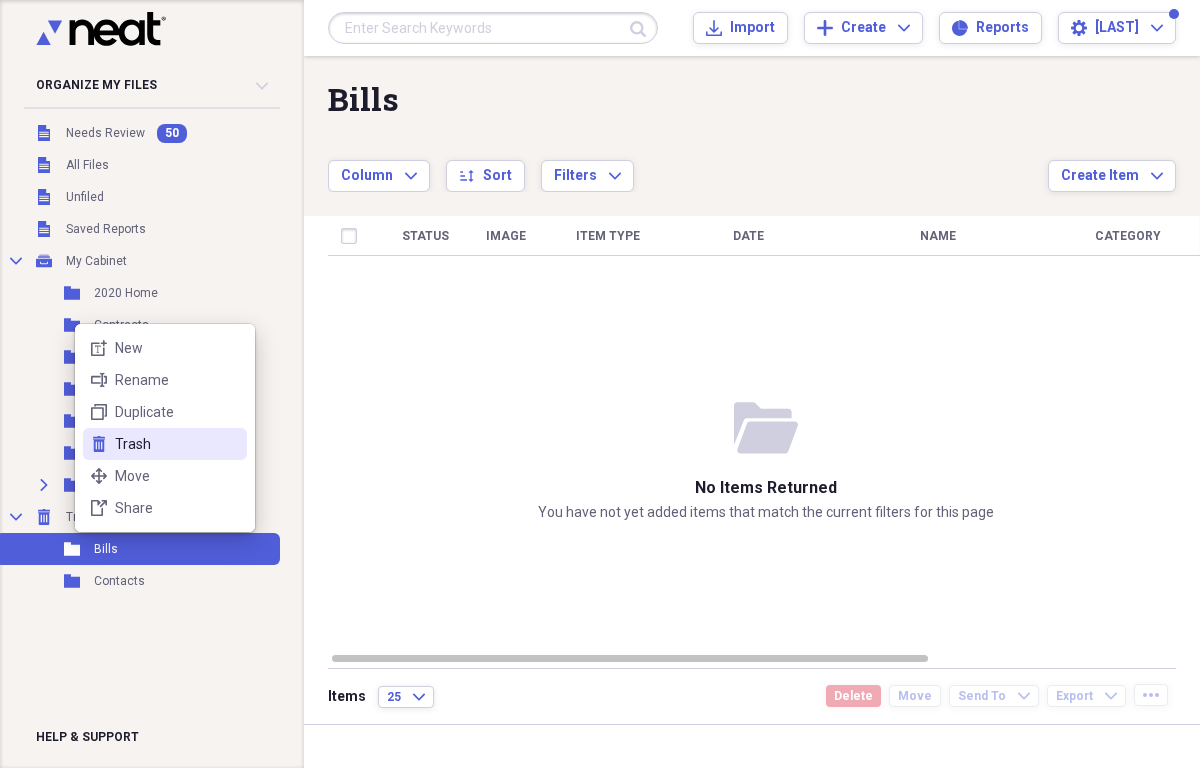 click on "trash Trash" at bounding box center [165, 444] 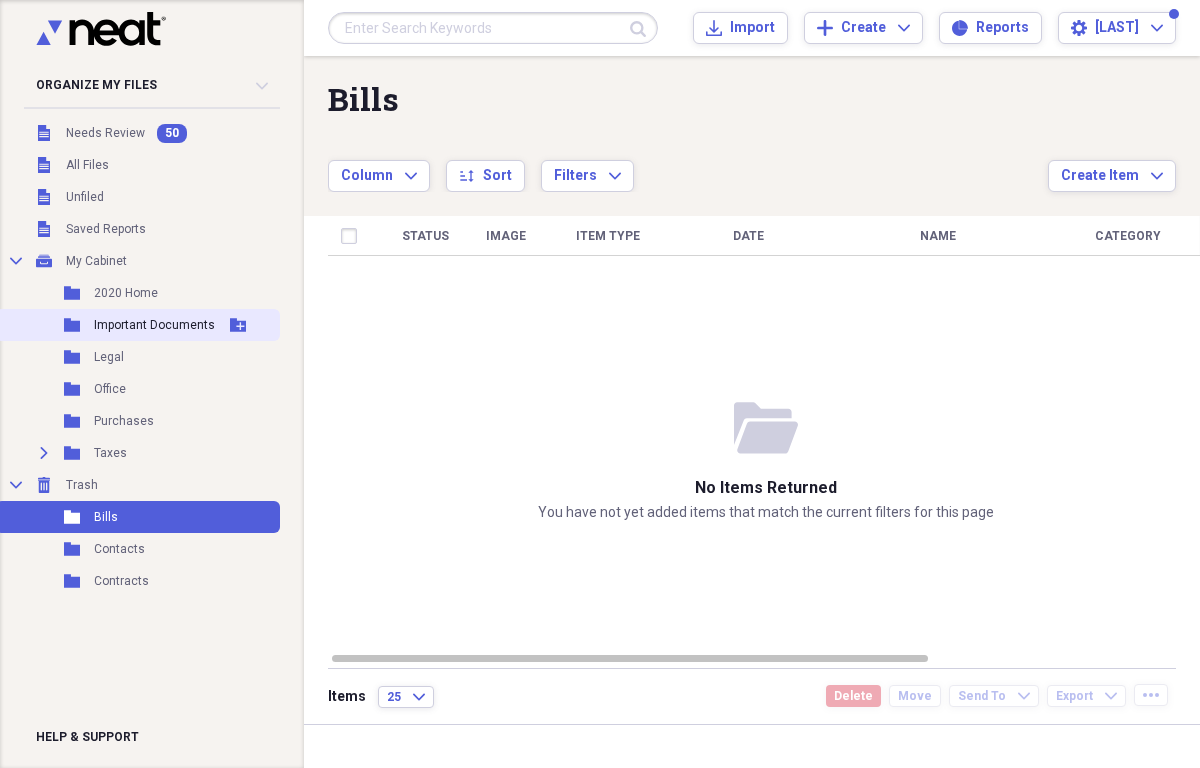 click on "Organize My Files 50 Collapse Unfiled Needs Review 50 Unfiled All Files Unfiled Unfiled Unfiled Saved Reports Collapse My Cabinet My Cabinet Add Folder Folder [YEAR] Home Add Folder Folder Important Documents Add Folder Folder Legal Add Folder Folder Office Add Folder Folder Purchases Add Folder Expand Folder Taxes Add Folder Collapse Trash Trash Folder Bills Folder Contacts Folder Contracts Help & Support Submit Import Import Add Create Expand Reports Reports Settings Truitt Expand Bills Showing 0 items Column Expand sort Sort Filters Expand Create Item Expand Status Image Item Type Date Name Category Amount Source Date Added chevron-down folder-open No items returned You have not yet added items that match the current filters for this page Items 25 Expand Delete Move Send To Expand Export Expand more" at bounding box center (600, 384) 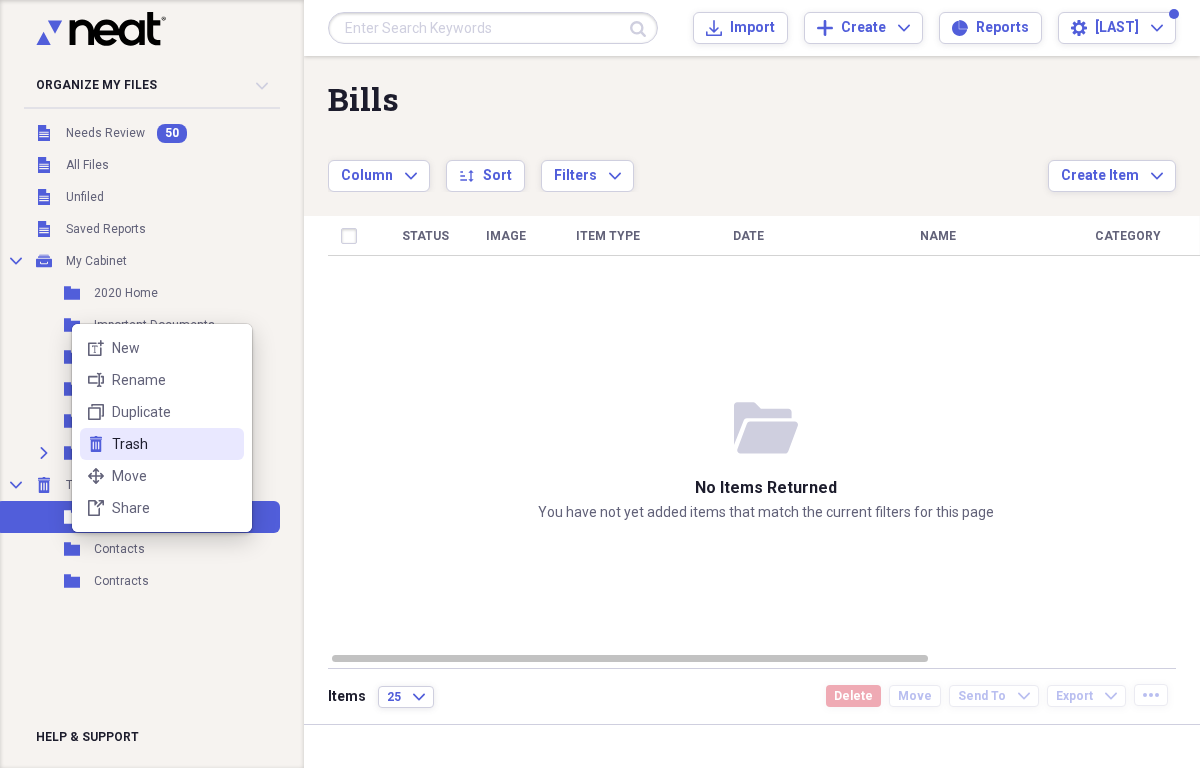 click on "Trash" at bounding box center [174, 444] 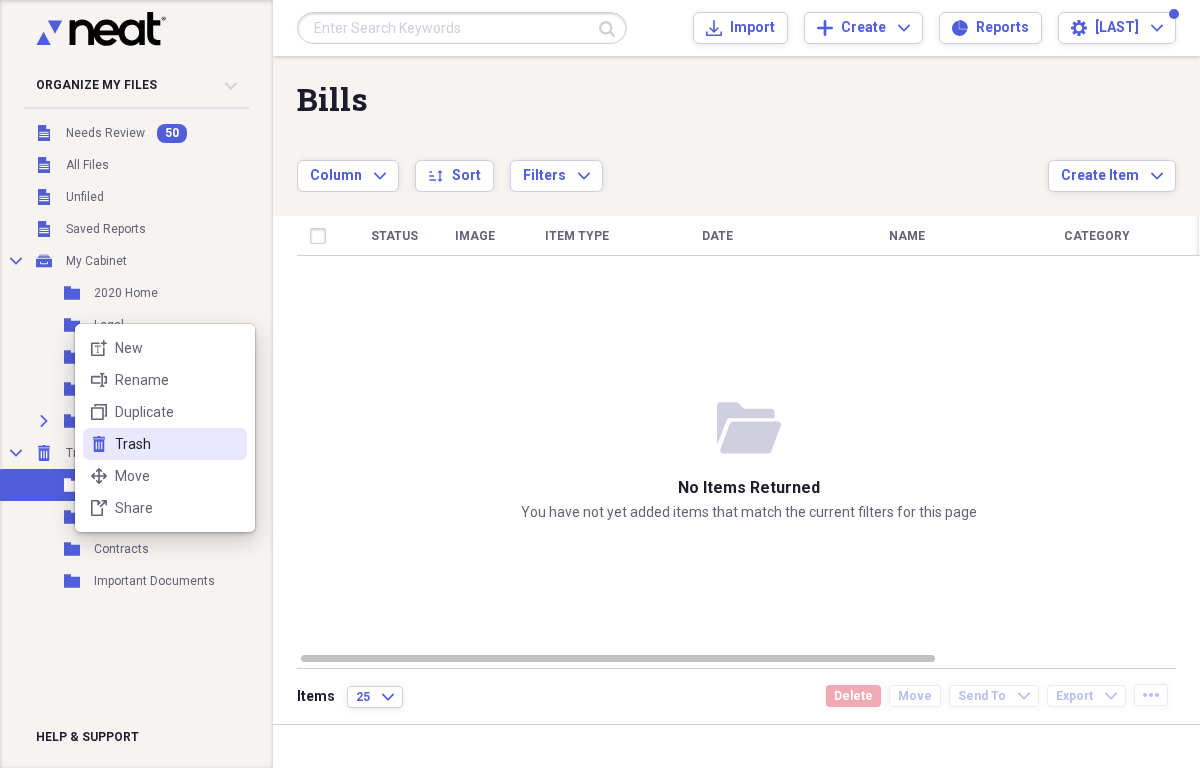 click on "Trash" at bounding box center [177, 444] 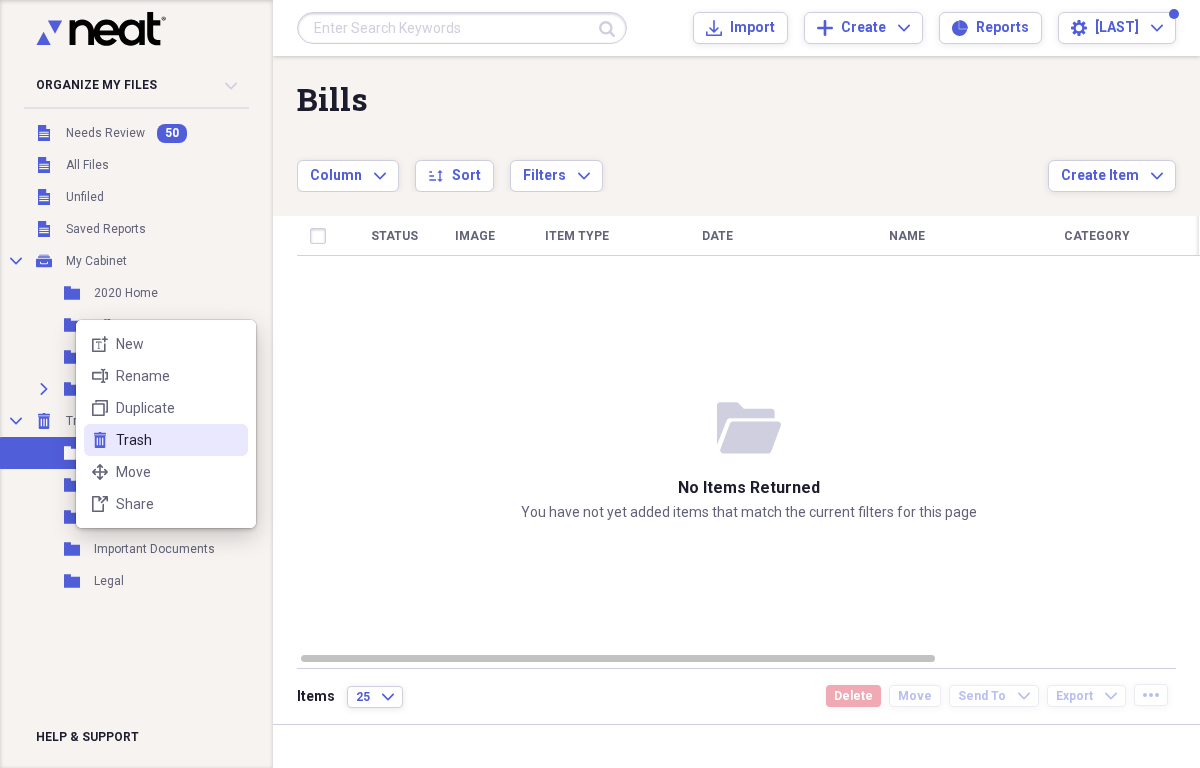 click on "Trash" at bounding box center (178, 440) 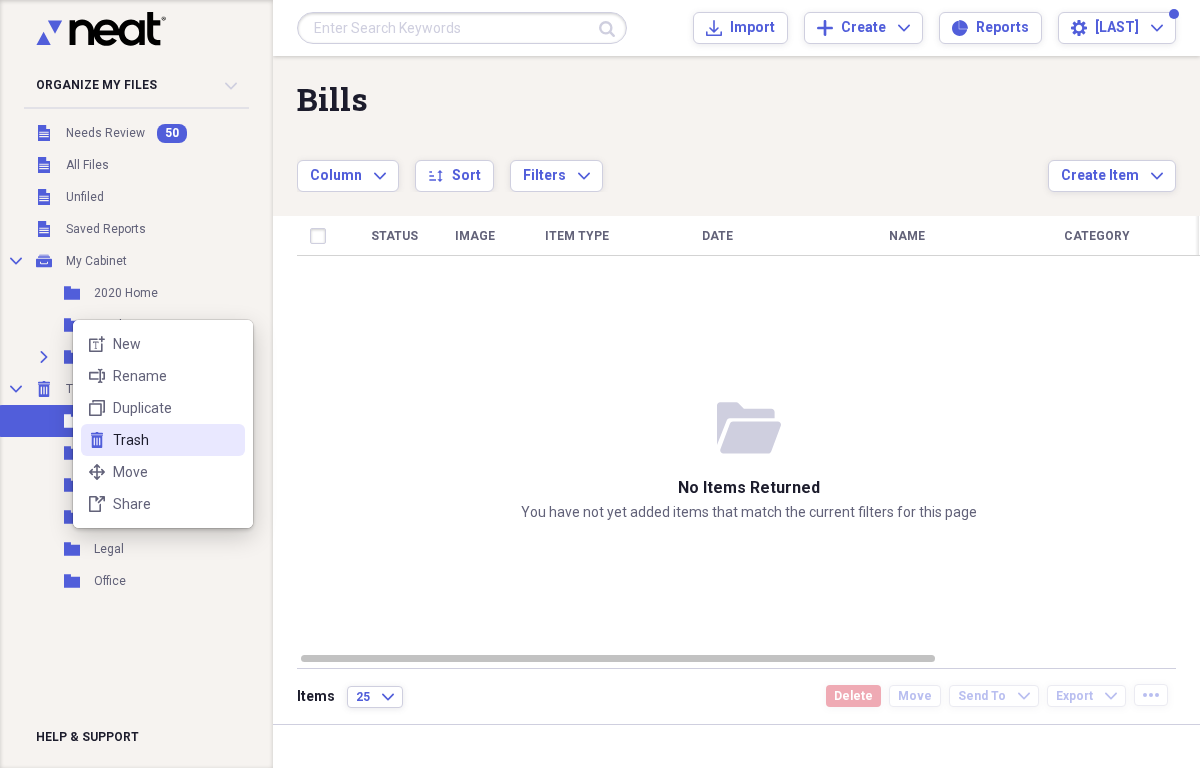 click on "Trash" at bounding box center (175, 440) 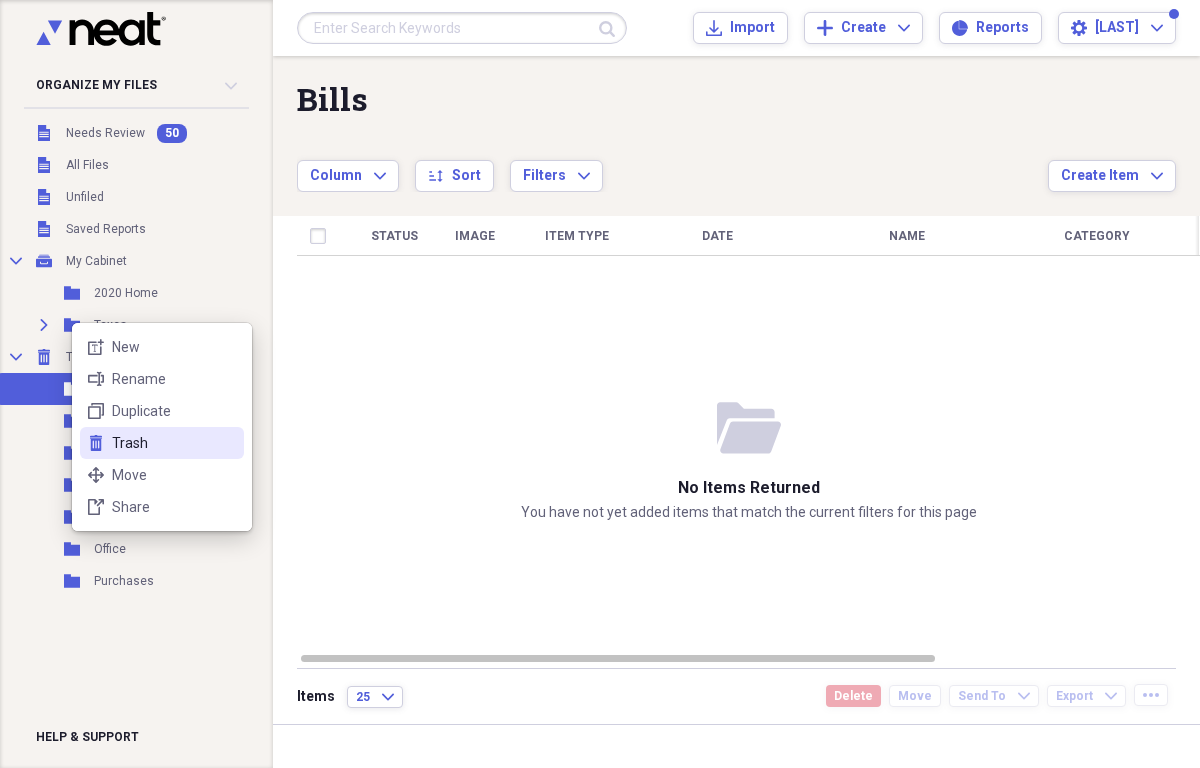 click on "Trash" at bounding box center [174, 443] 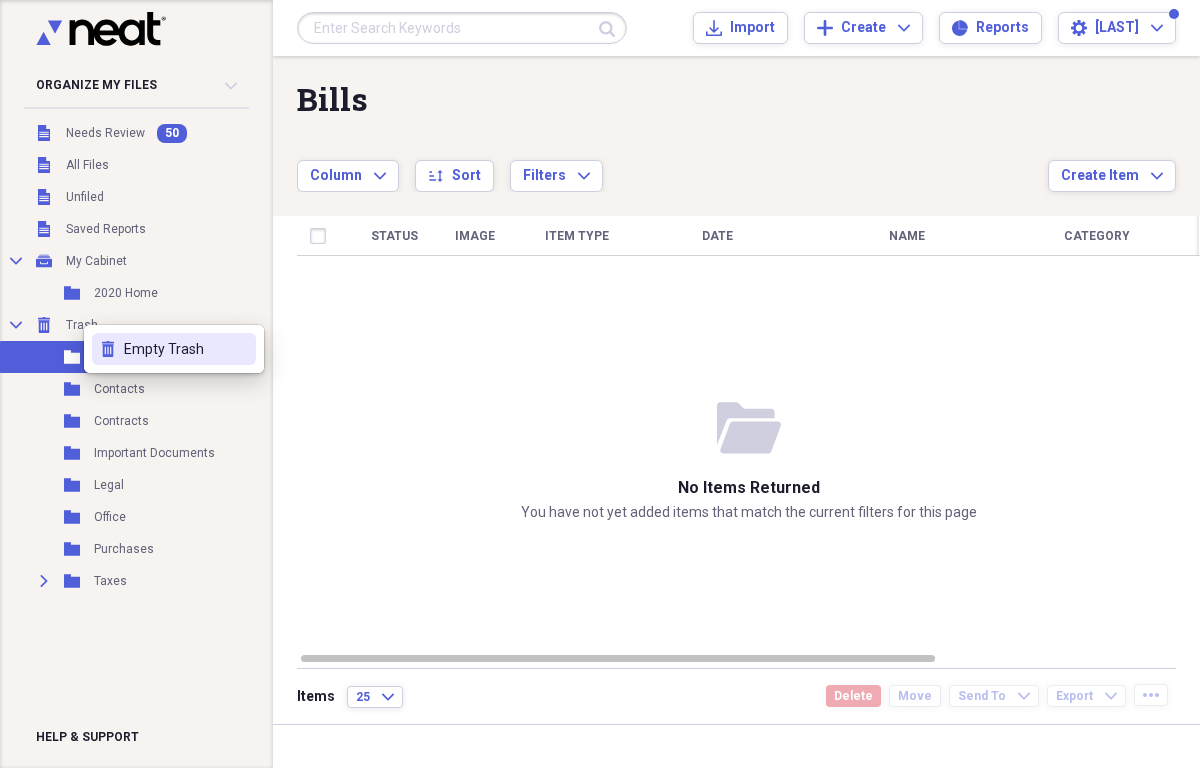 click on "Empty Trash" at bounding box center [186, 349] 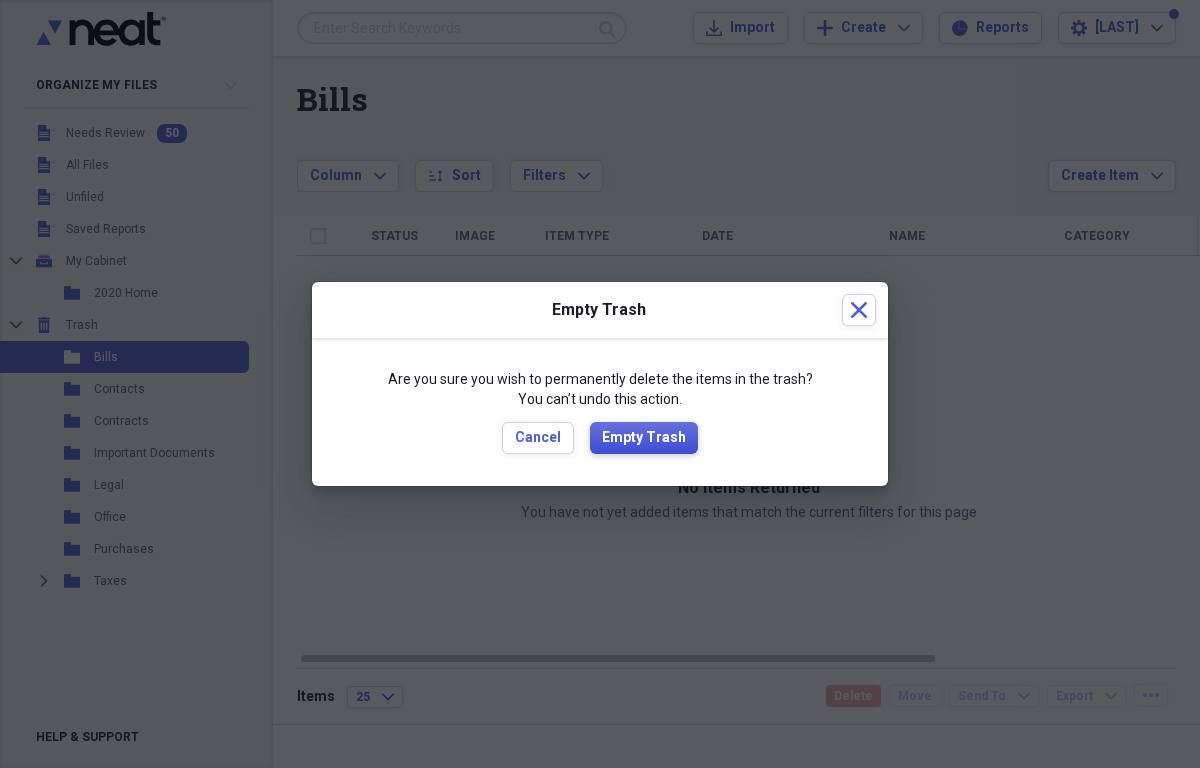 click on "Empty Trash" at bounding box center (644, 438) 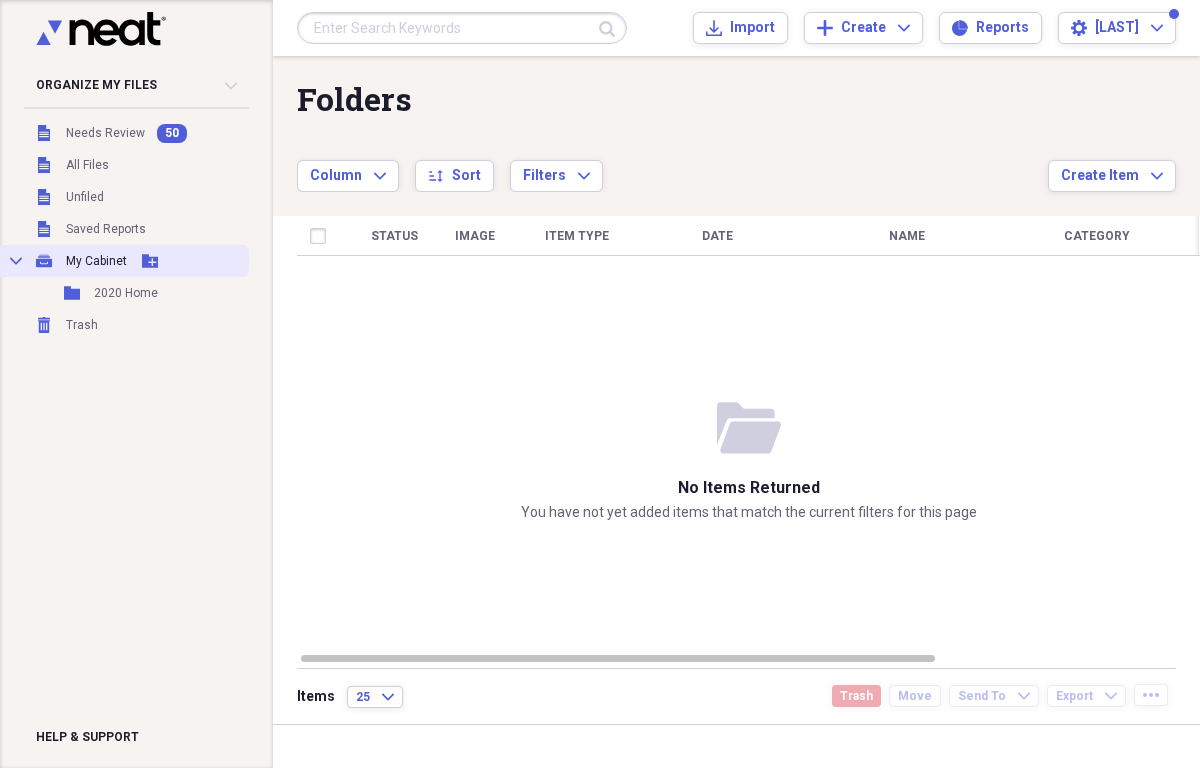 click 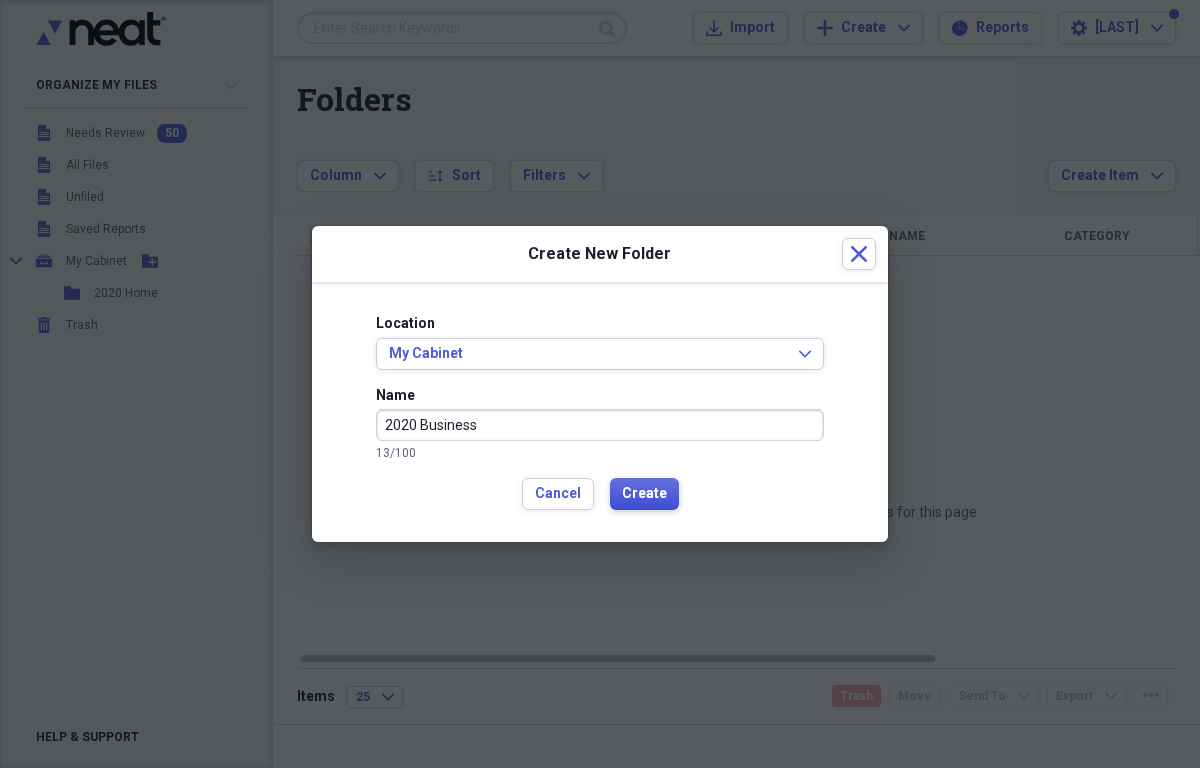 type on "2020 Business" 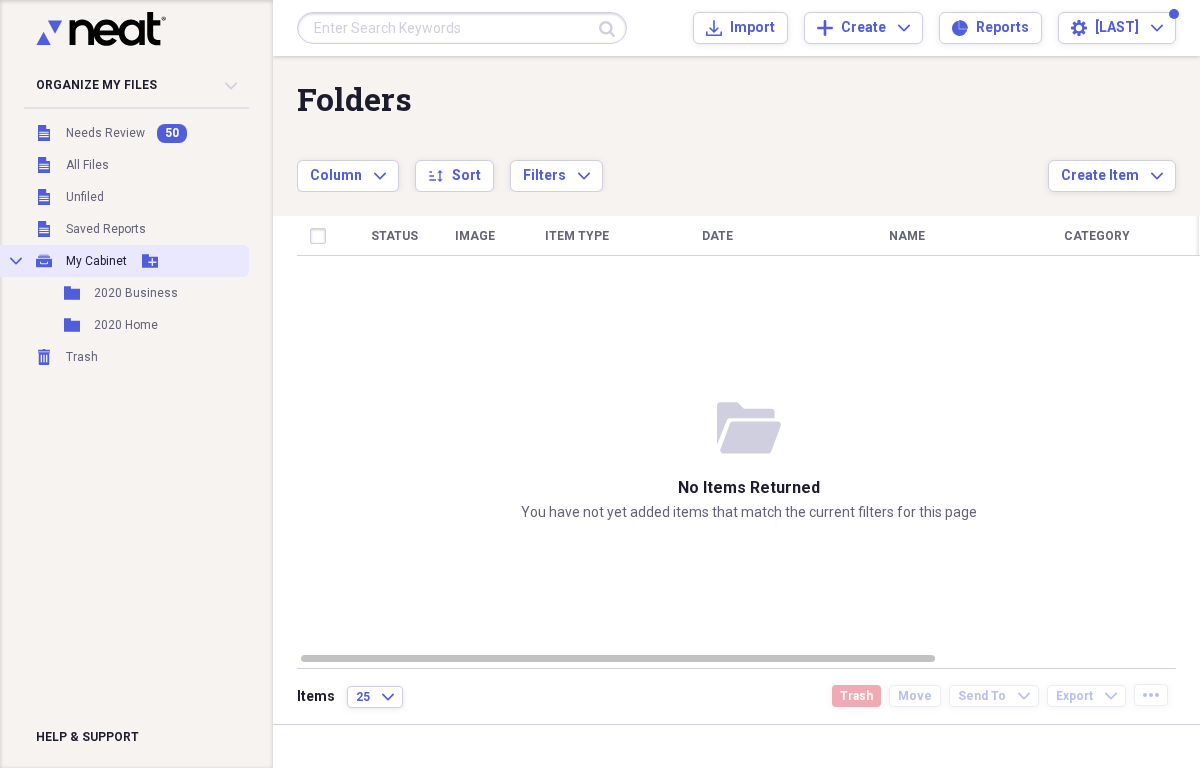 click 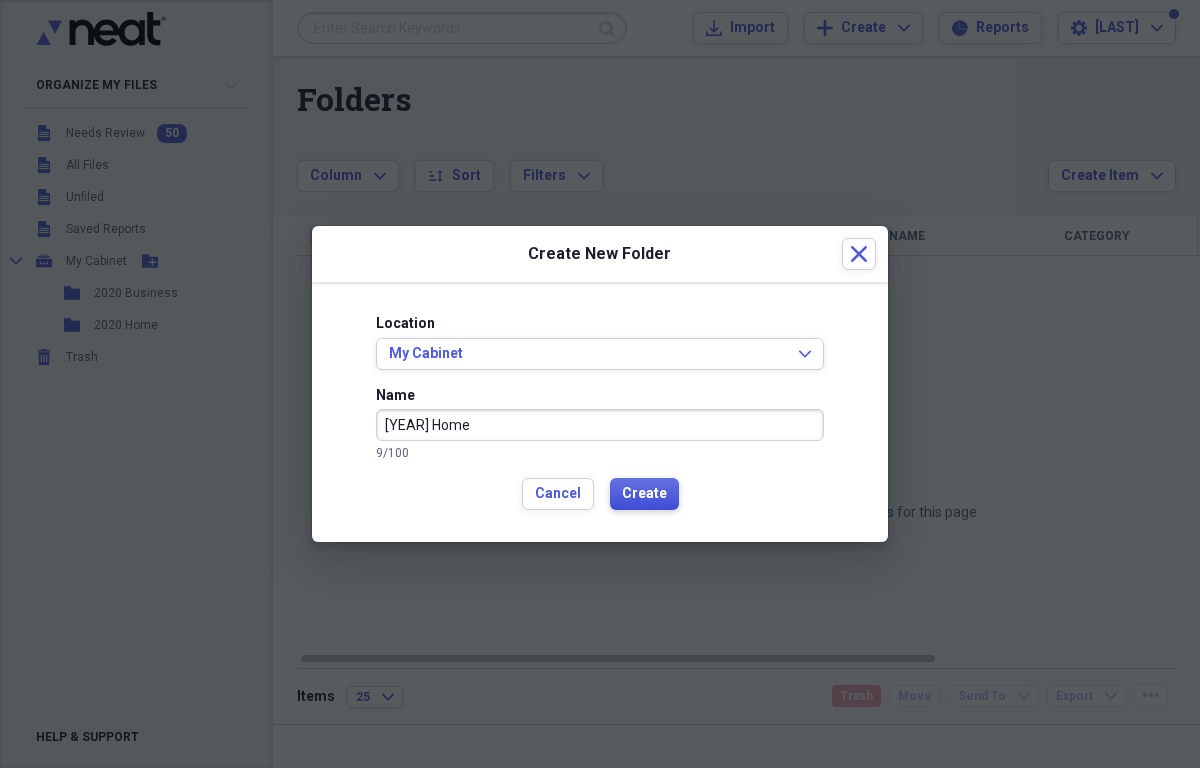 type on "[YEAR] Home" 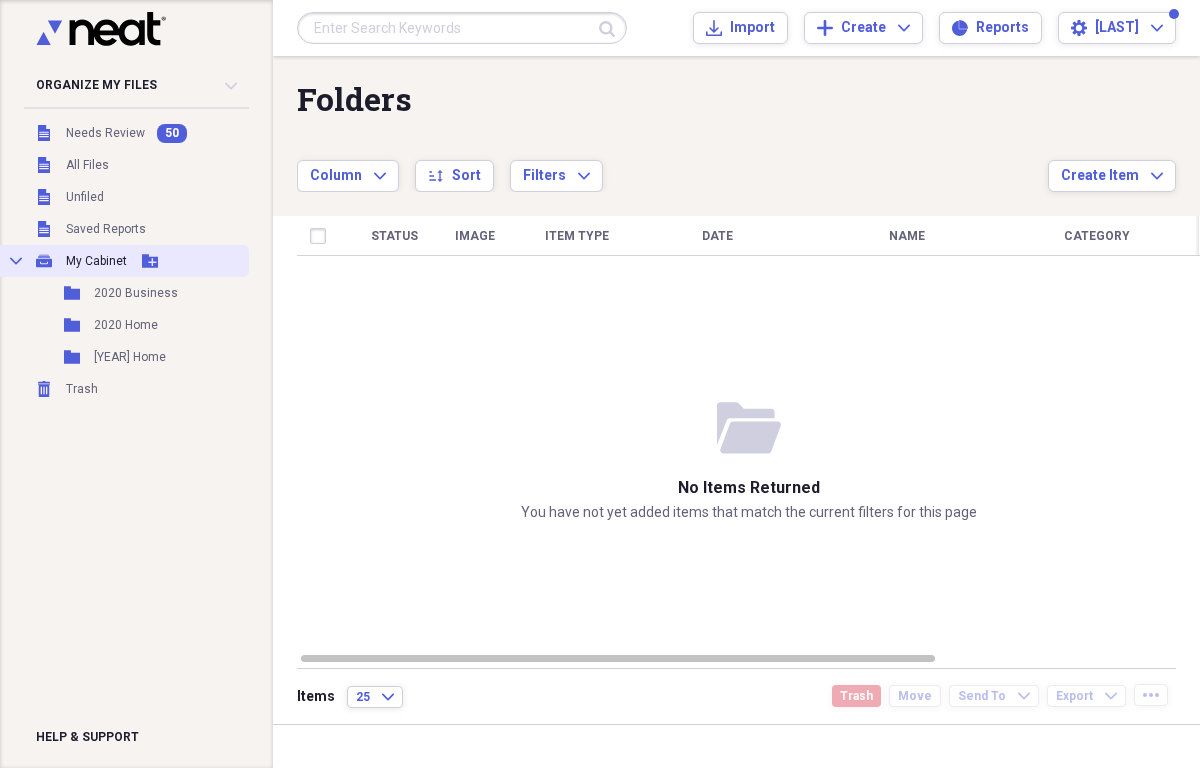click 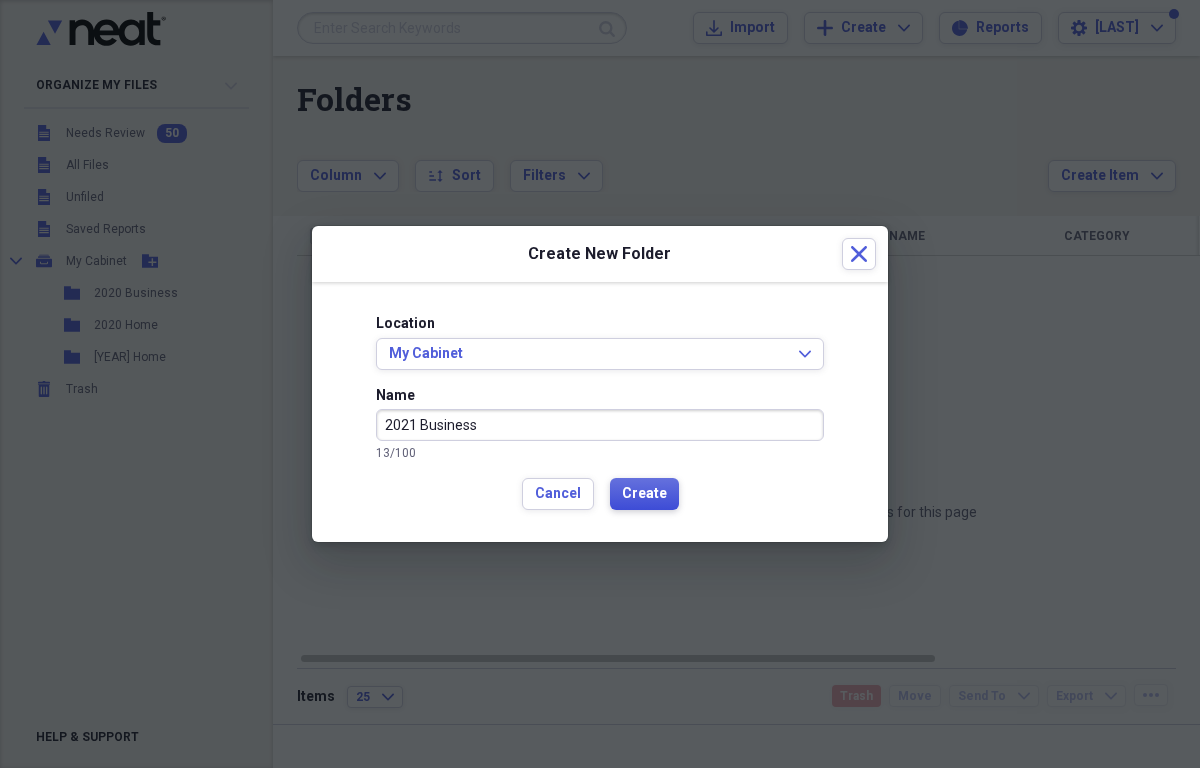 type on "2021 Business" 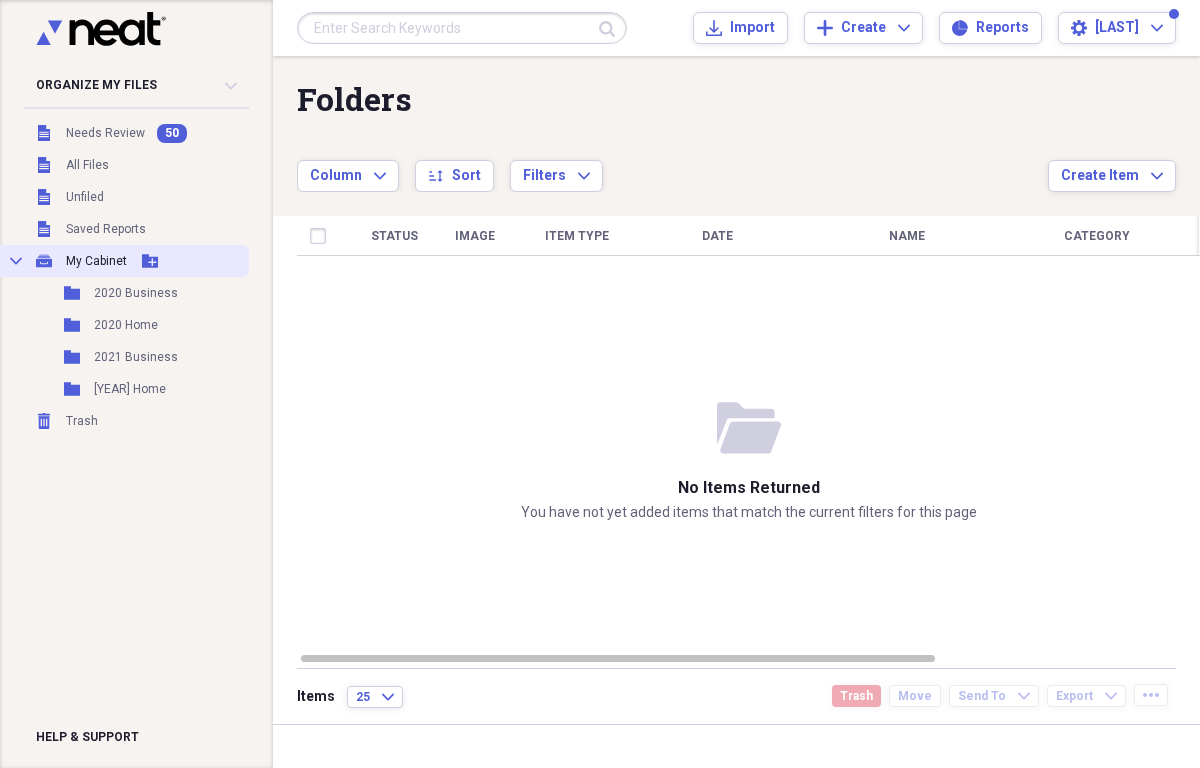 click on "Add Folder" 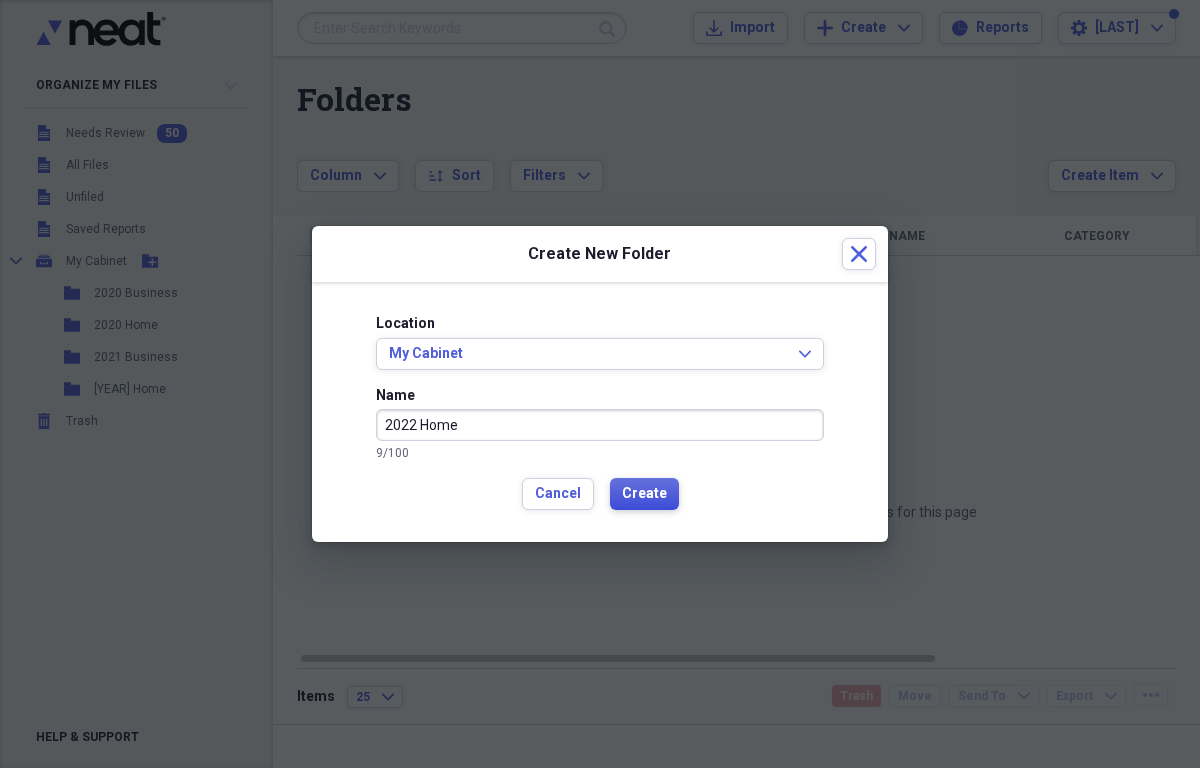 type on "2022 Home" 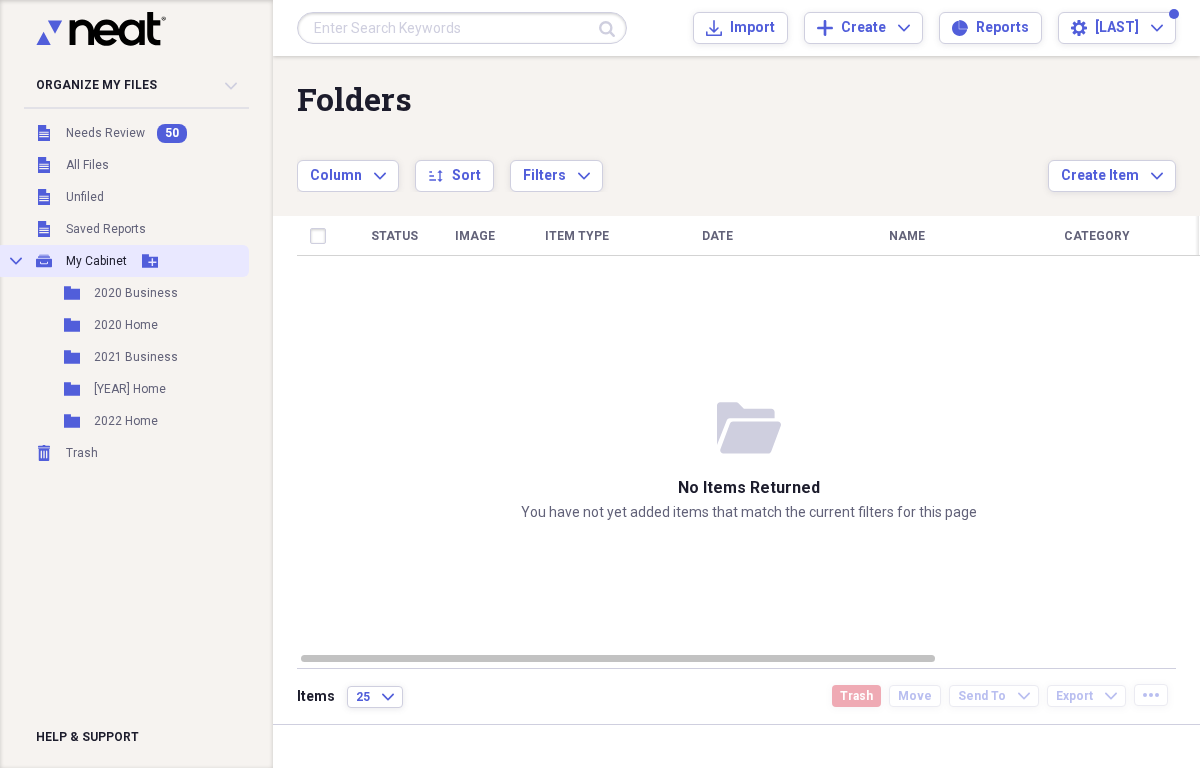 click on "Add Folder" 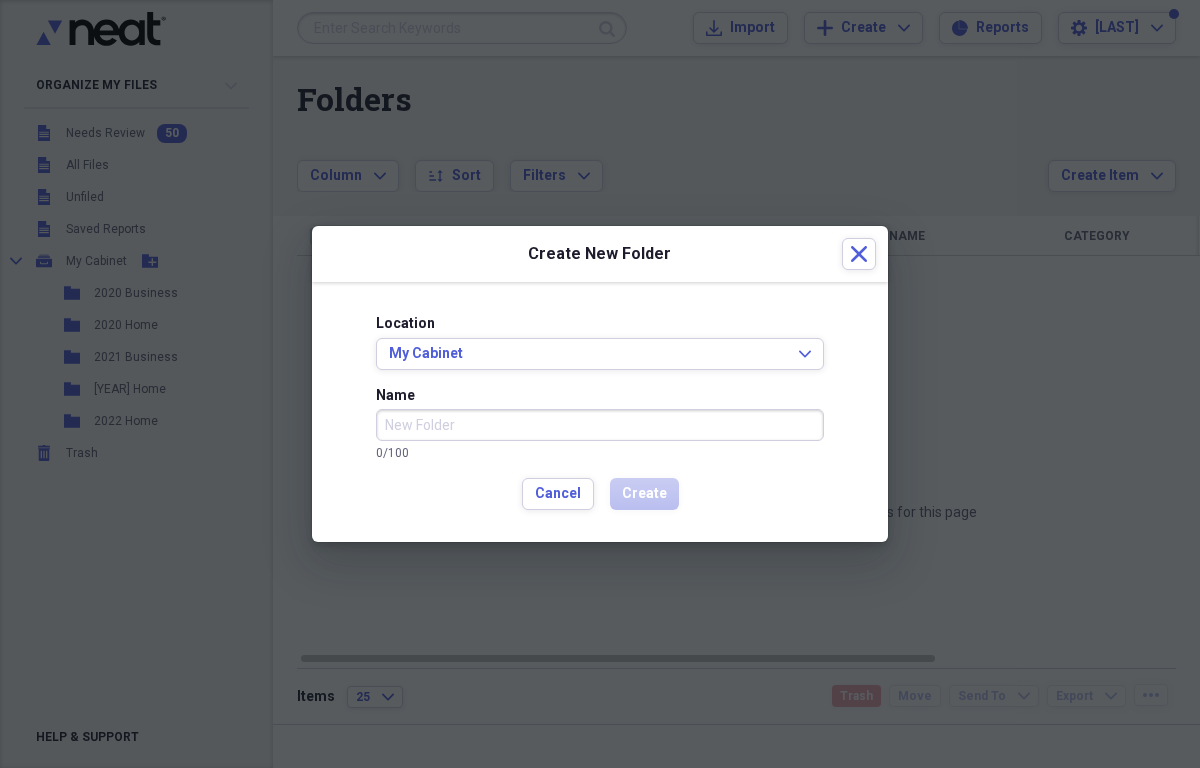 click on "Name" at bounding box center (600, 425) 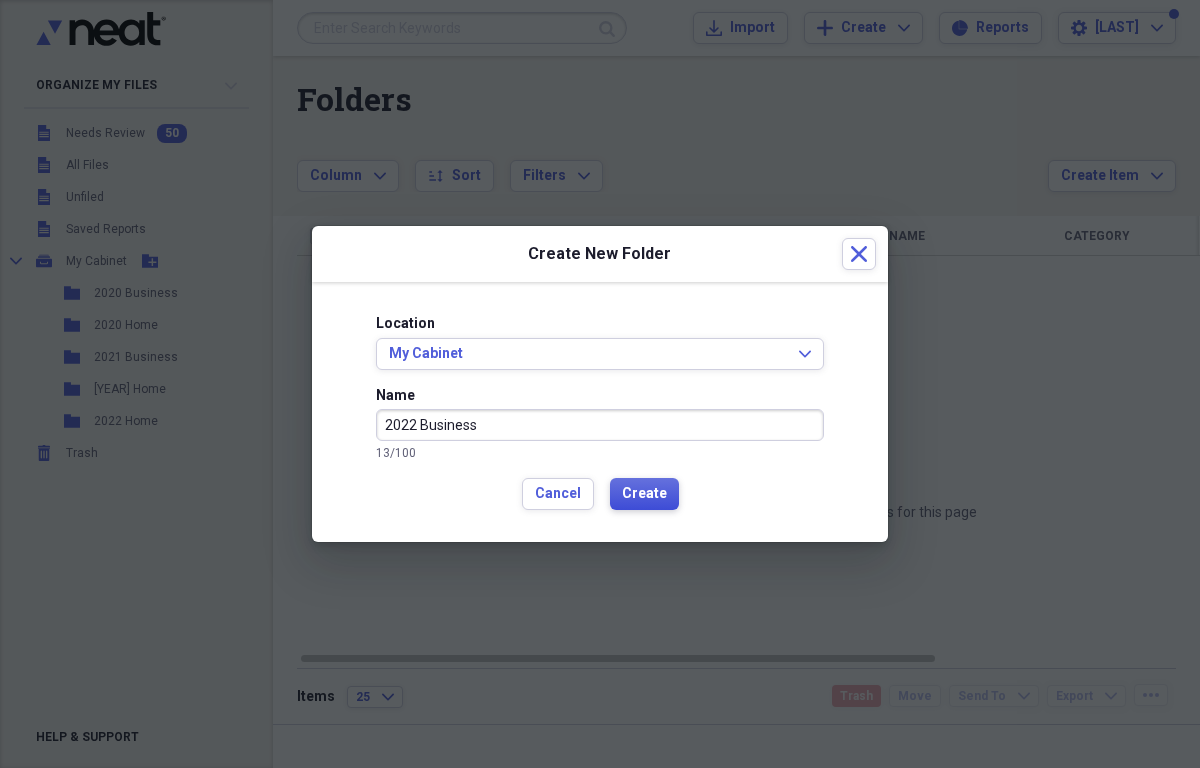 type on "2022 Business" 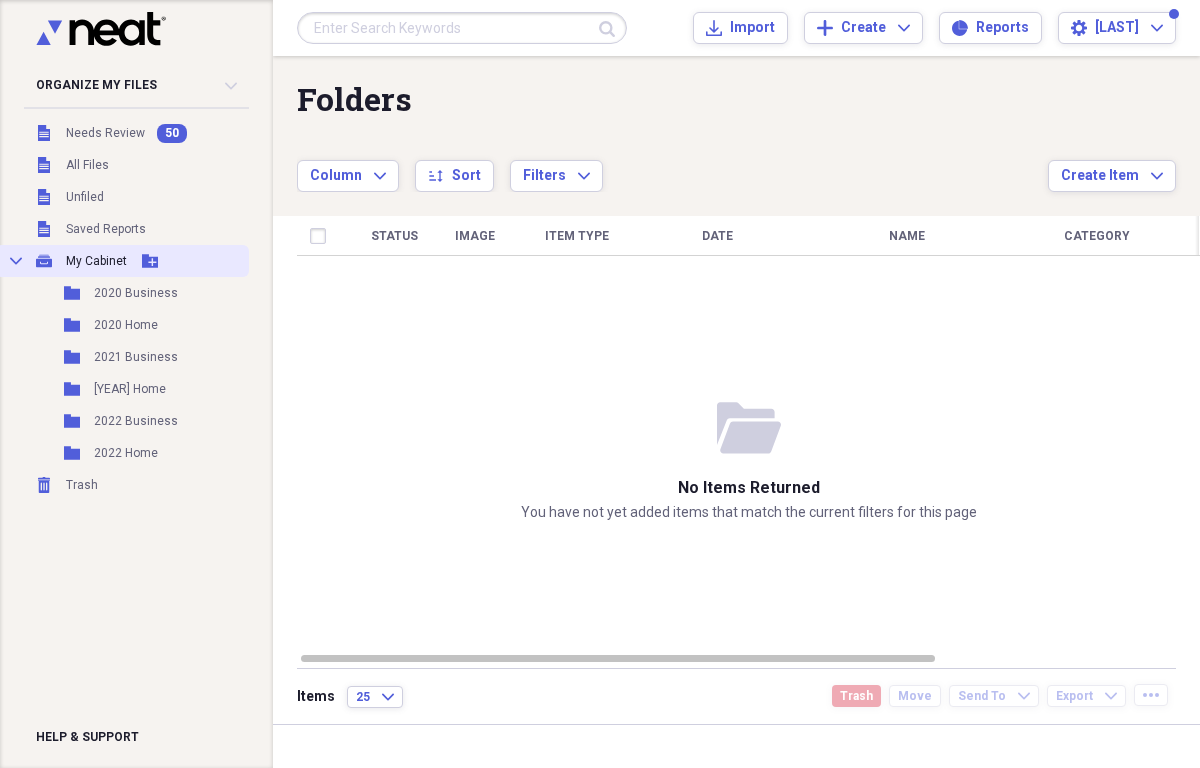 click 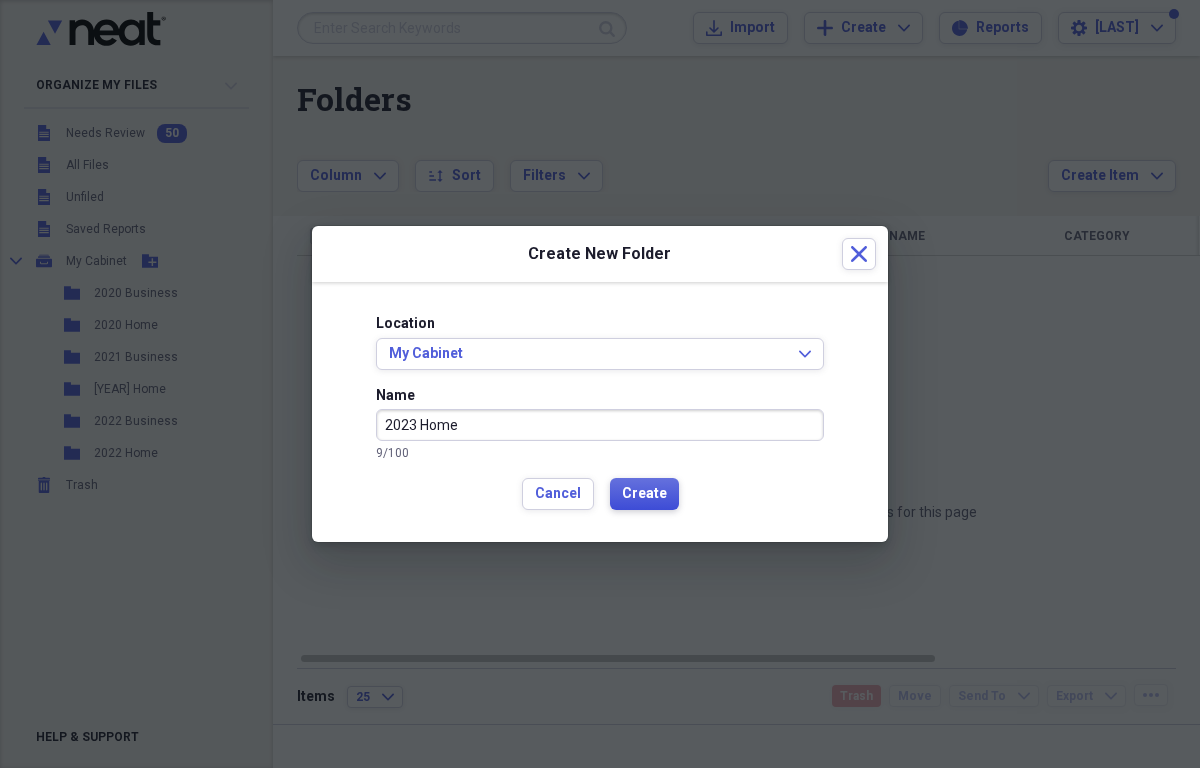type on "2023 Home" 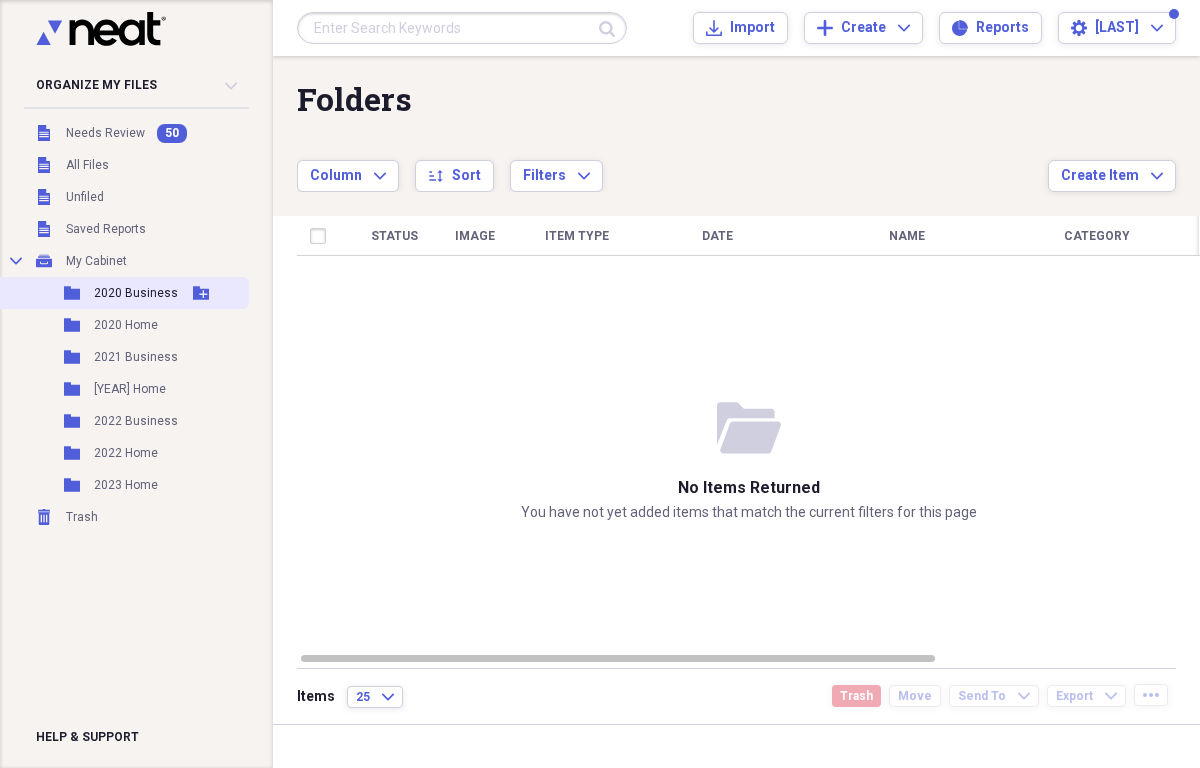 click 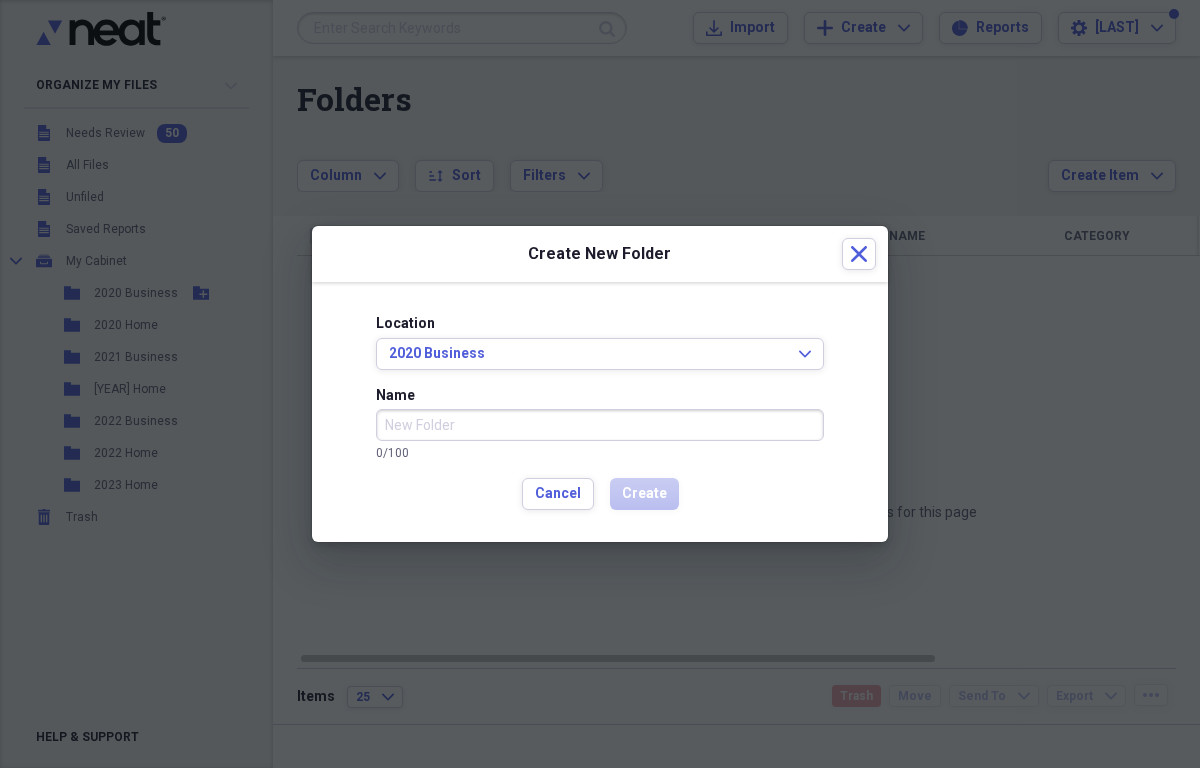 click on "Name" at bounding box center (600, 425) 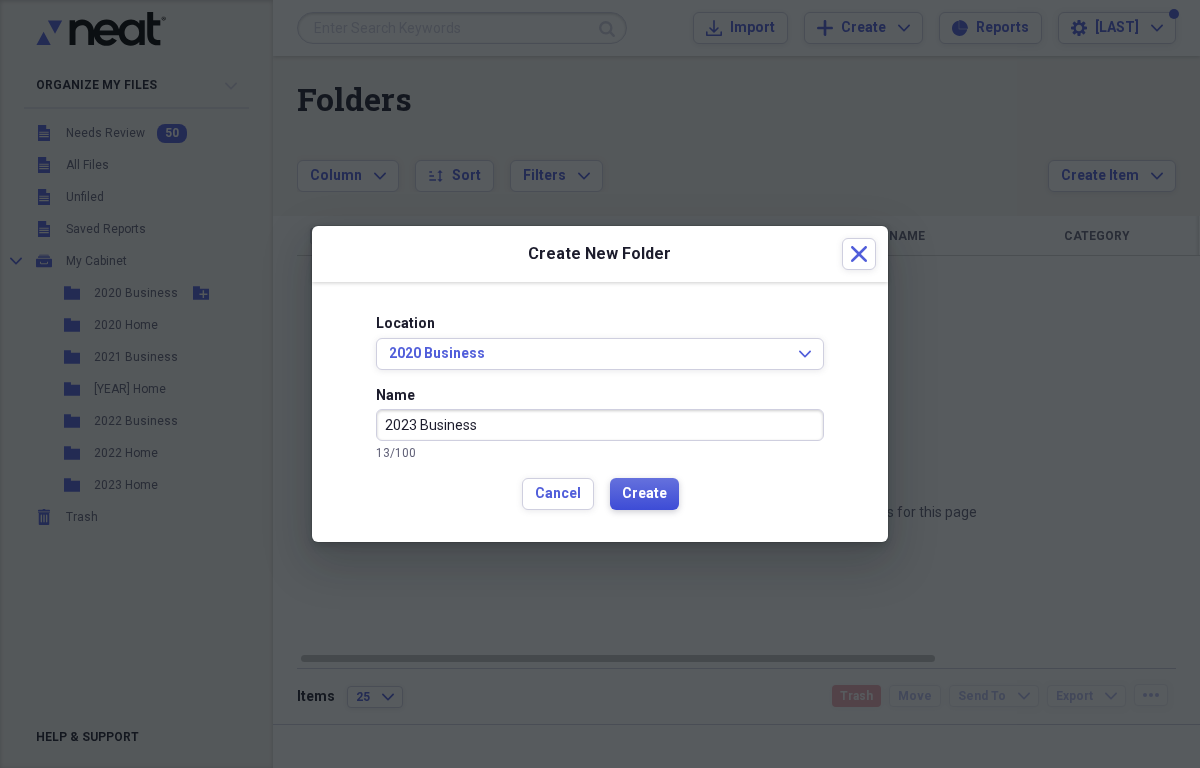 type on "2023 Business" 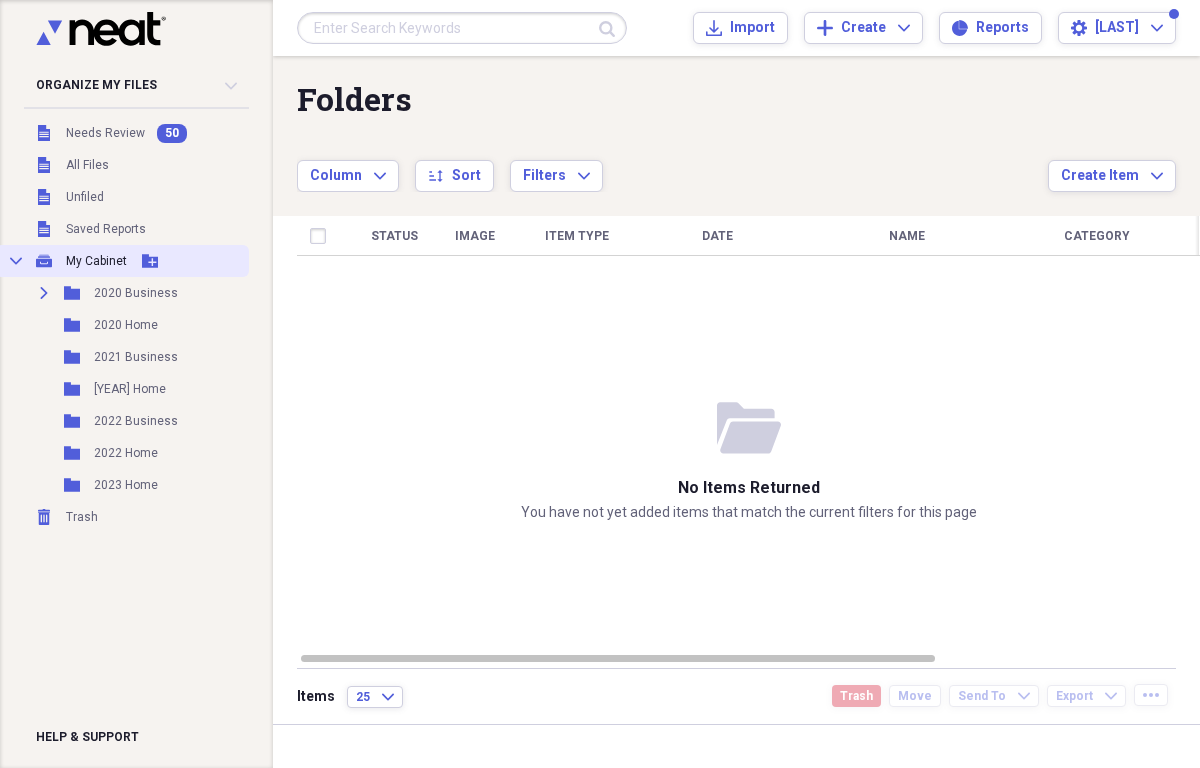 click 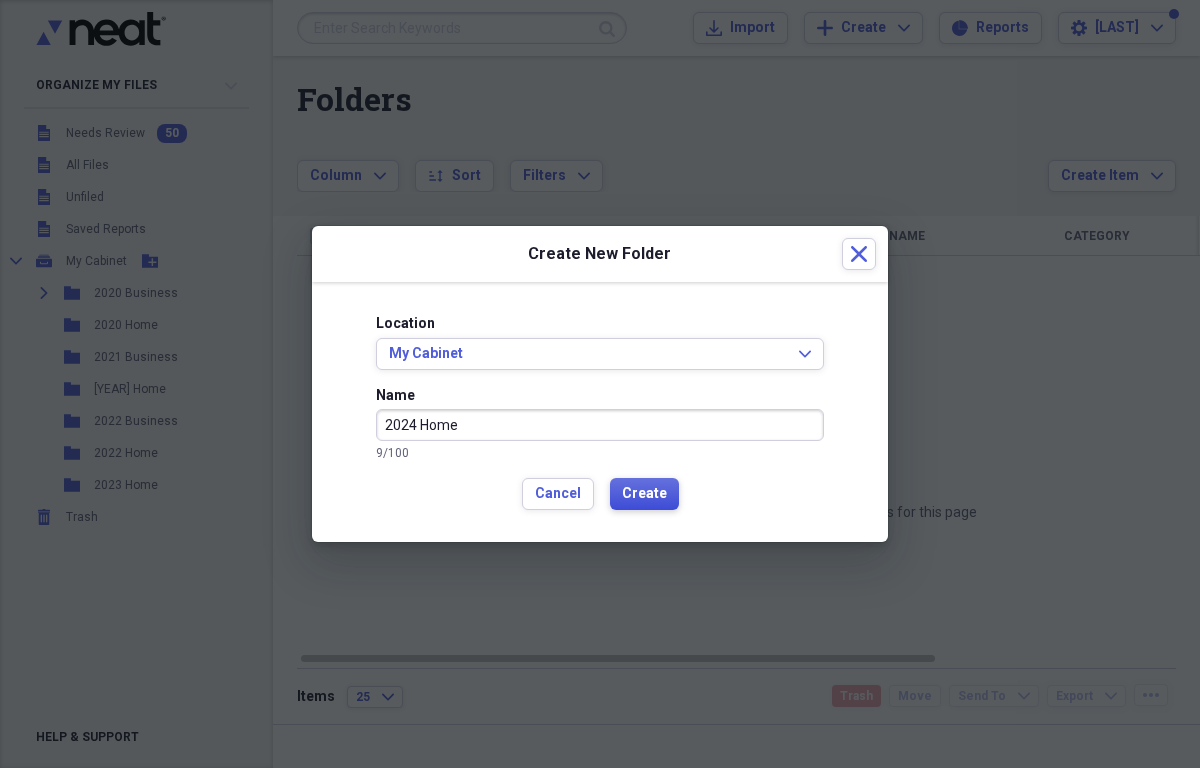type on "2024 Home" 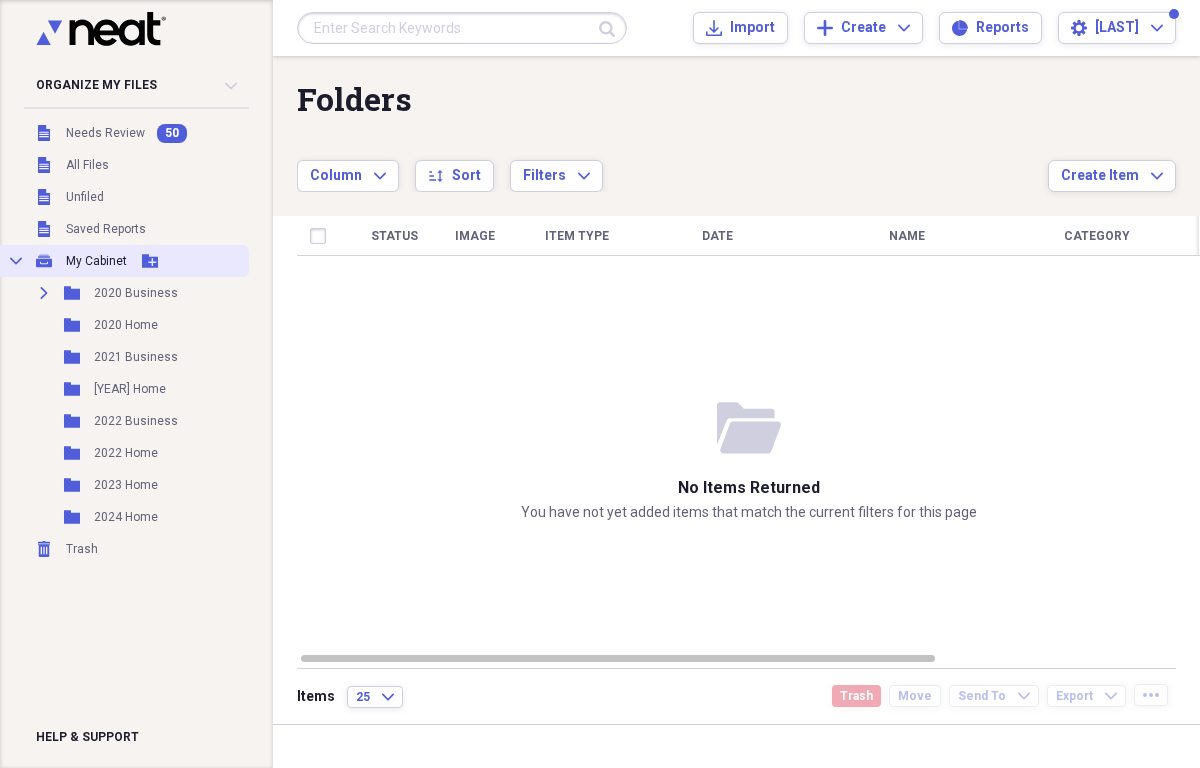 click 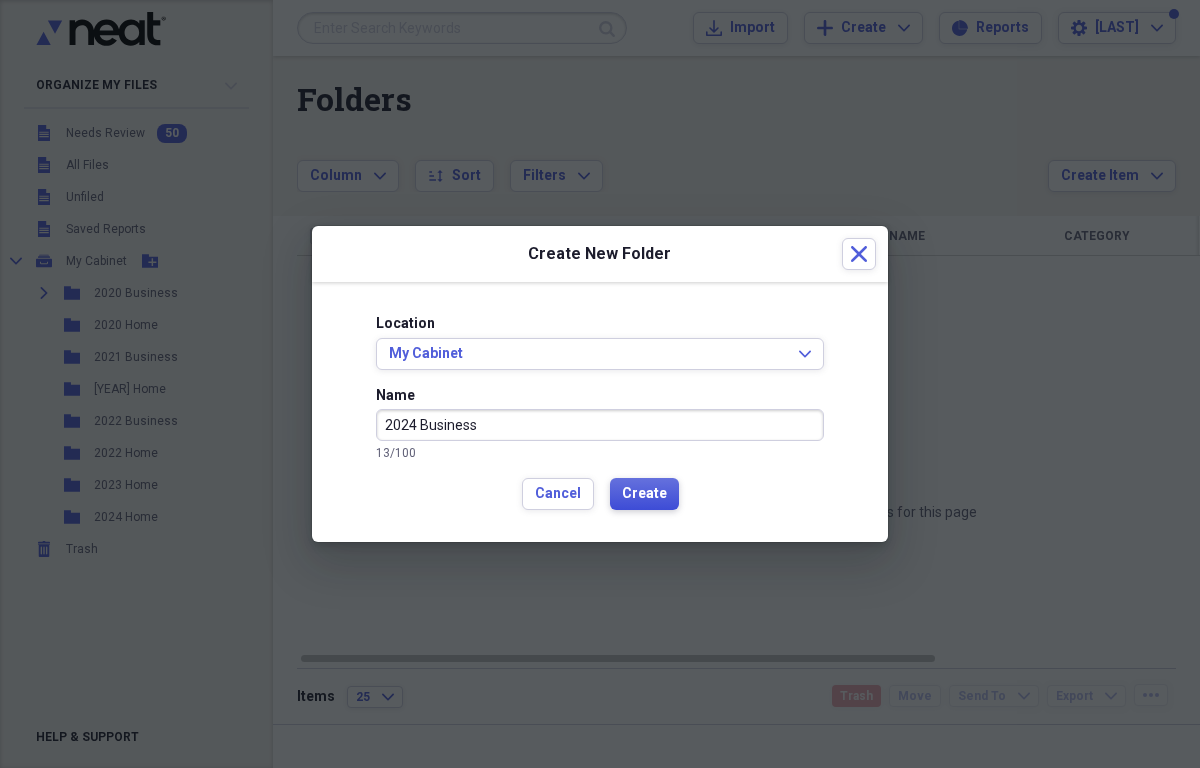 type on "2024 Business" 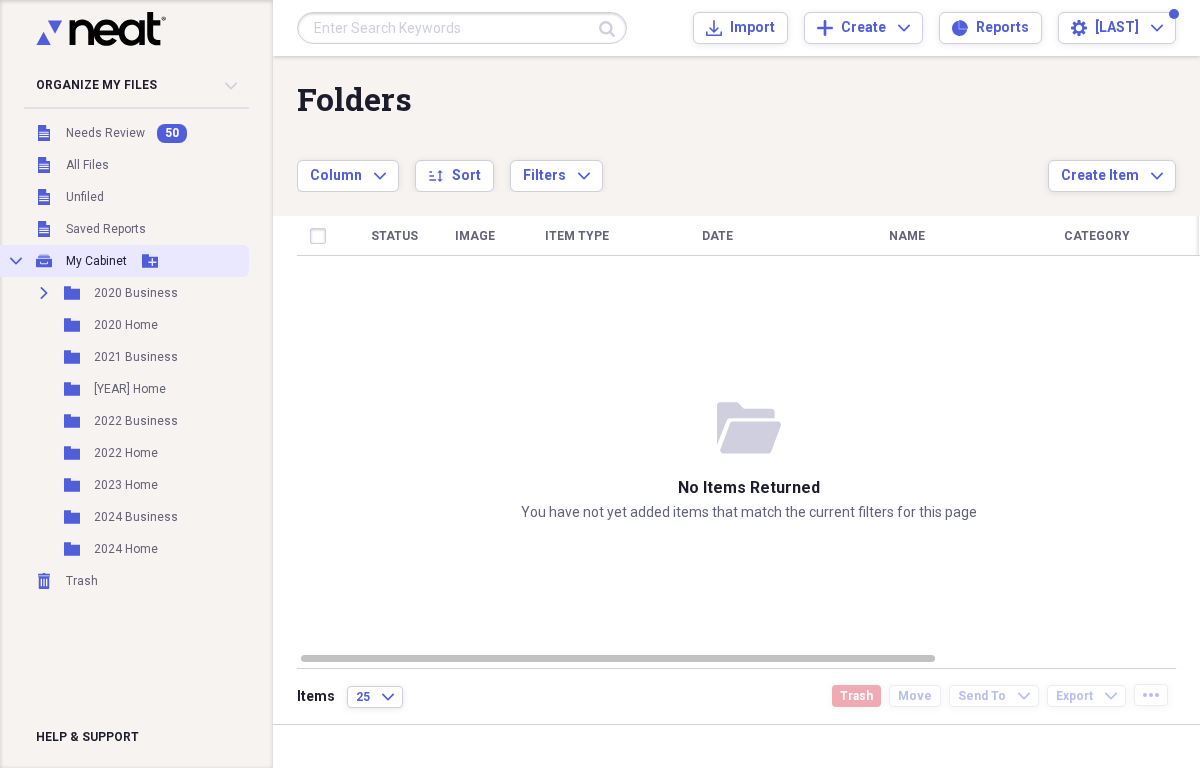click 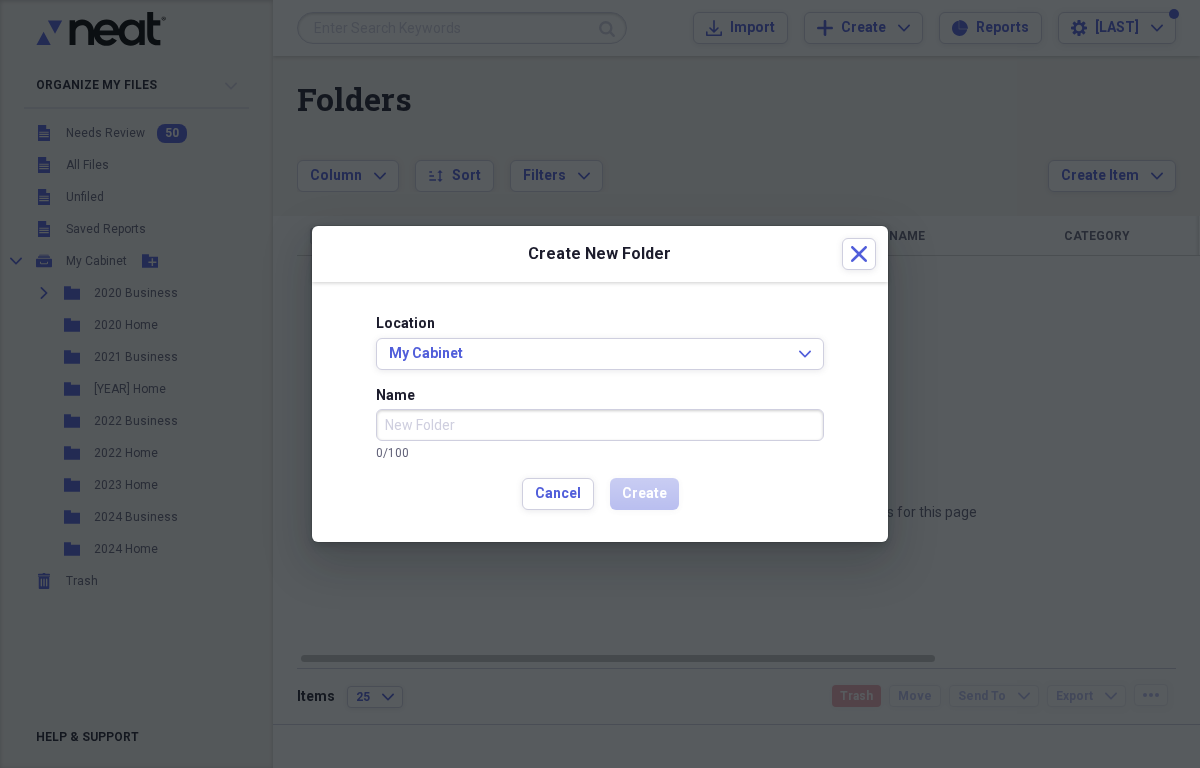 click on "Name" at bounding box center [600, 425] 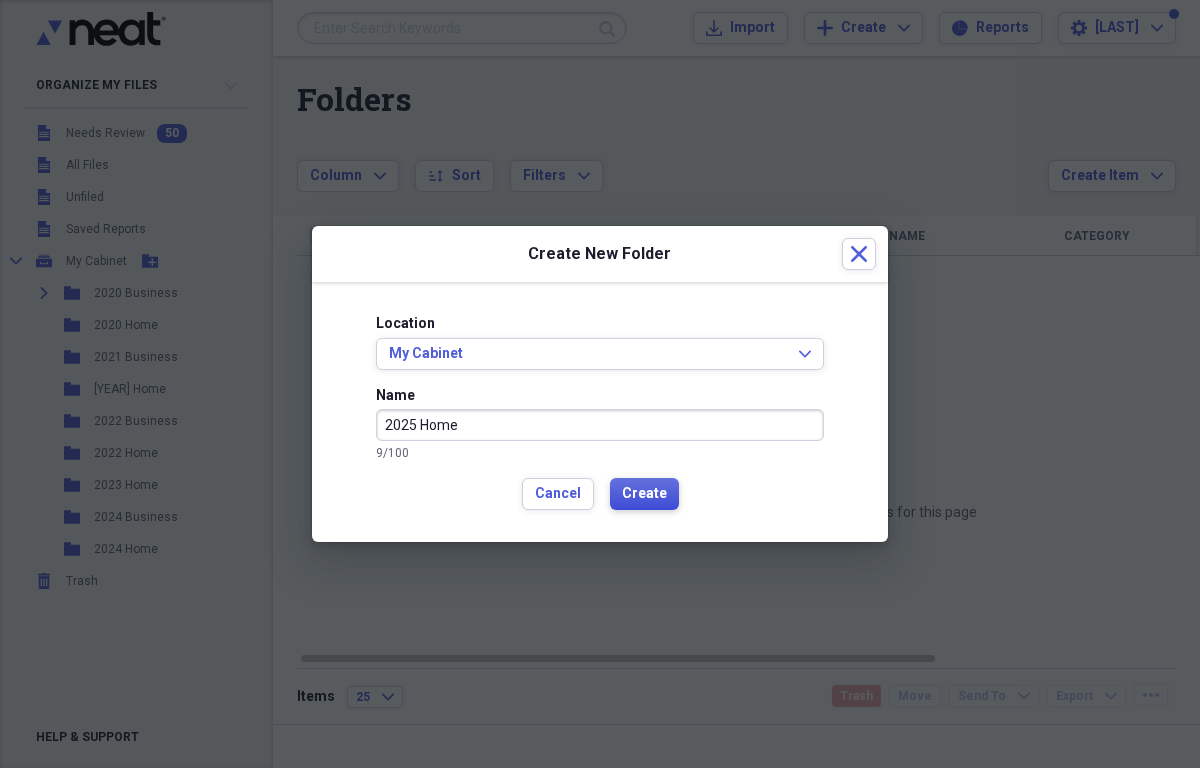 type on "2025 Home" 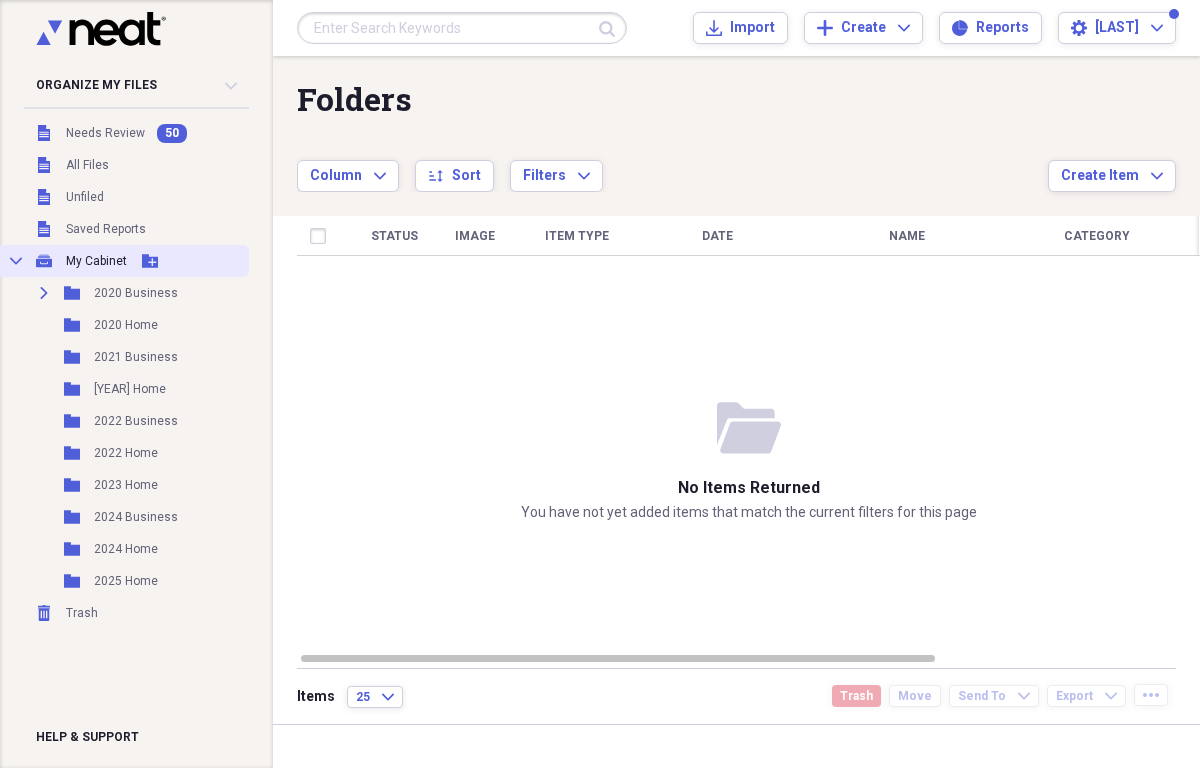 click on "Add Folder" 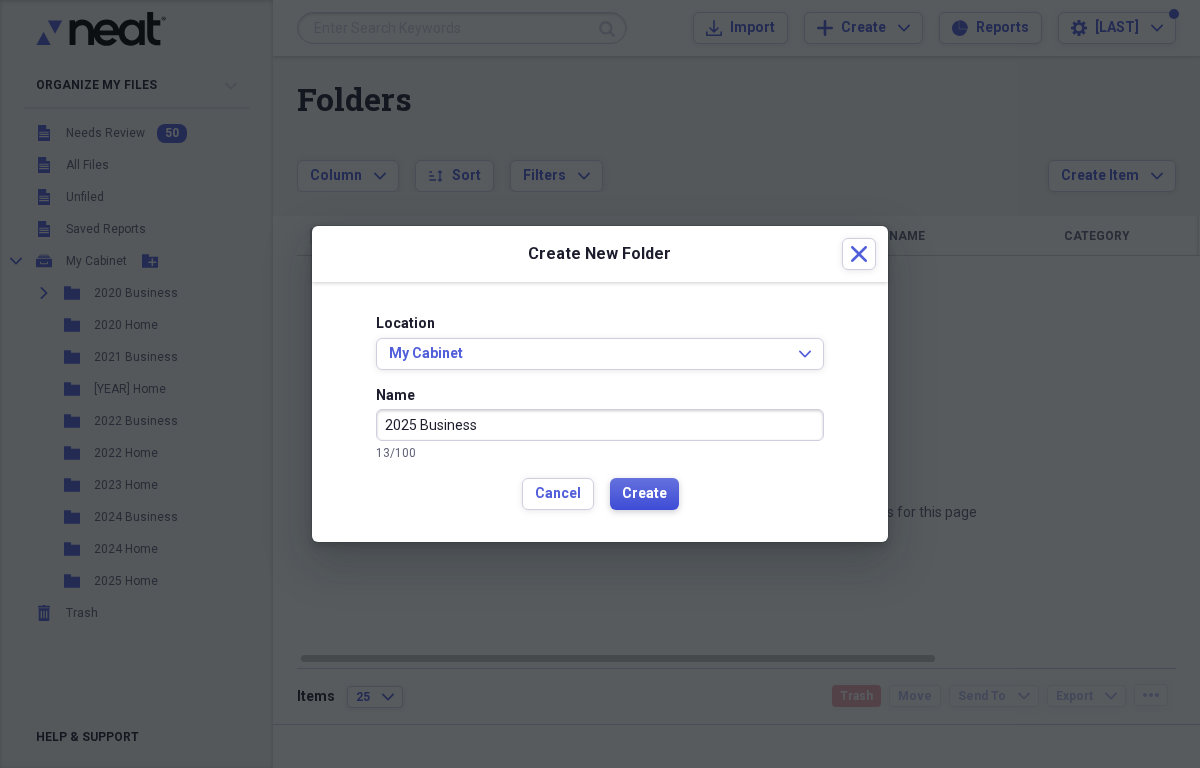 type on "2025 Business" 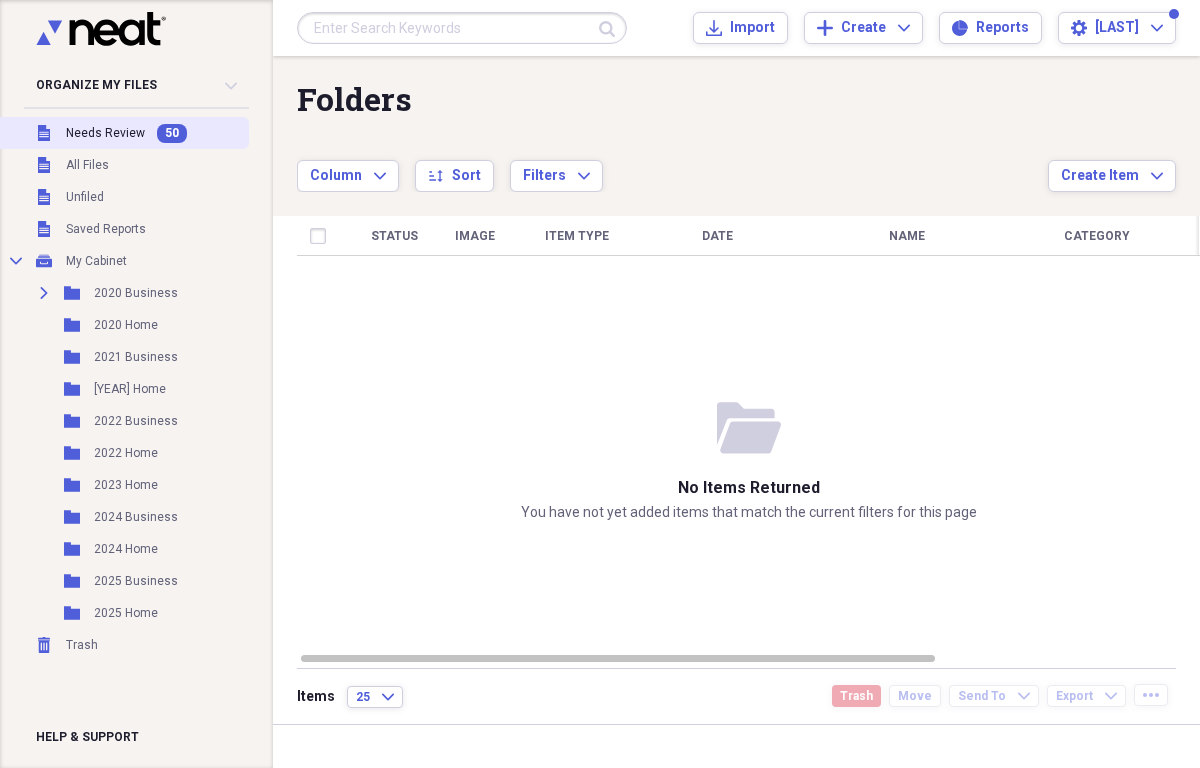 click on "Needs Review" at bounding box center (105, 133) 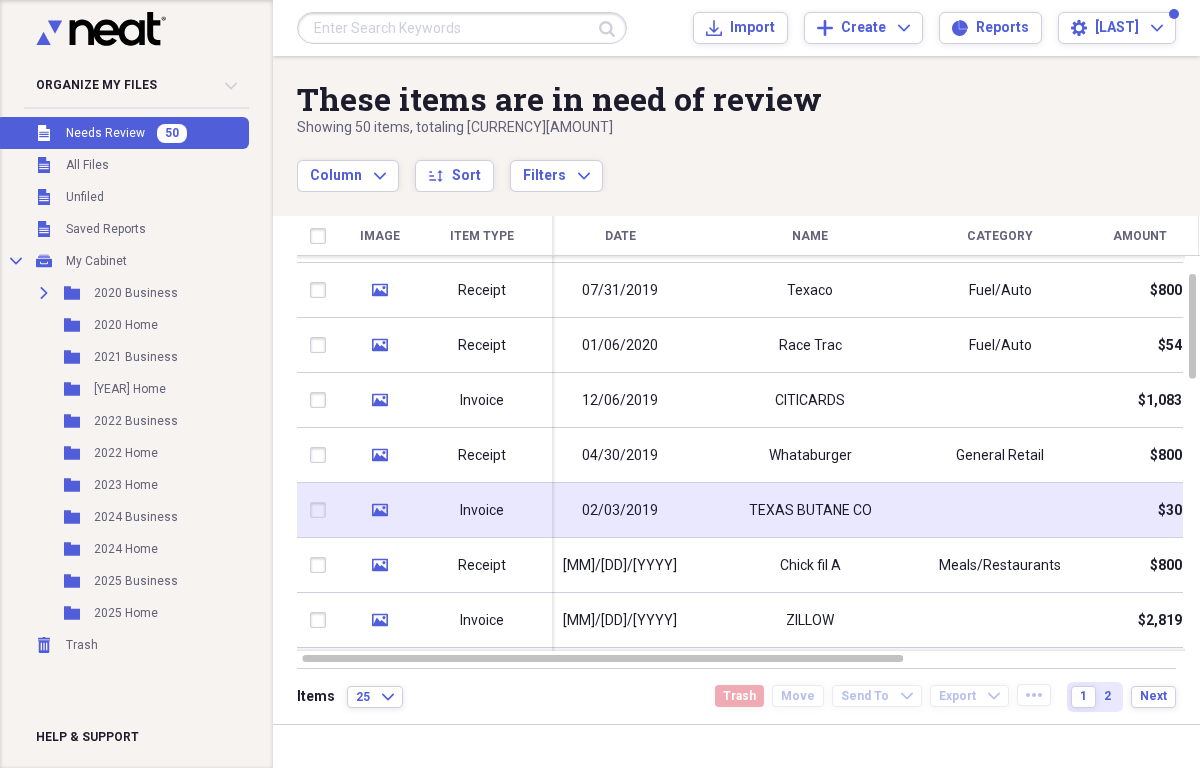 click on "TEXAS BUTANE CO" at bounding box center [810, 511] 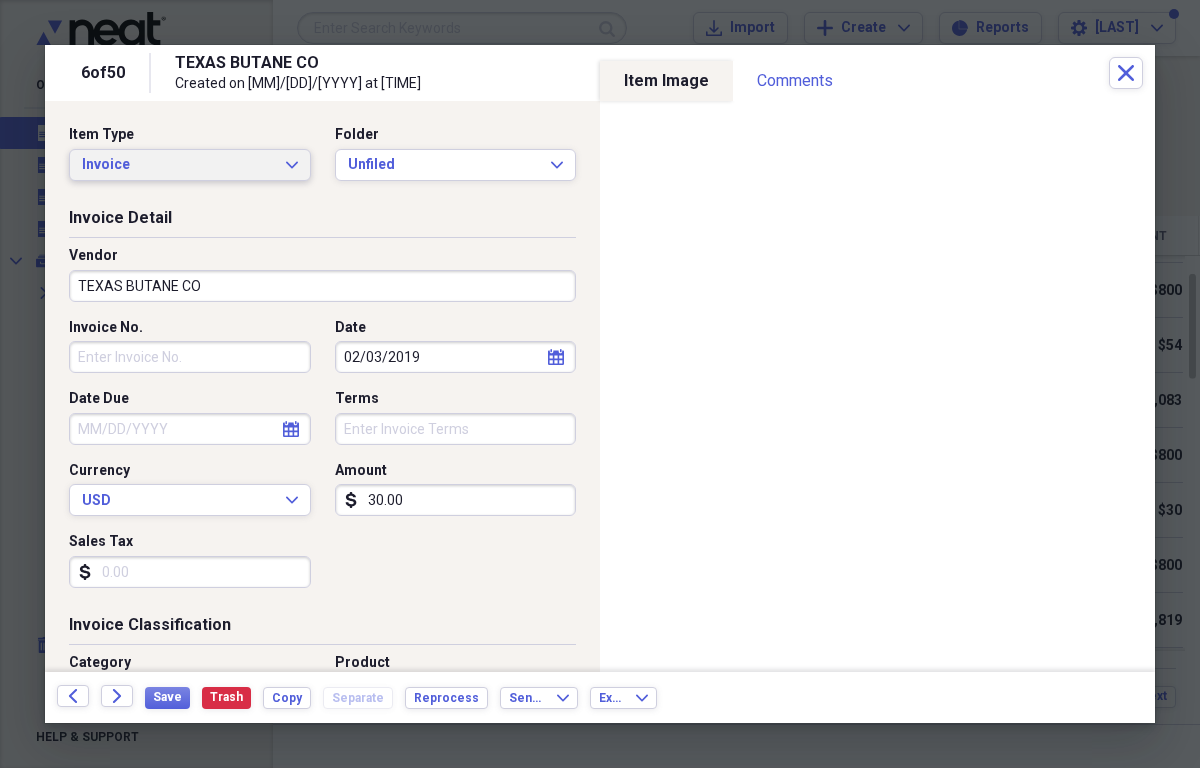 click on "Expand" 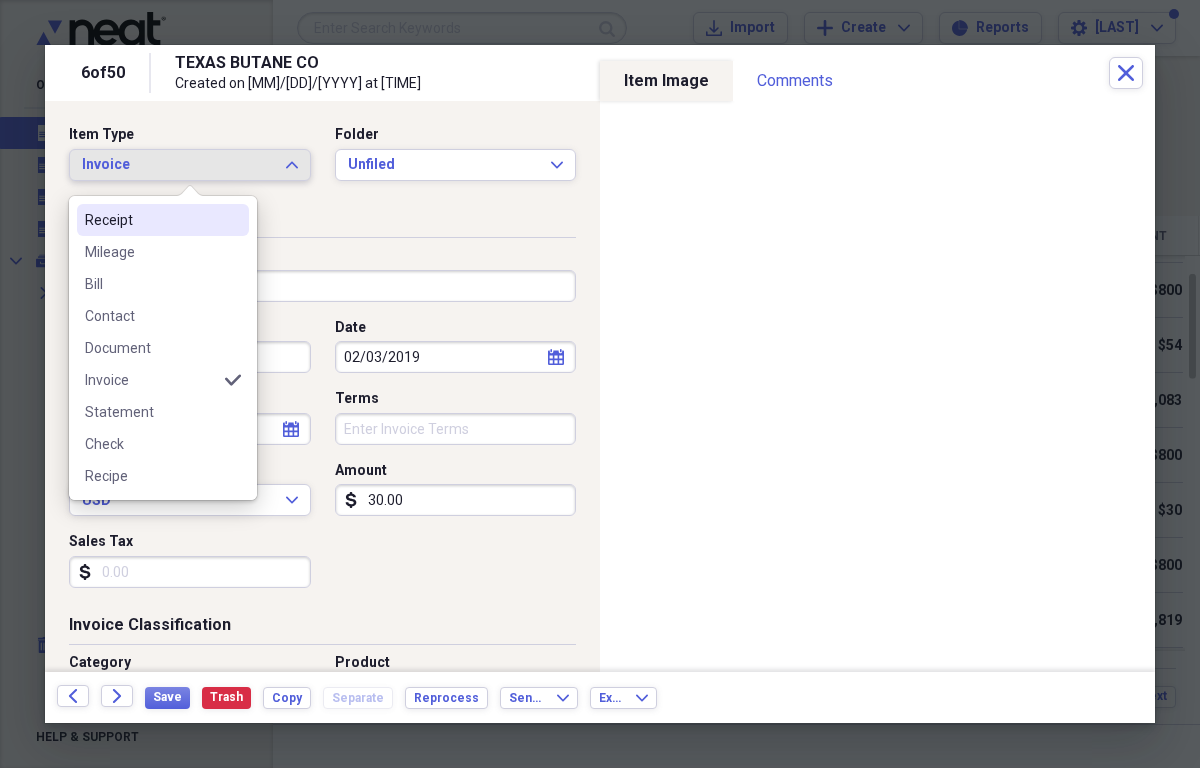 click on "Receipt" at bounding box center [151, 220] 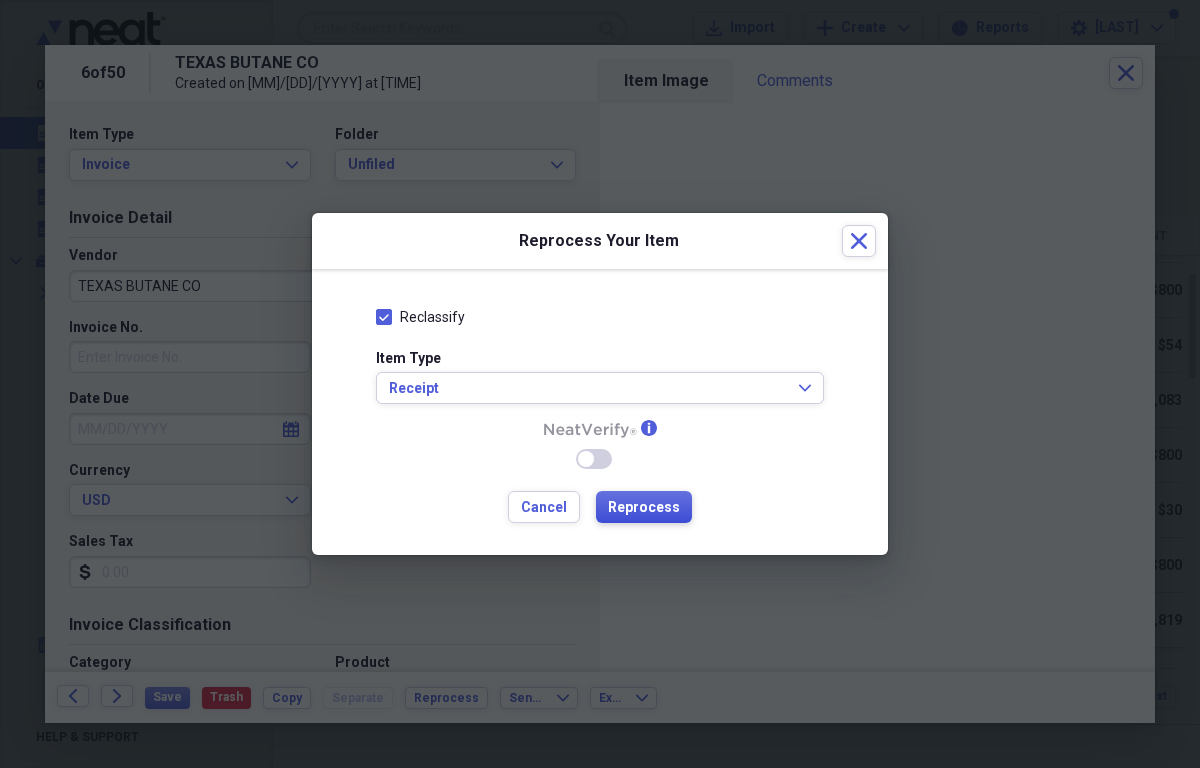 click on "Reprocess" at bounding box center [644, 508] 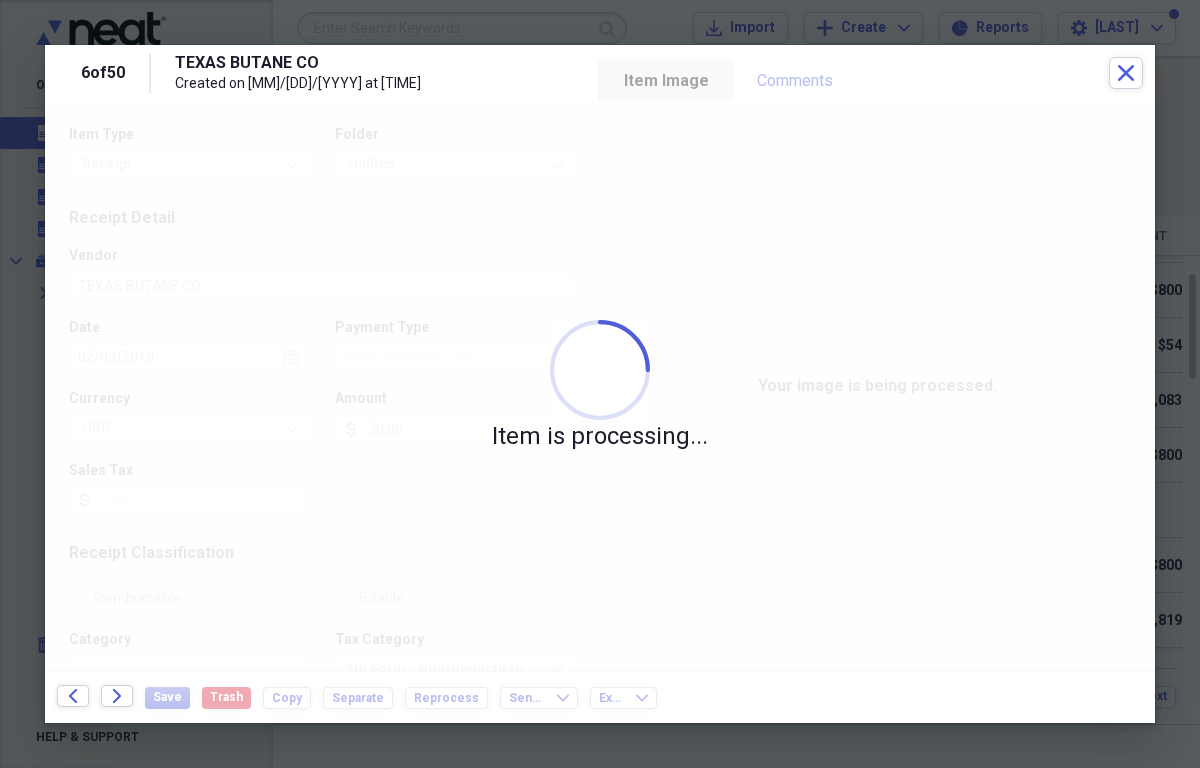 type on "Credit" 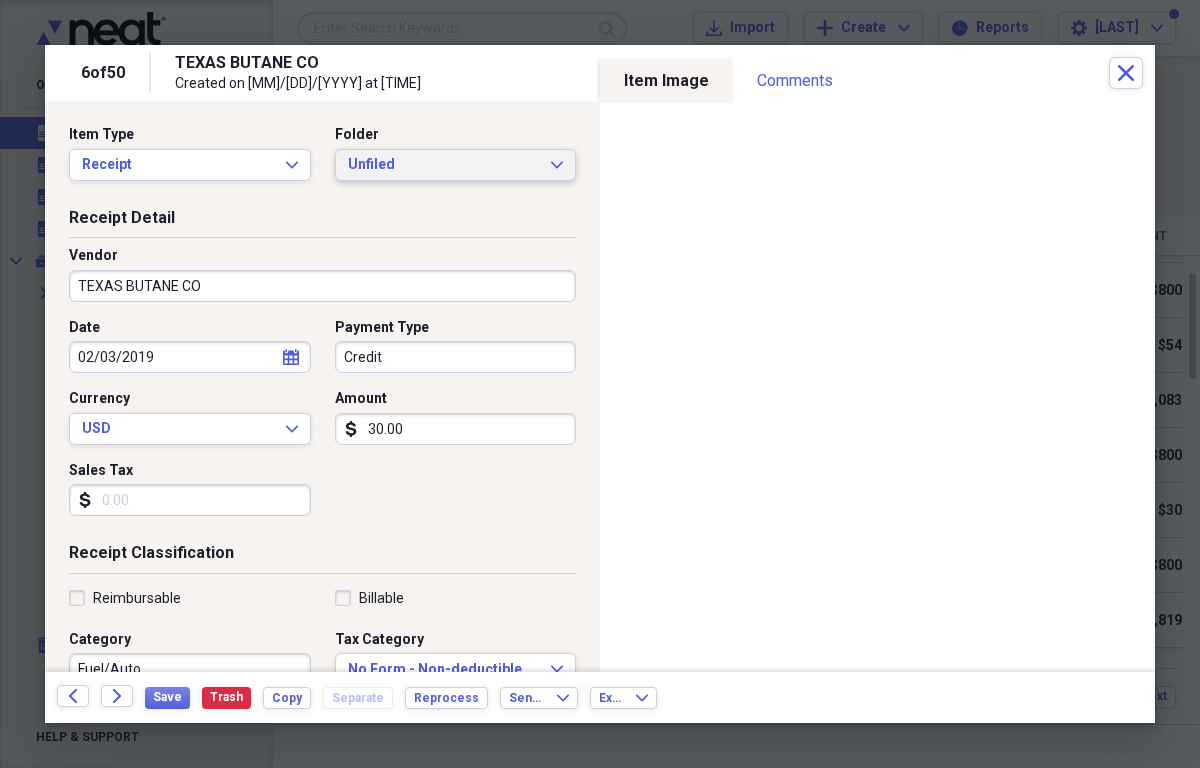 click on "Expand" 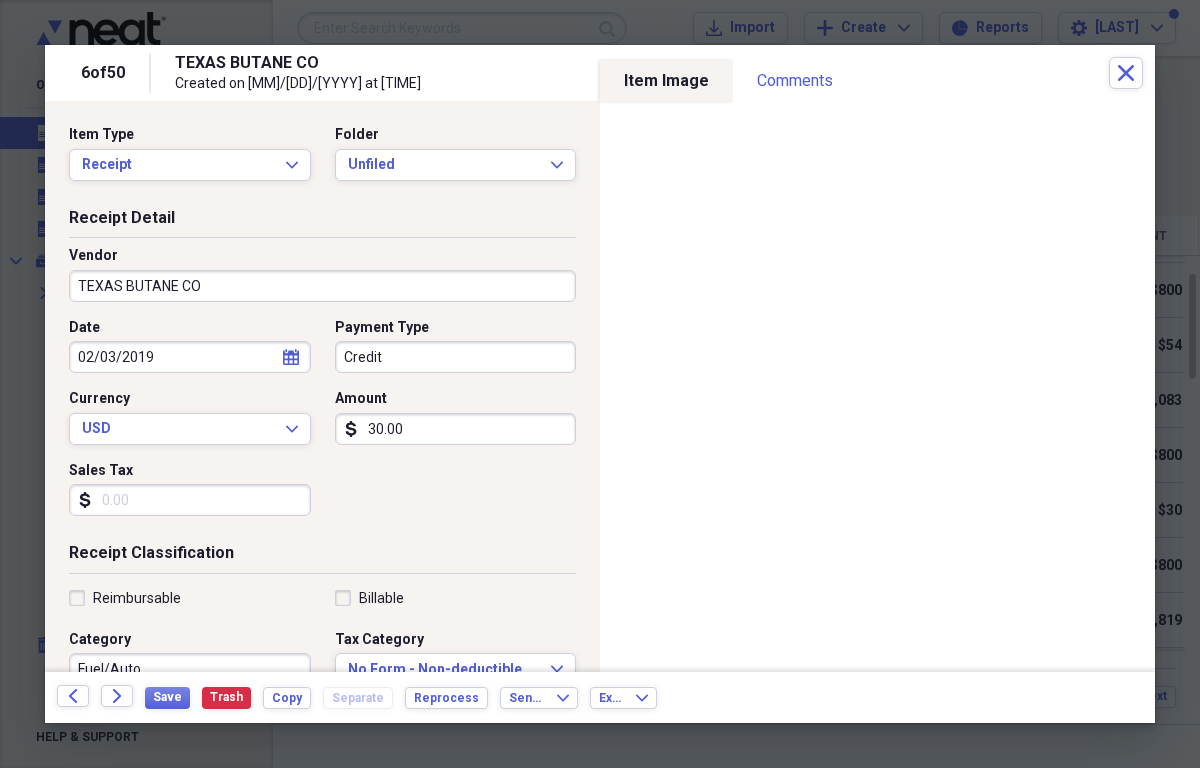 click on "TEXAS BUTANE CO Created on [DATE] at [TIME]" at bounding box center (642, 73) 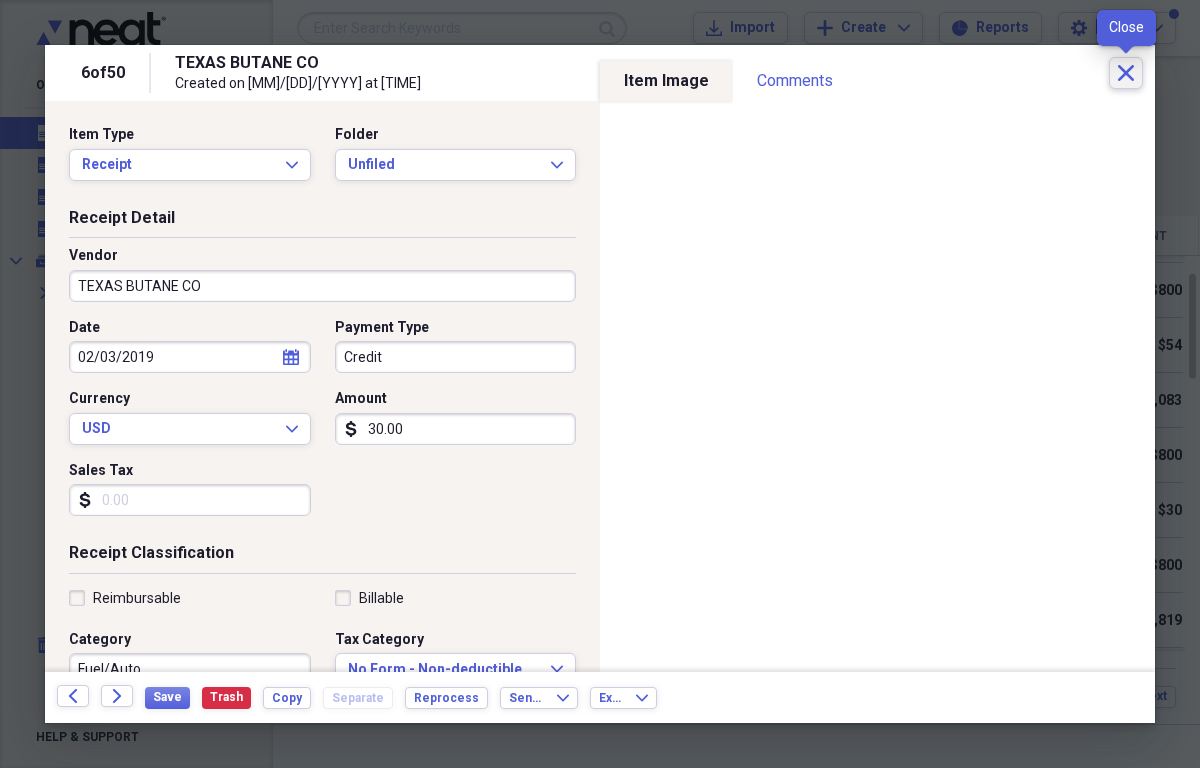 click on "Close" 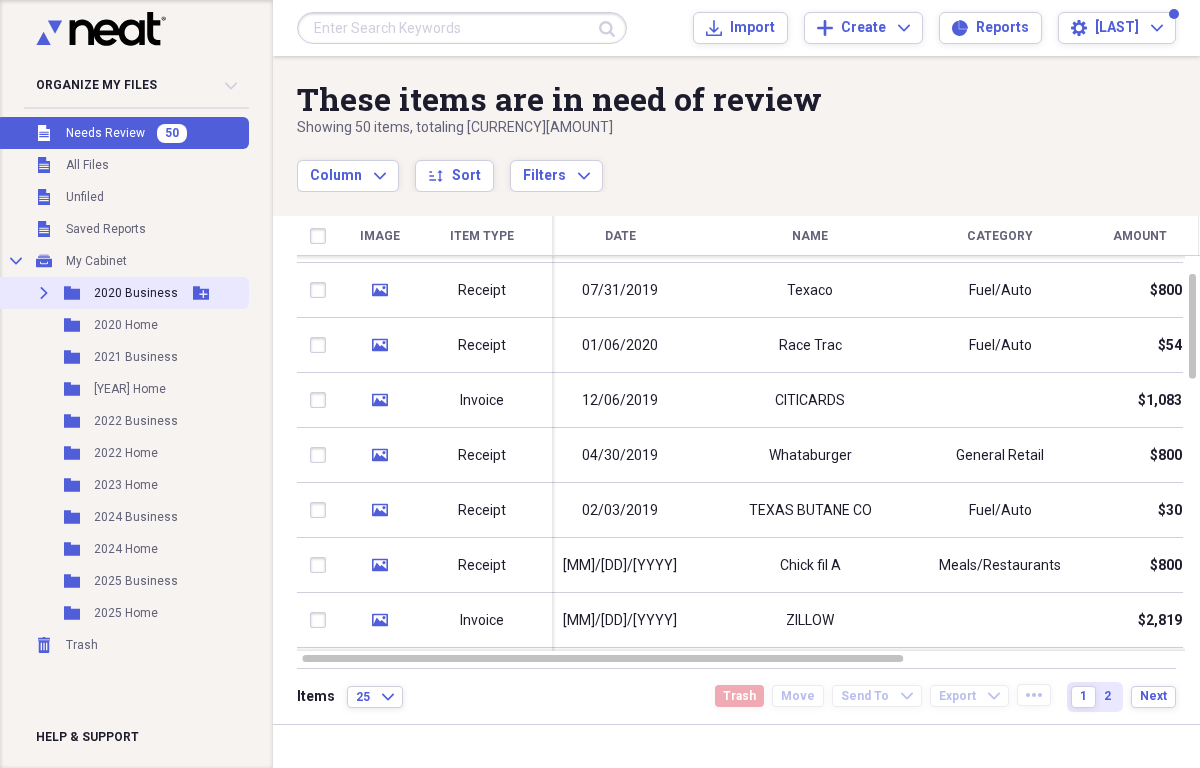 click on "2020 Business" at bounding box center [136, 293] 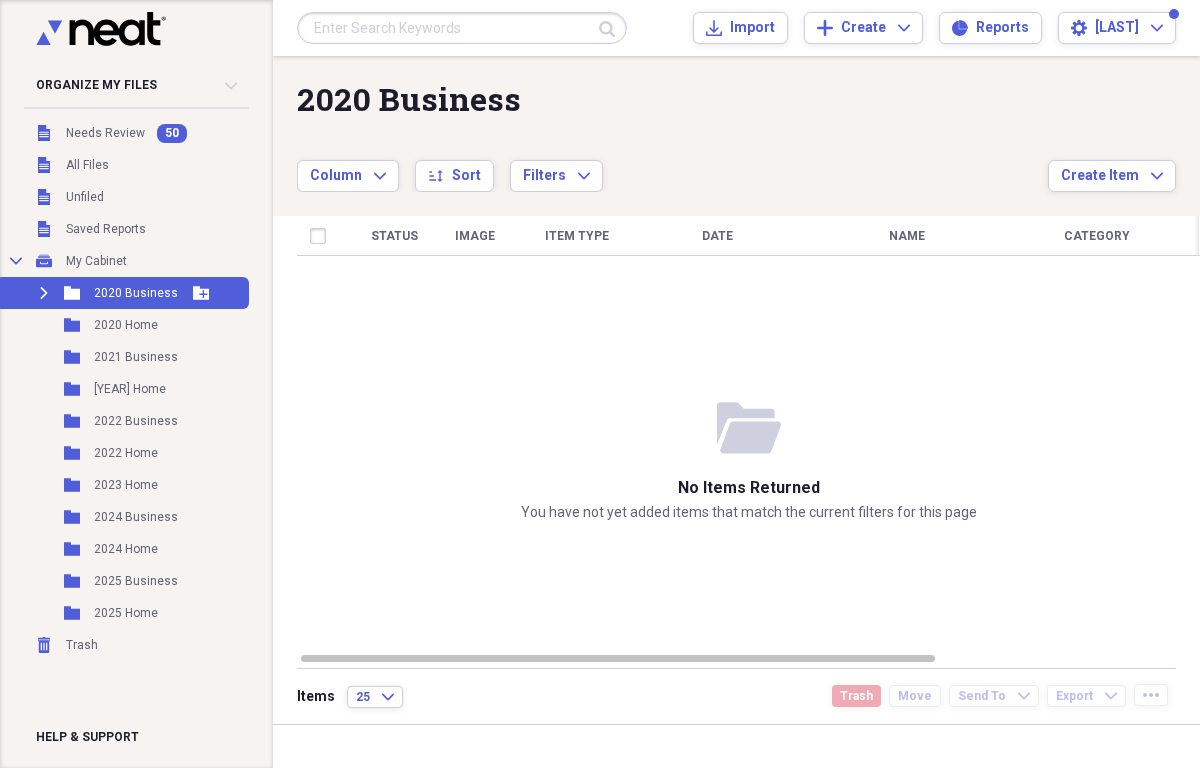 click on "Add Folder" 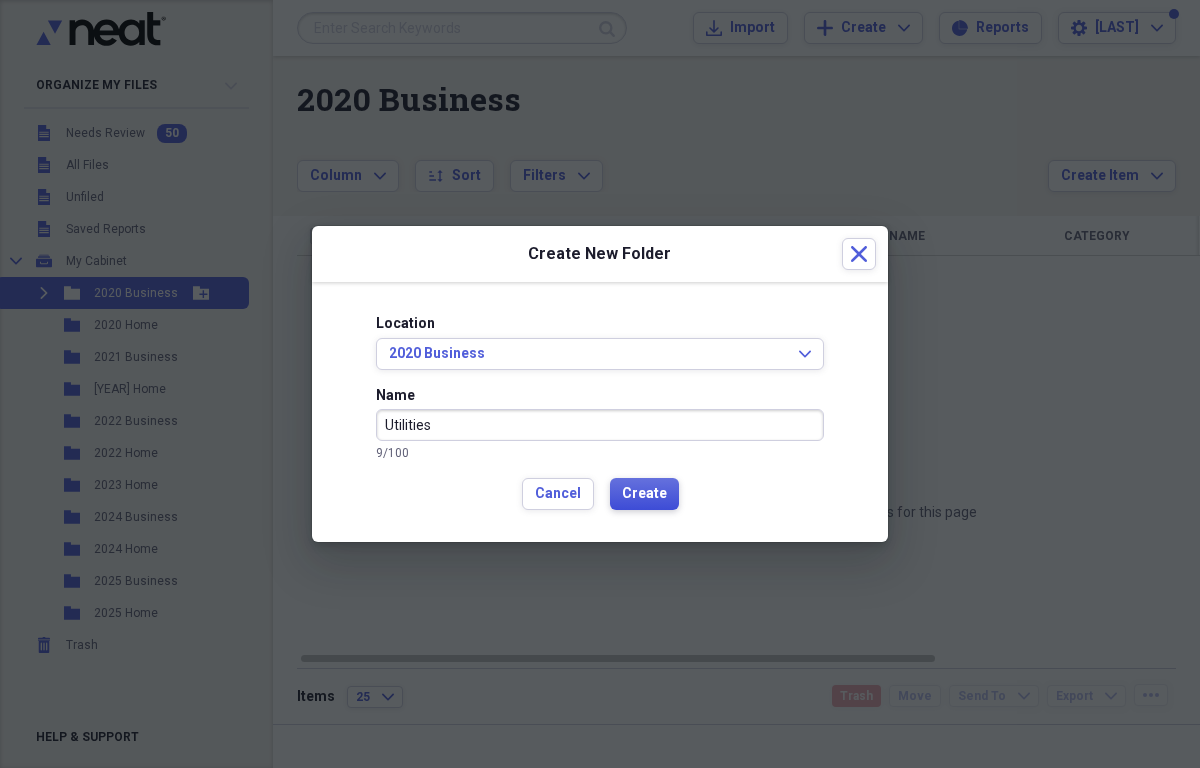 type on "Utilities" 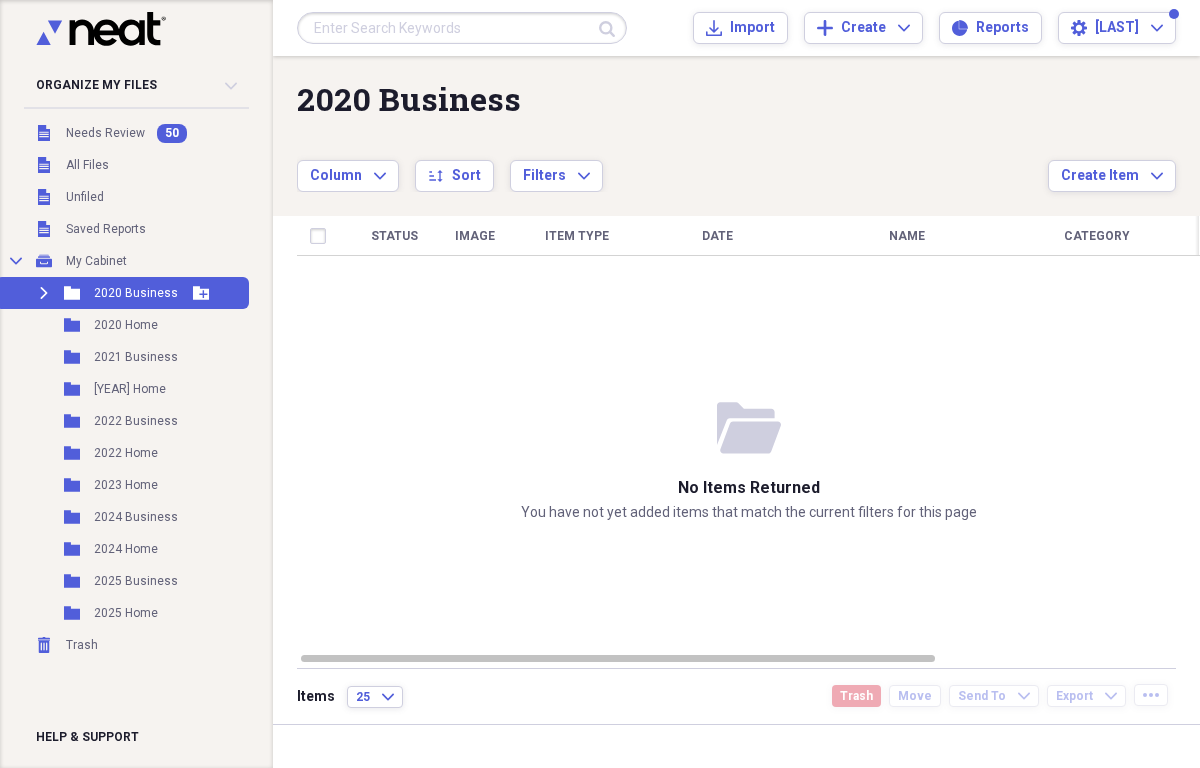 click 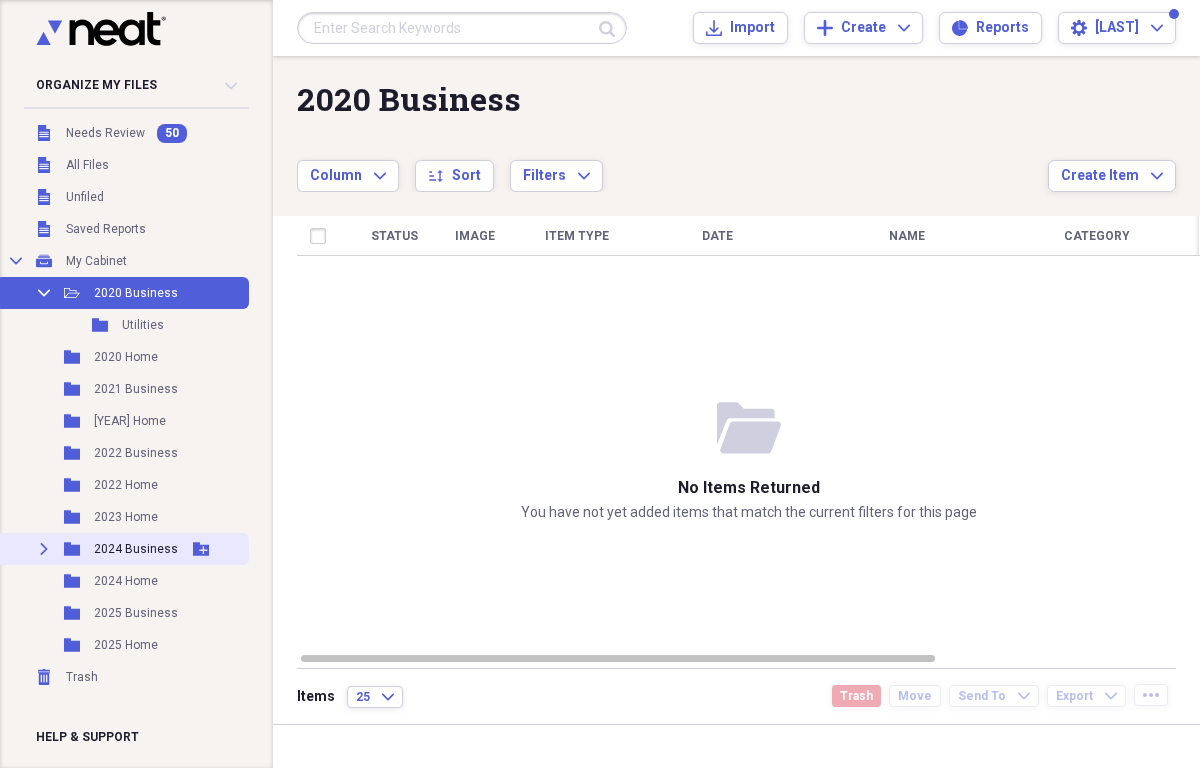click 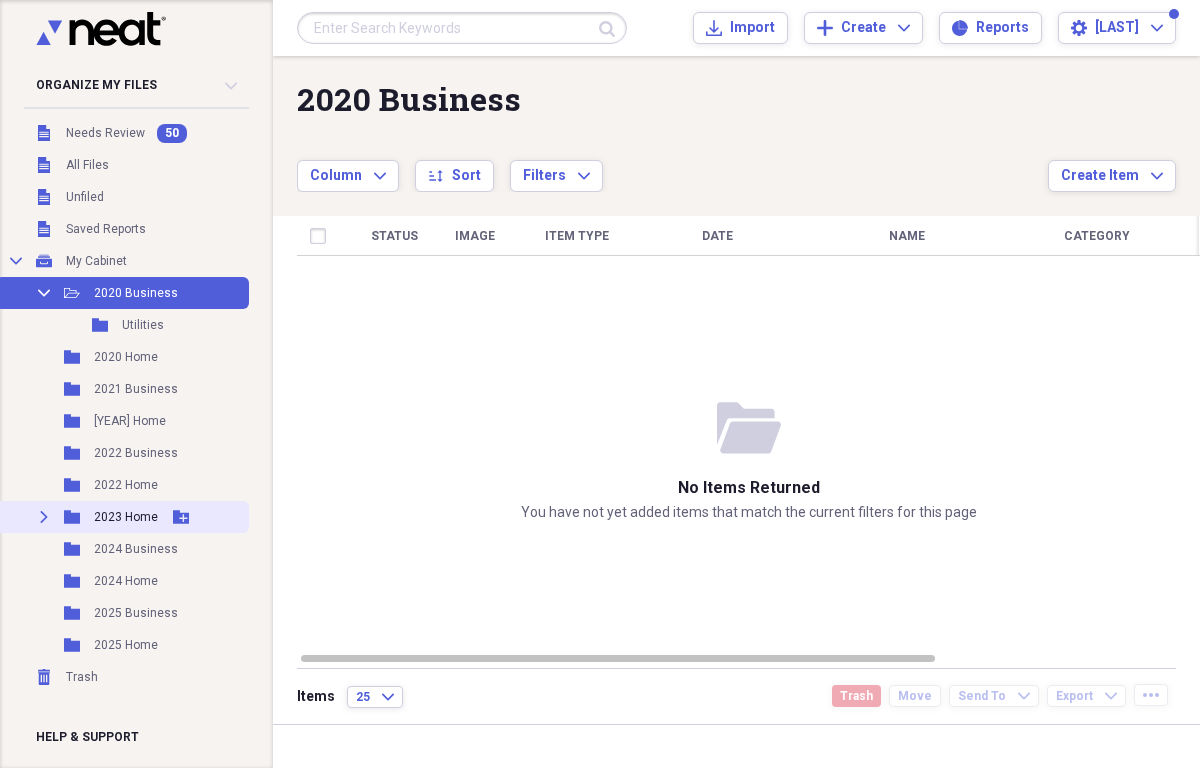click on "Expand" 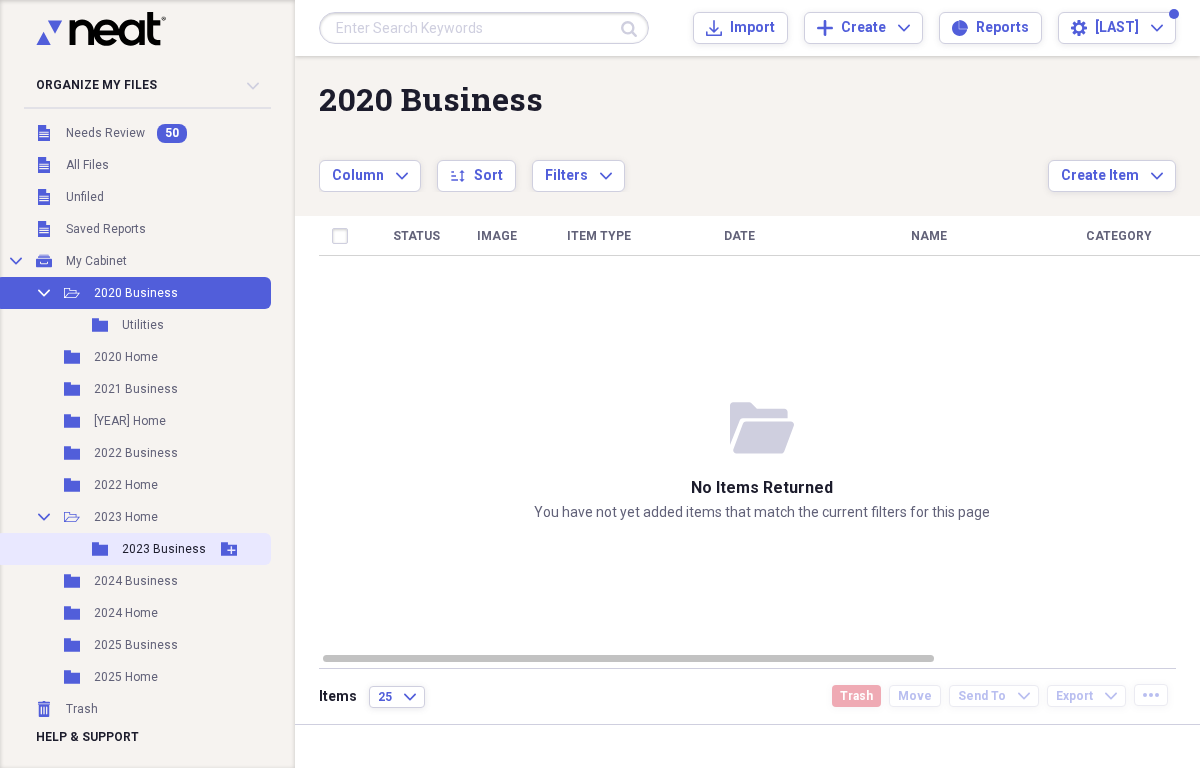 click 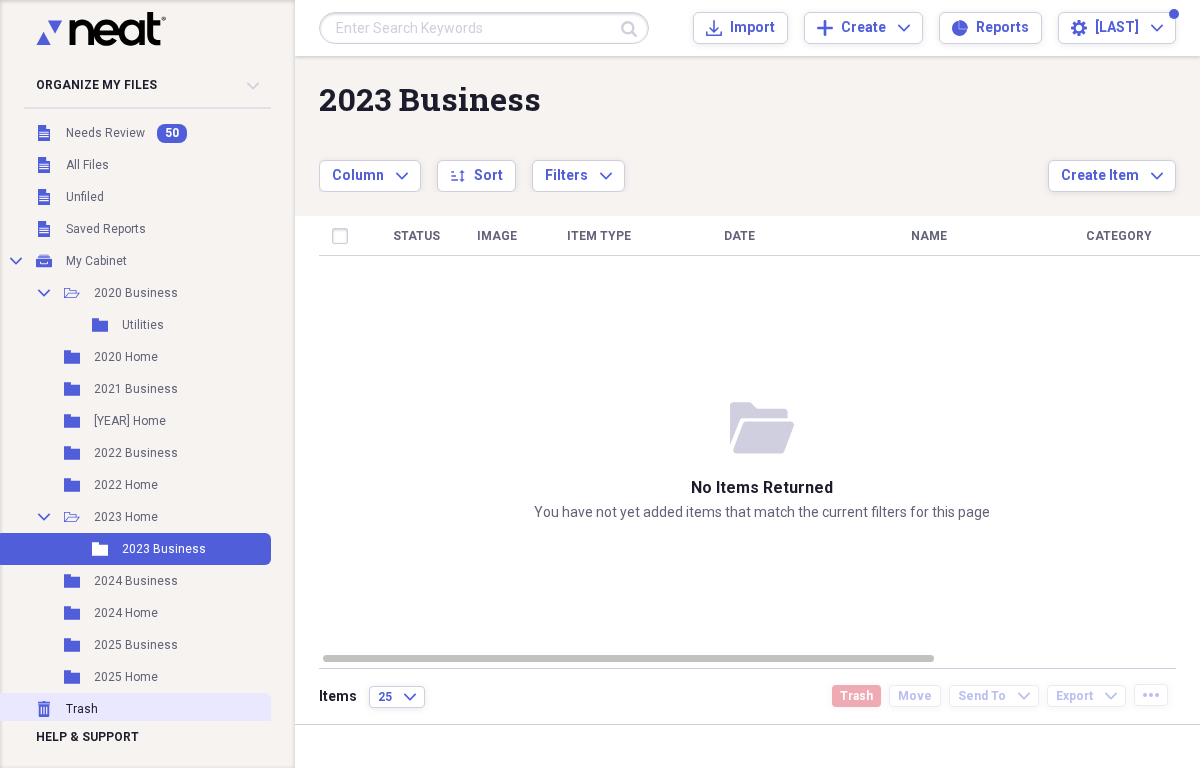 click 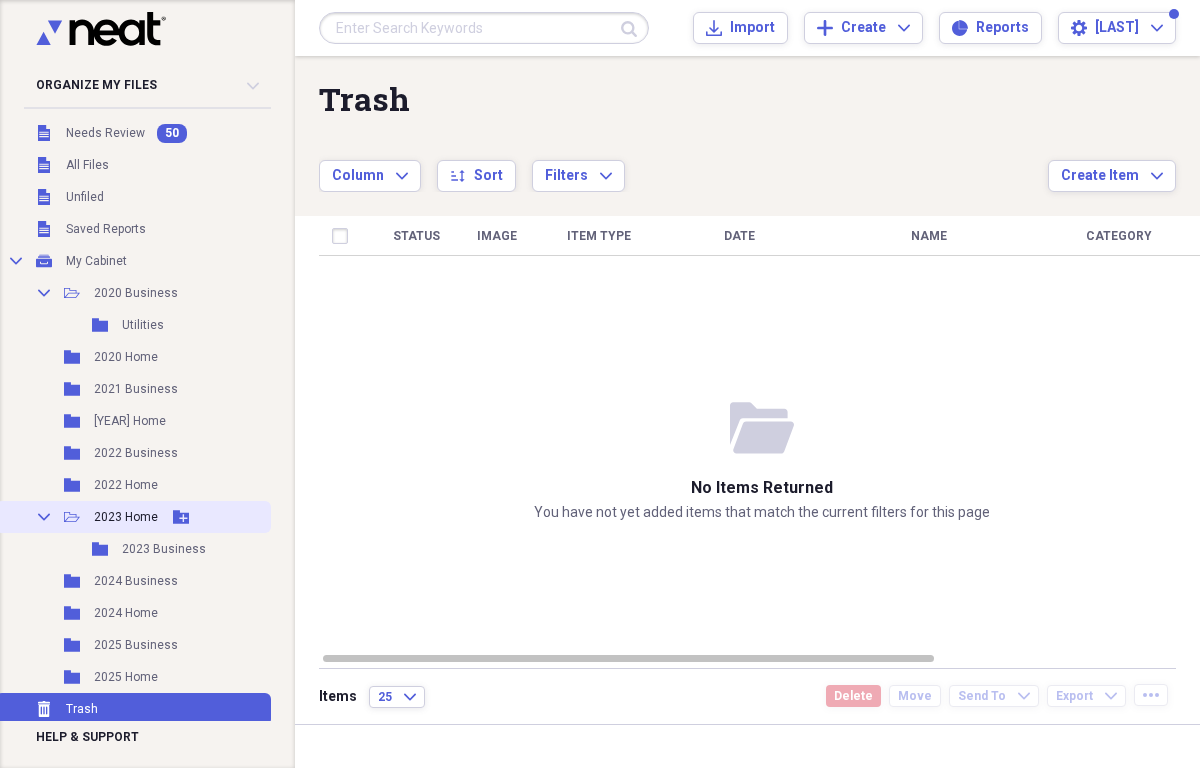 click on "Collapse" 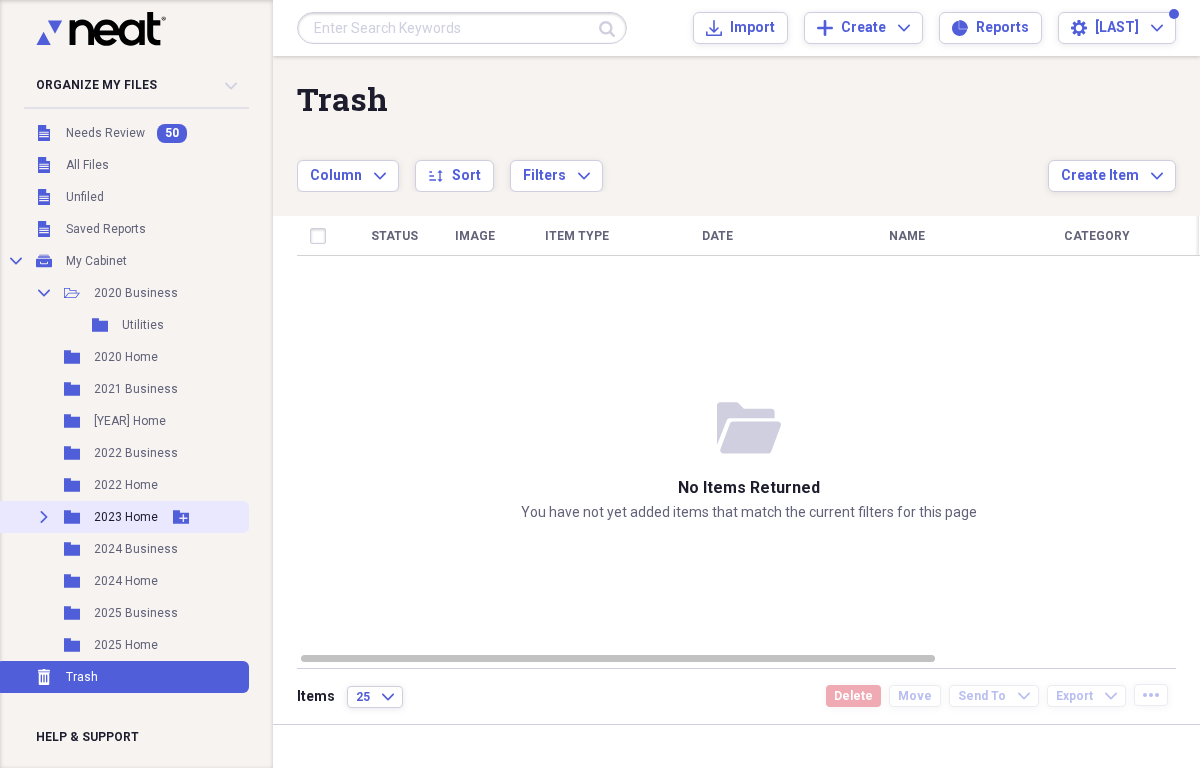 click 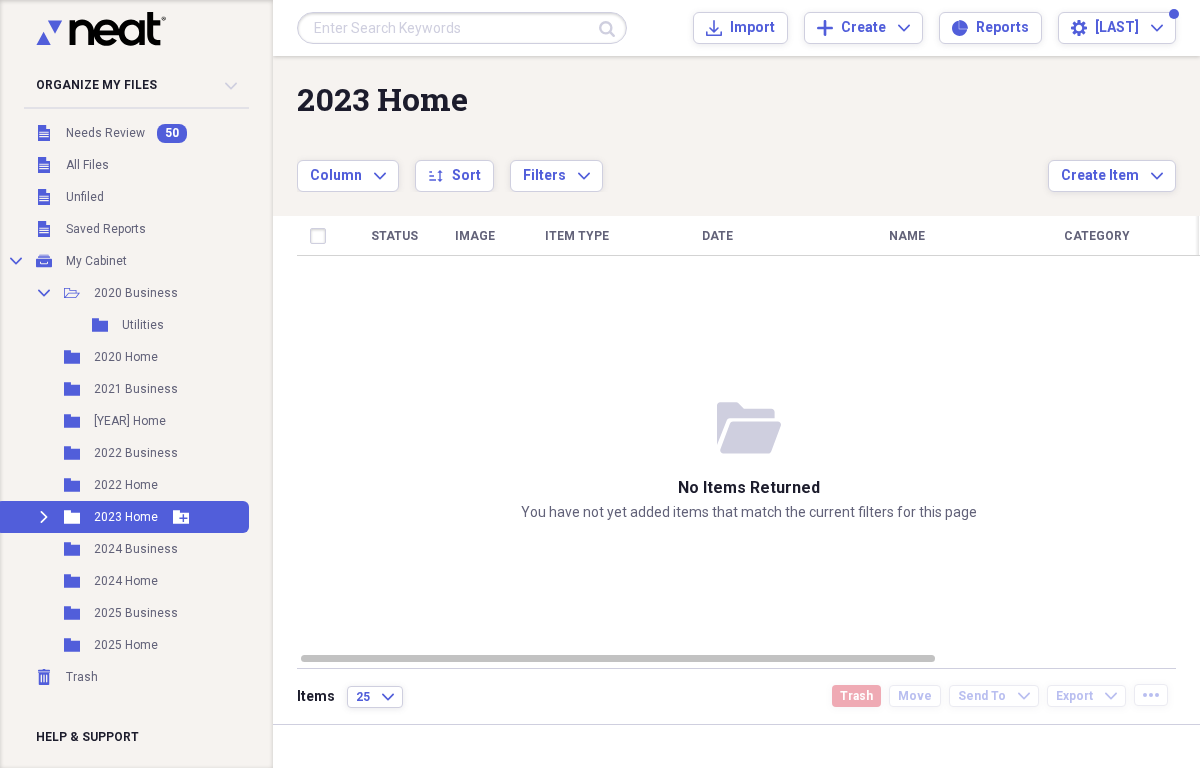 click on "Expand" 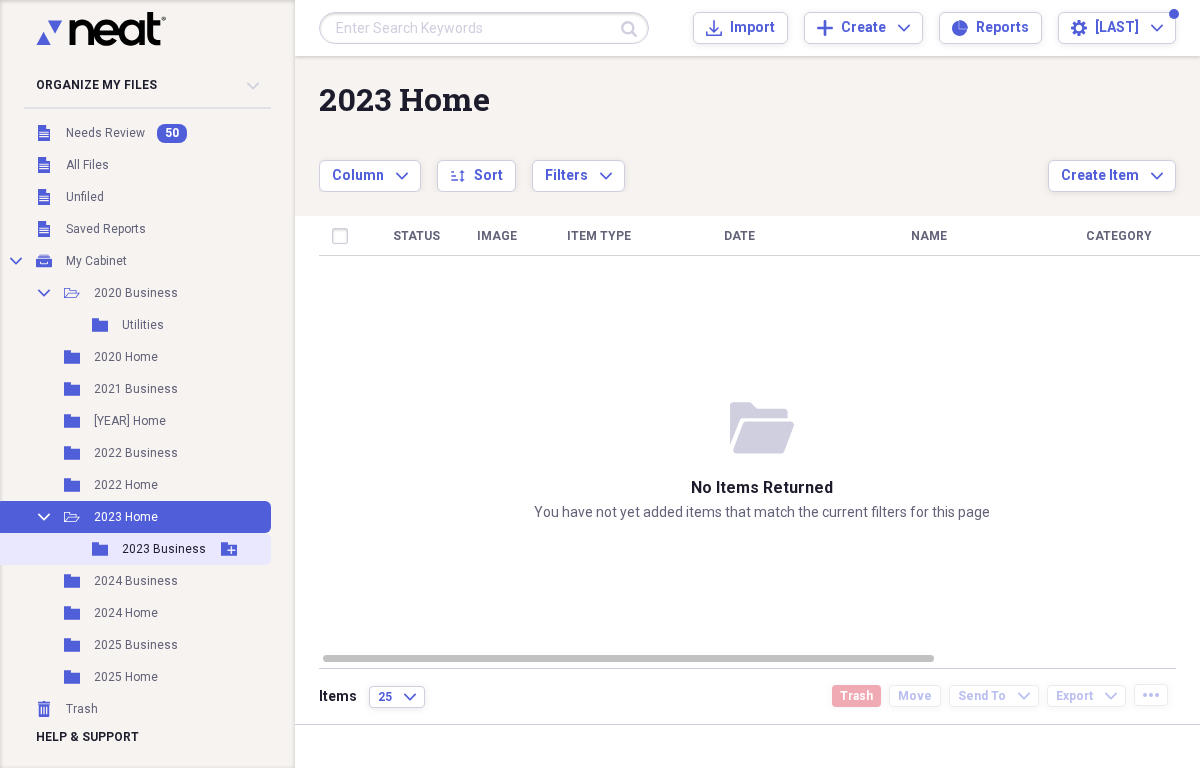type 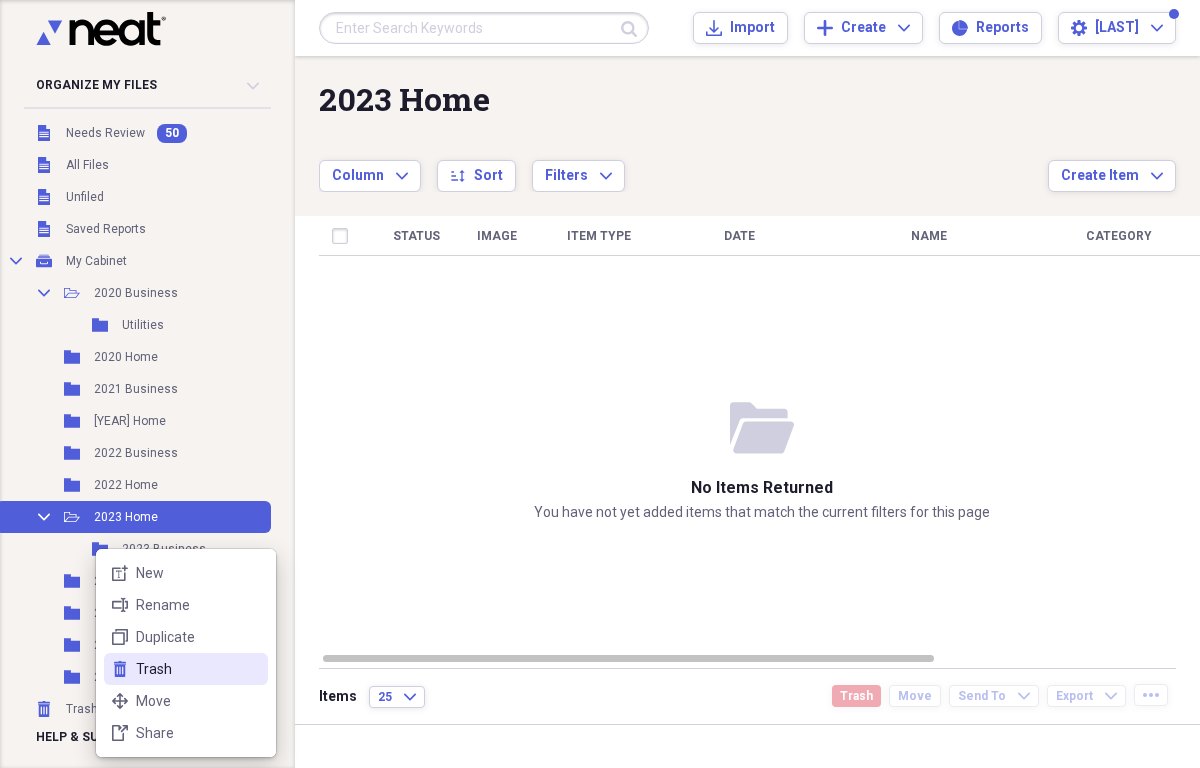 click on "Trash" at bounding box center (198, 669) 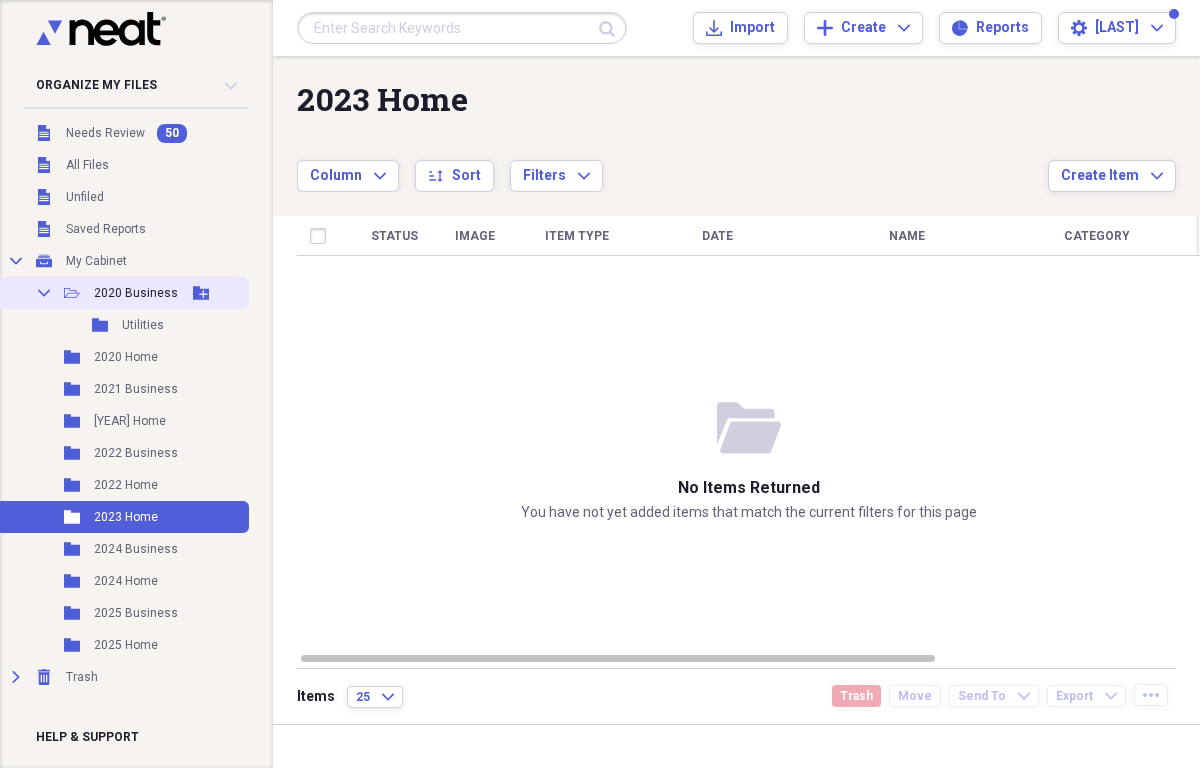 click on "Collapse" 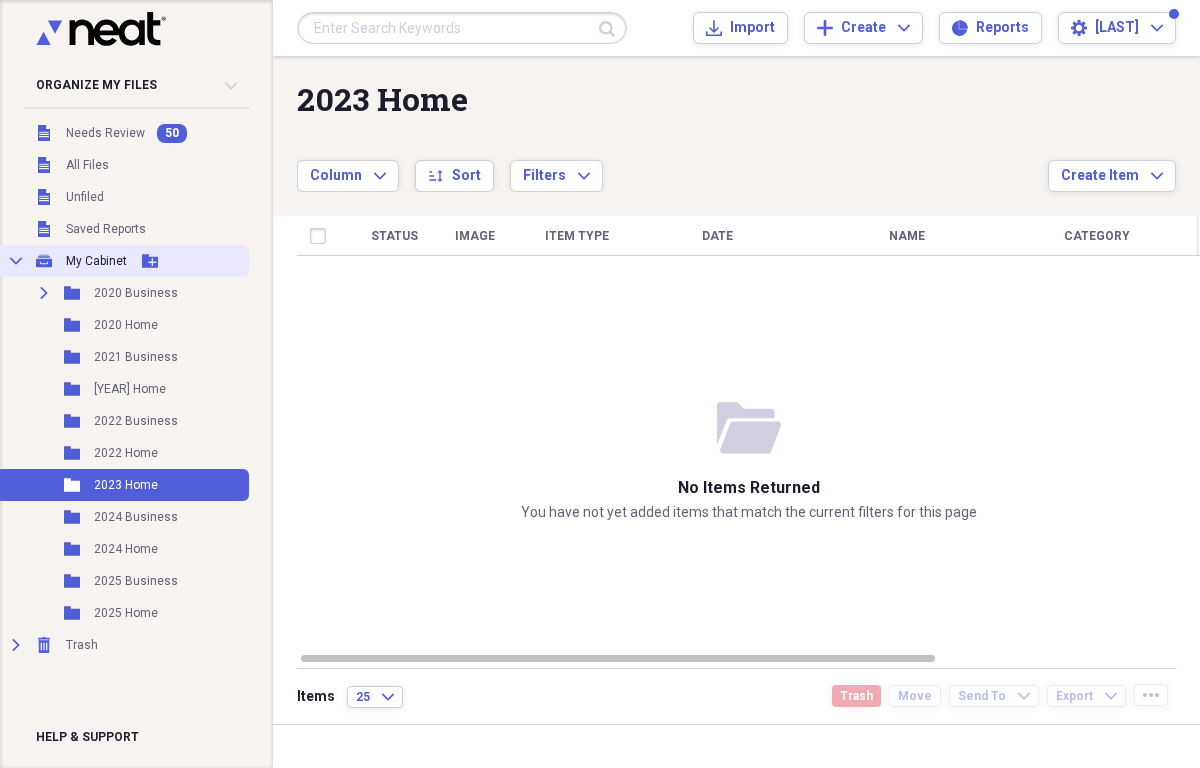 click 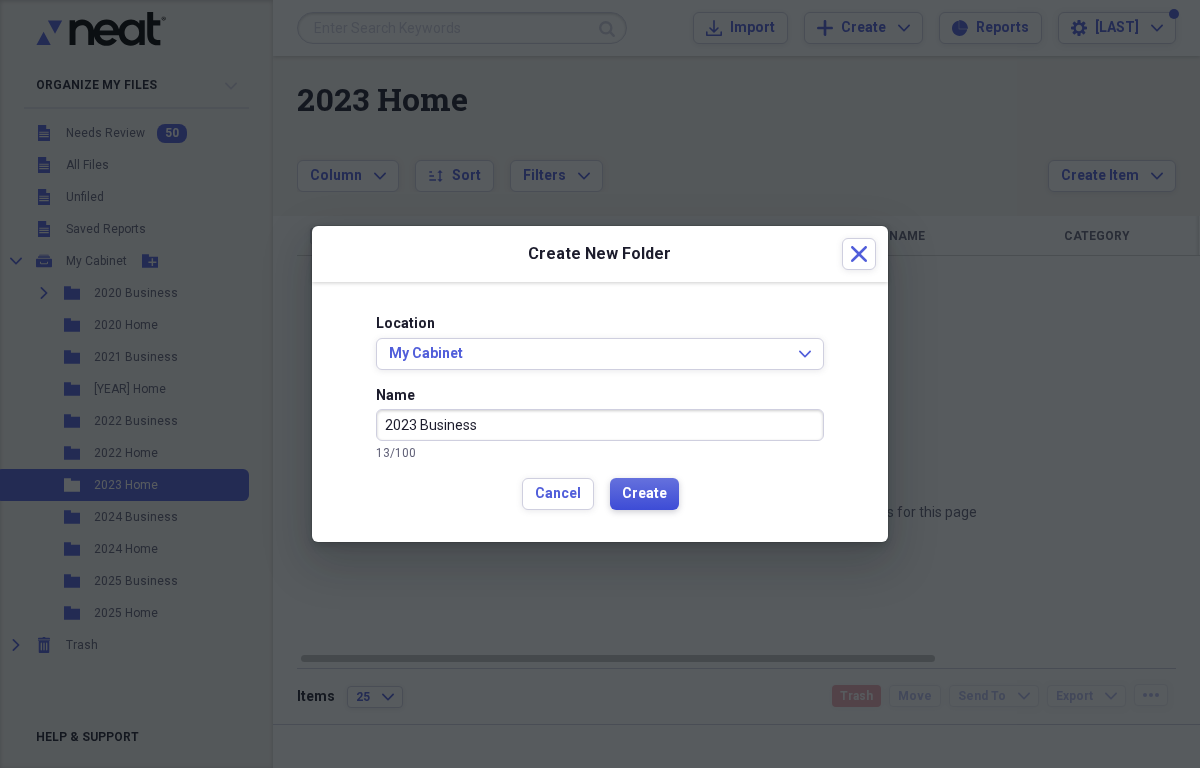 type on "2023 Business" 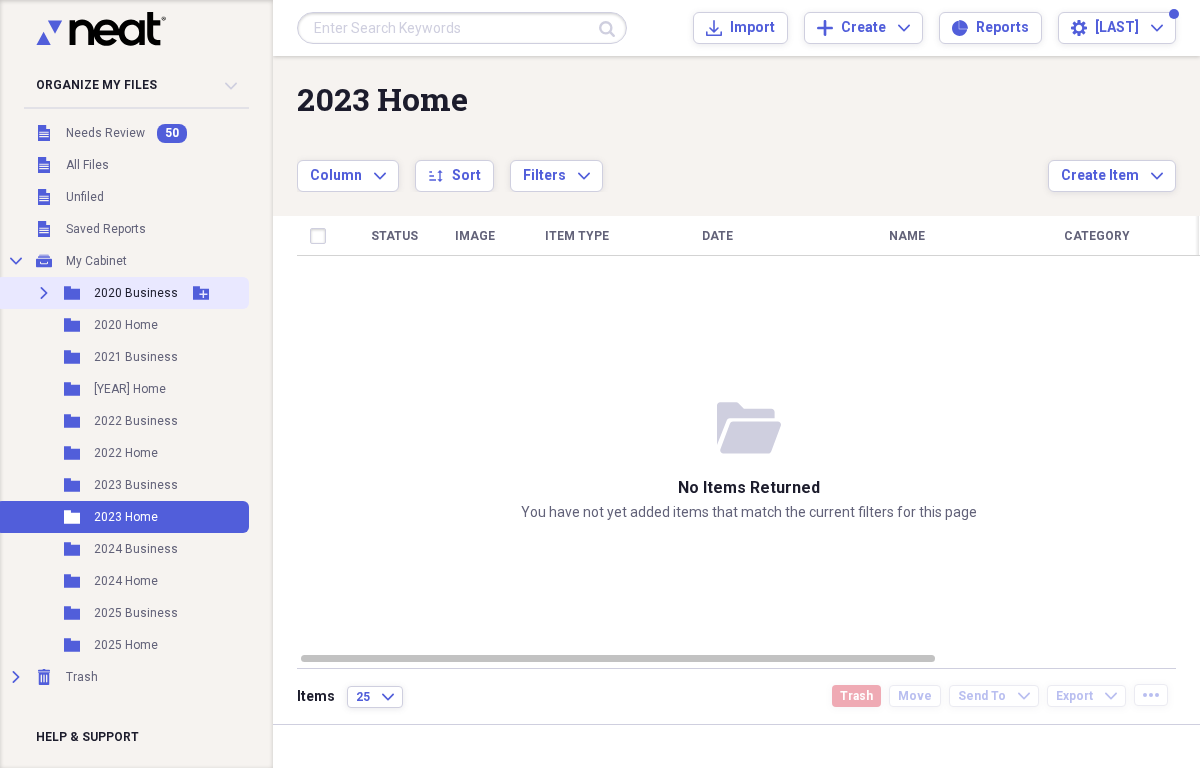 click on "Expand" 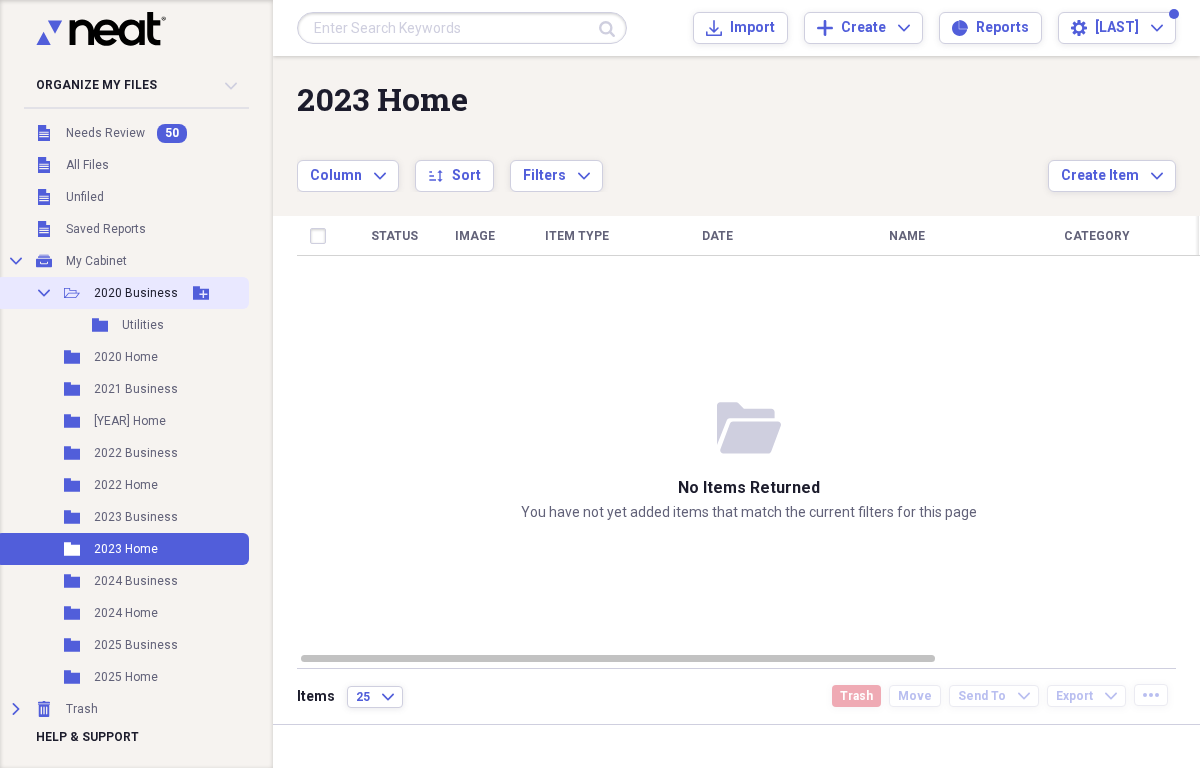 click on "Collapse" 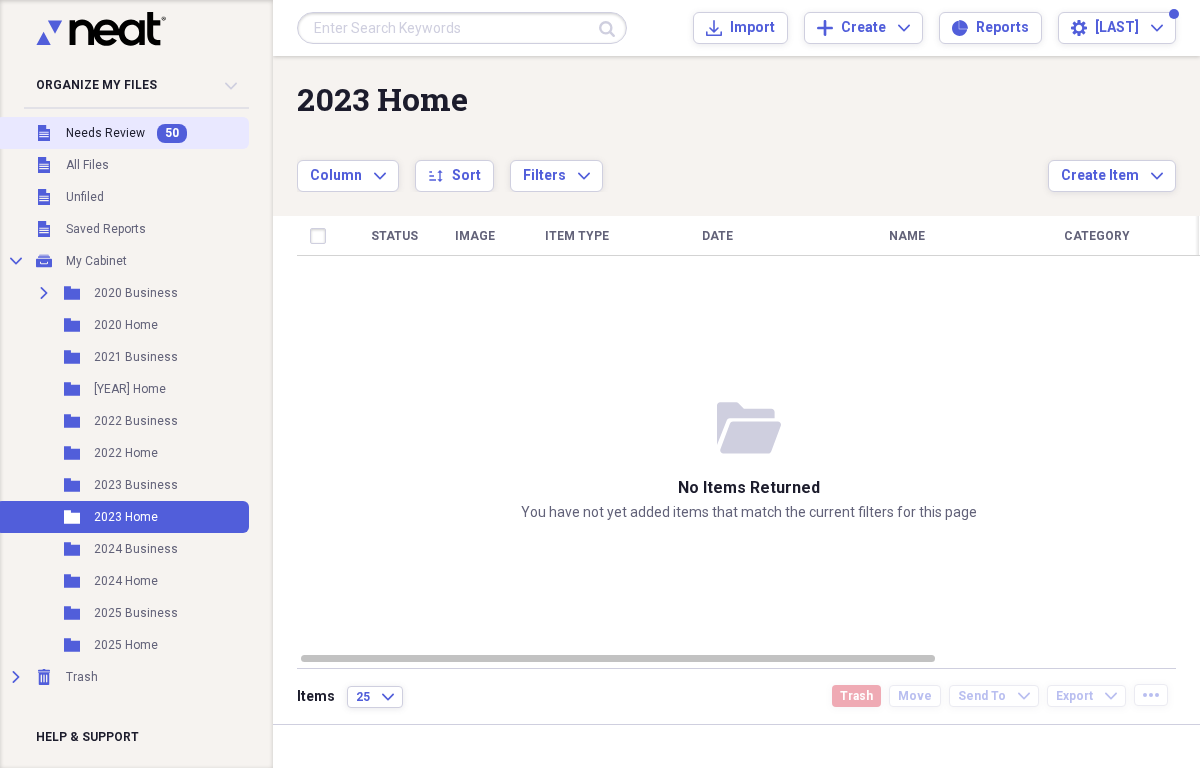 click on "Needs Review" at bounding box center [105, 133] 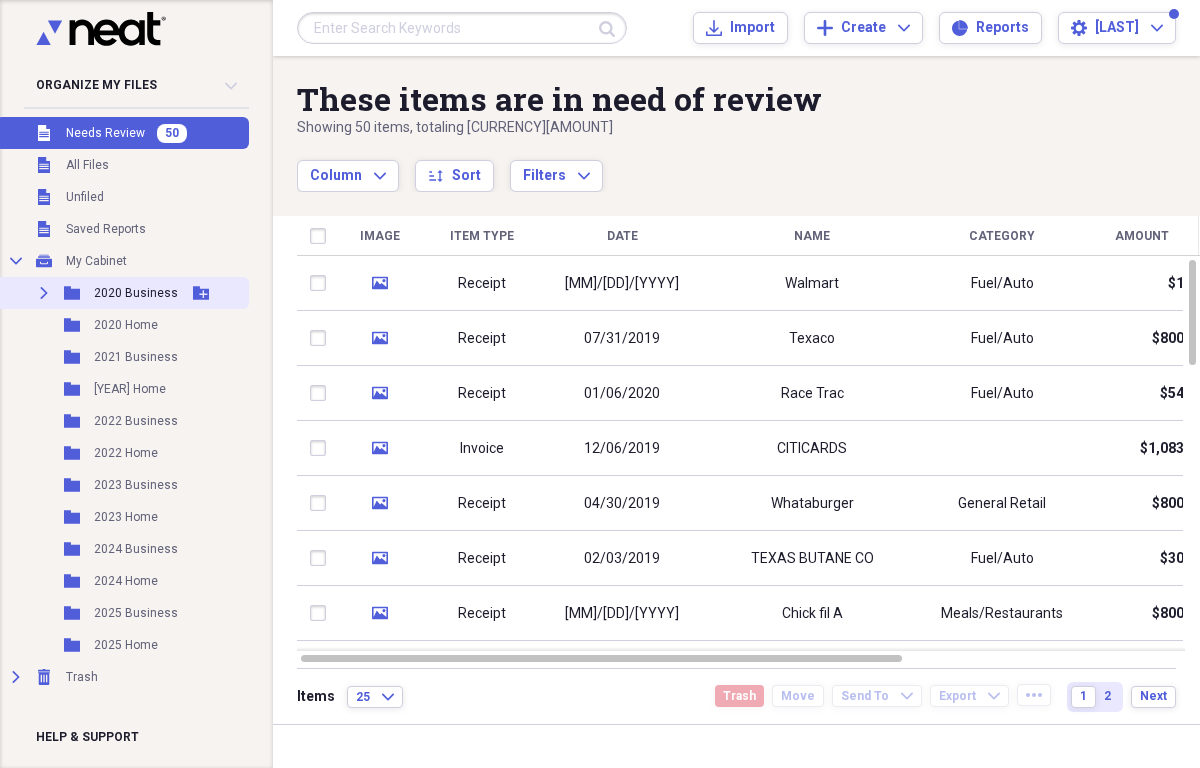 click 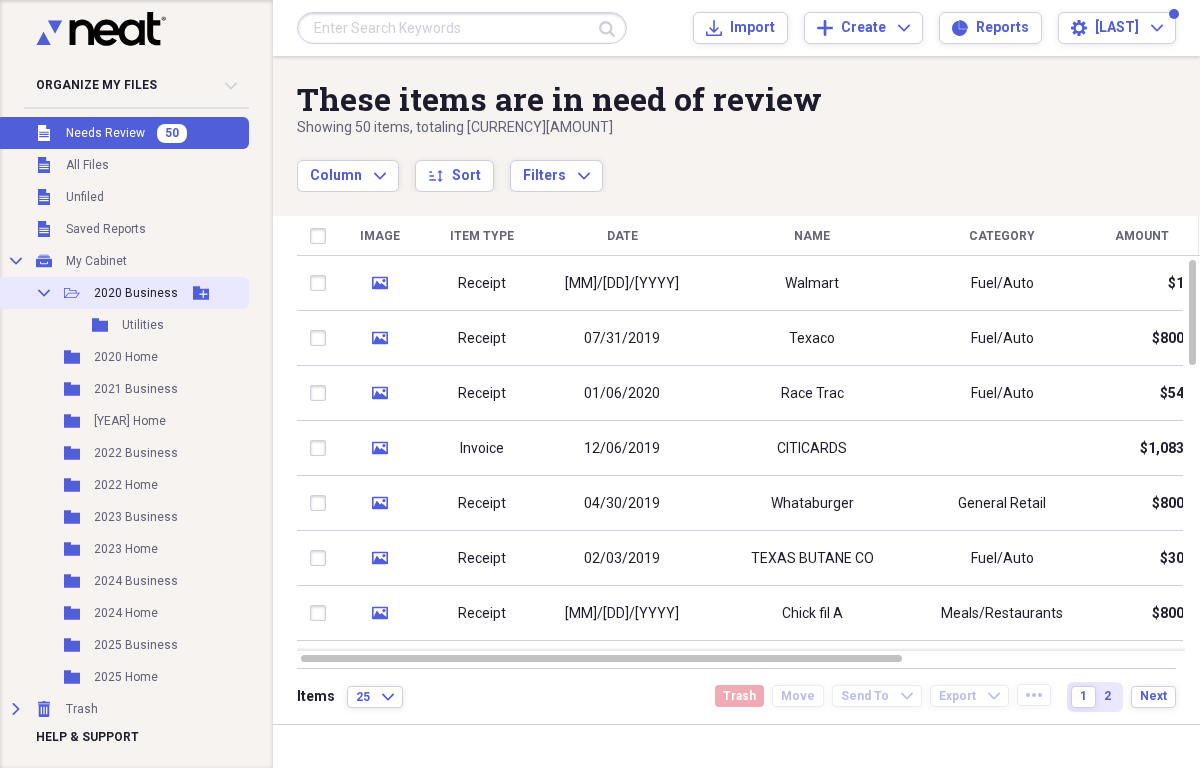 click 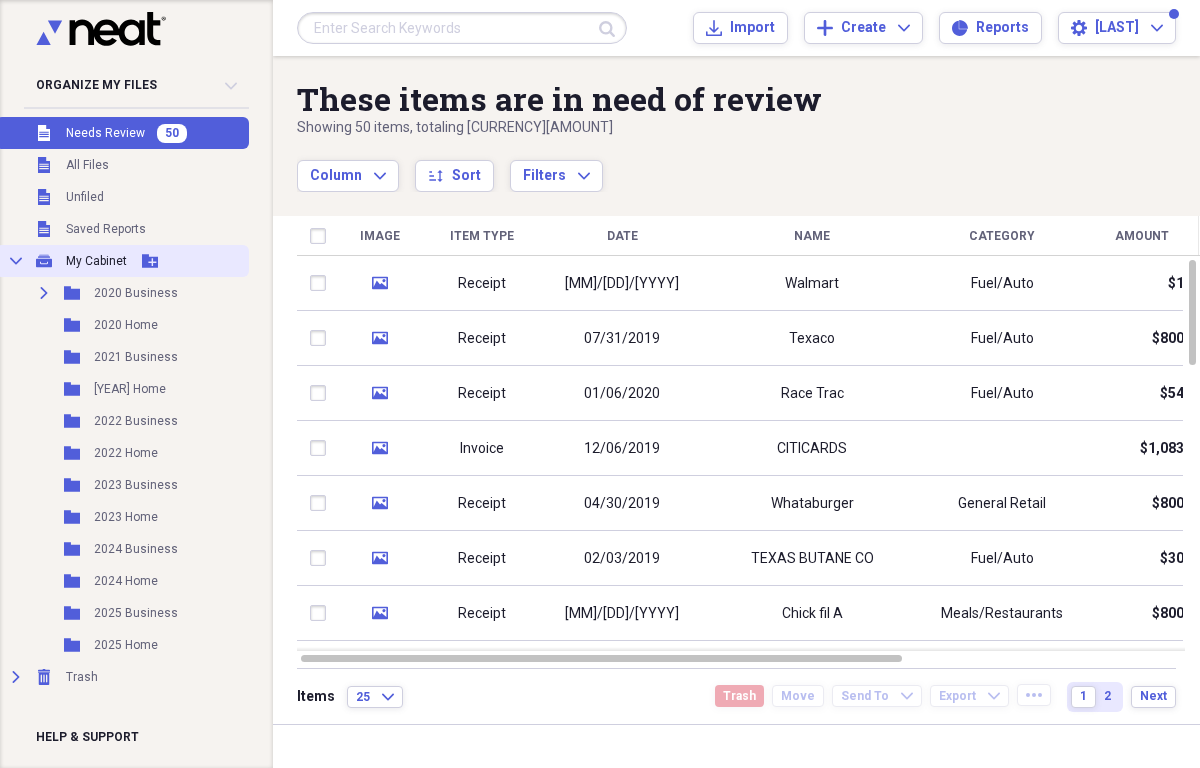 click on "Collapse" 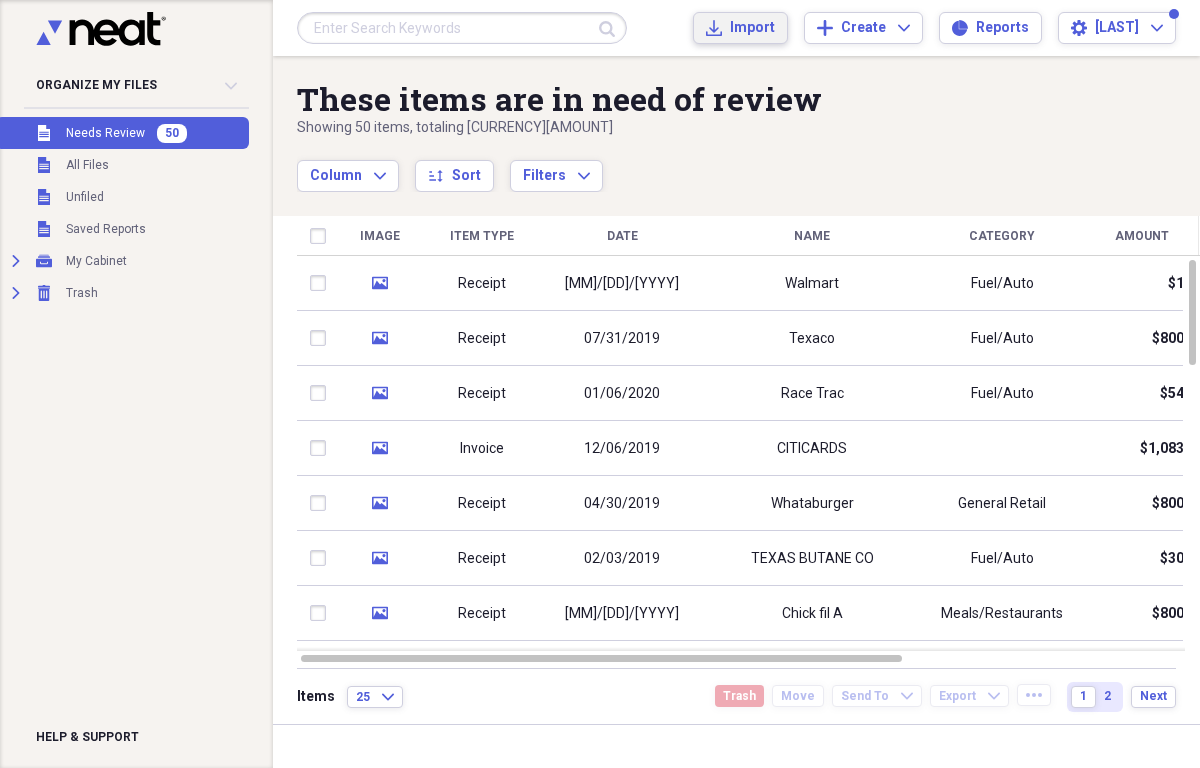 click on "Import" at bounding box center (752, 28) 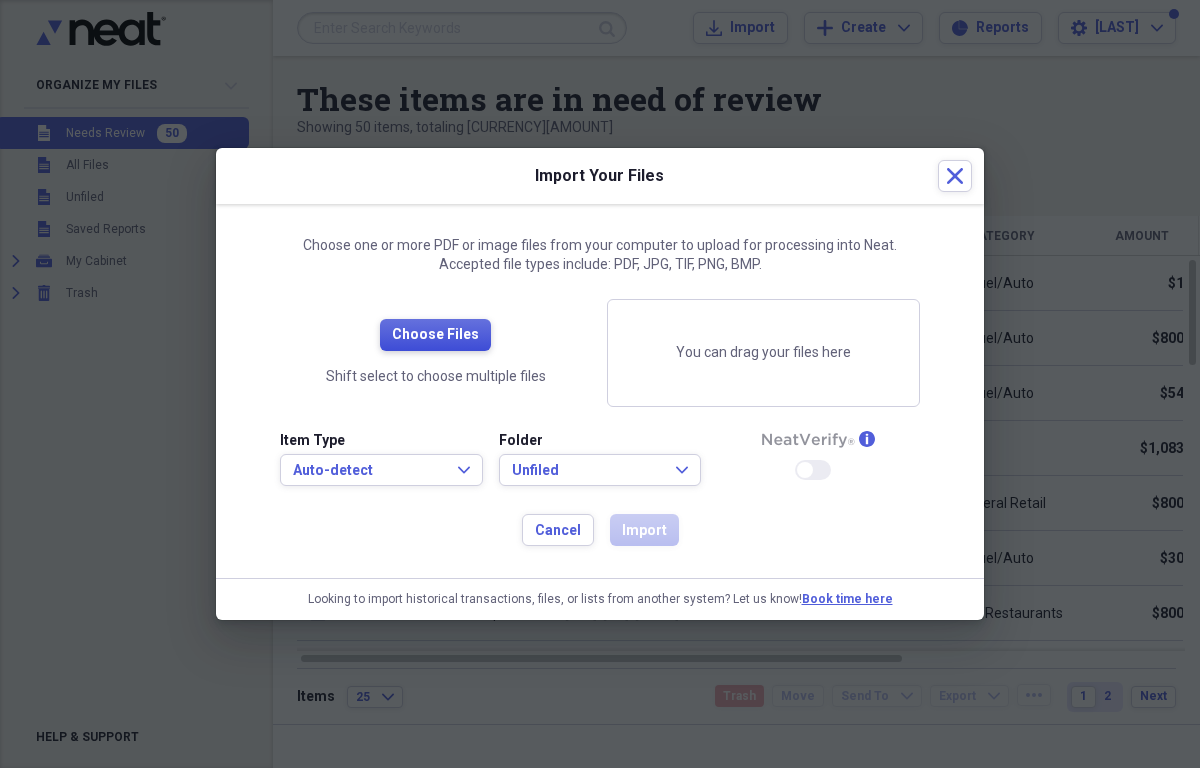 click on "Choose Files" at bounding box center (435, 335) 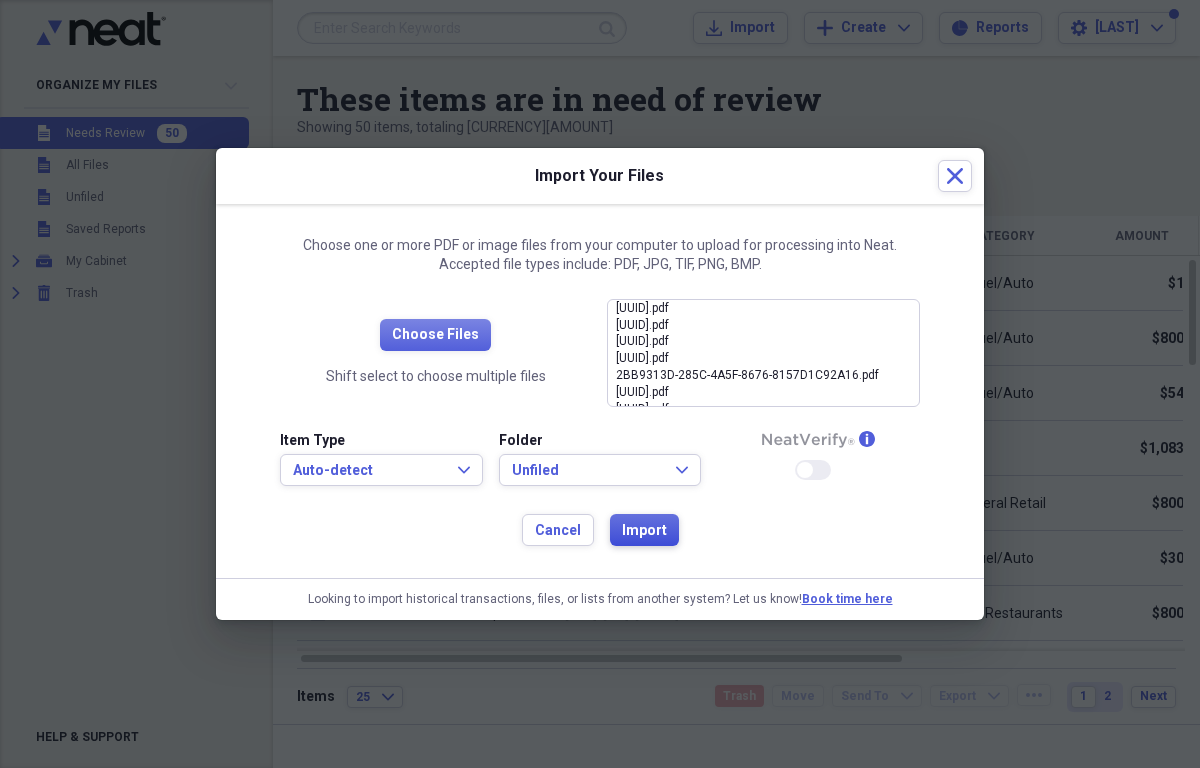 click on "Import" at bounding box center (644, 530) 